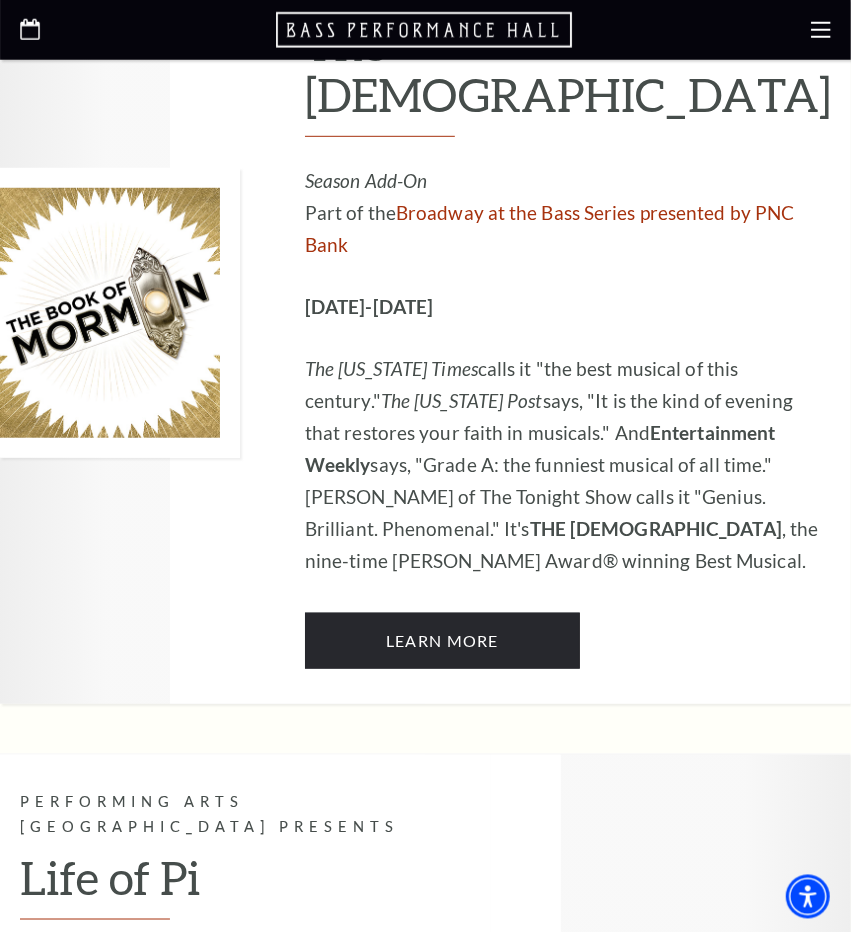 scroll, scrollTop: 2923, scrollLeft: 0, axis: vertical 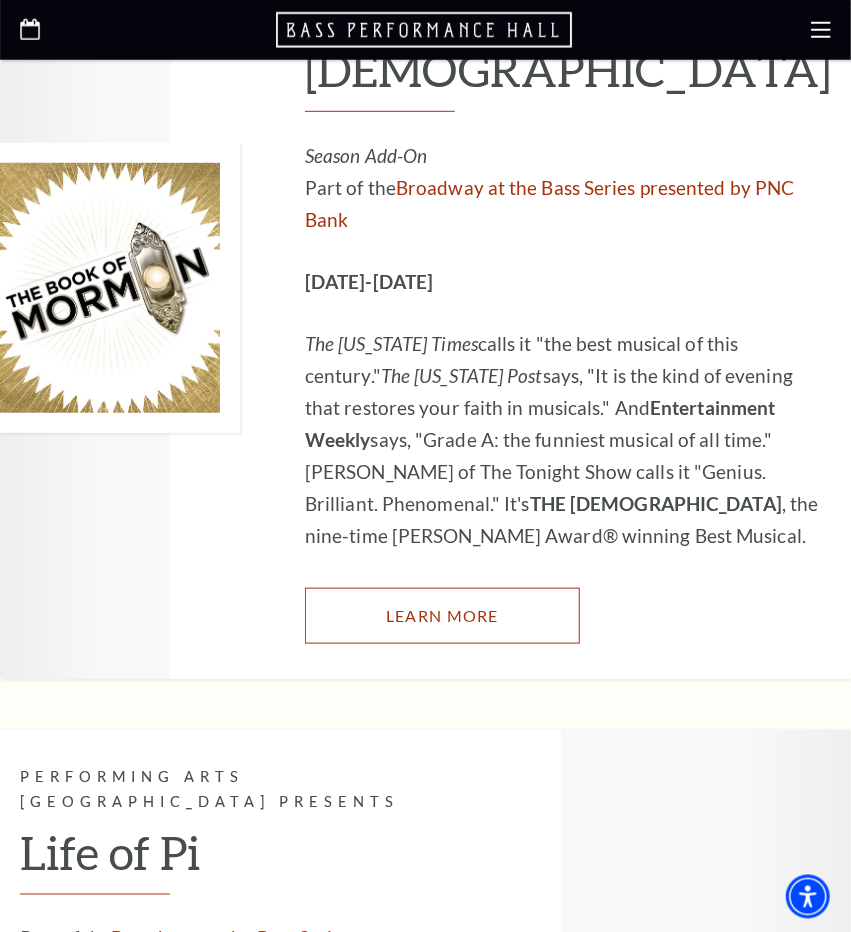 click on "Learn More" at bounding box center [442, 616] 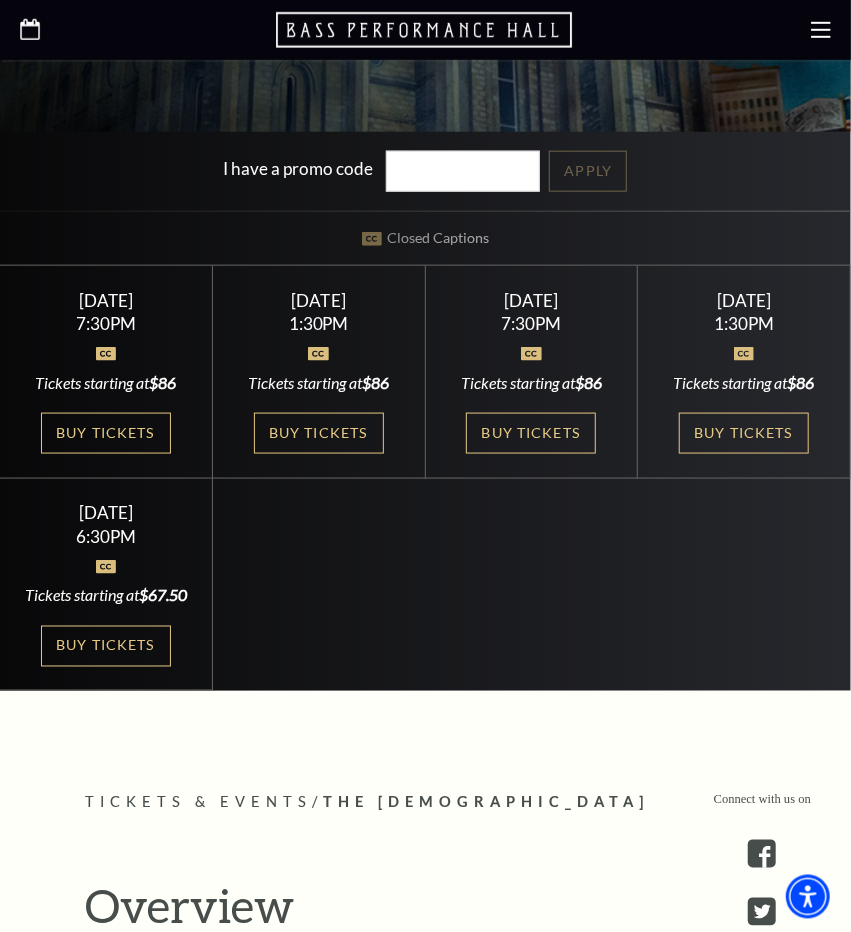 scroll, scrollTop: 666, scrollLeft: 0, axis: vertical 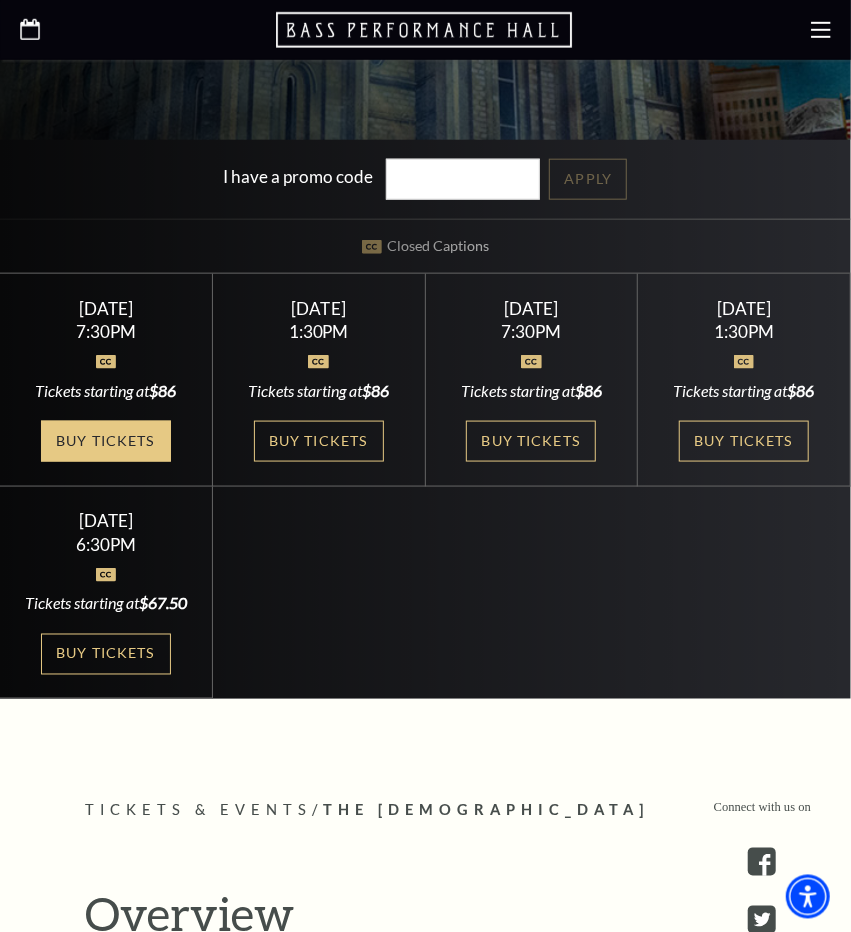click on "Buy Tickets" at bounding box center (106, 441) 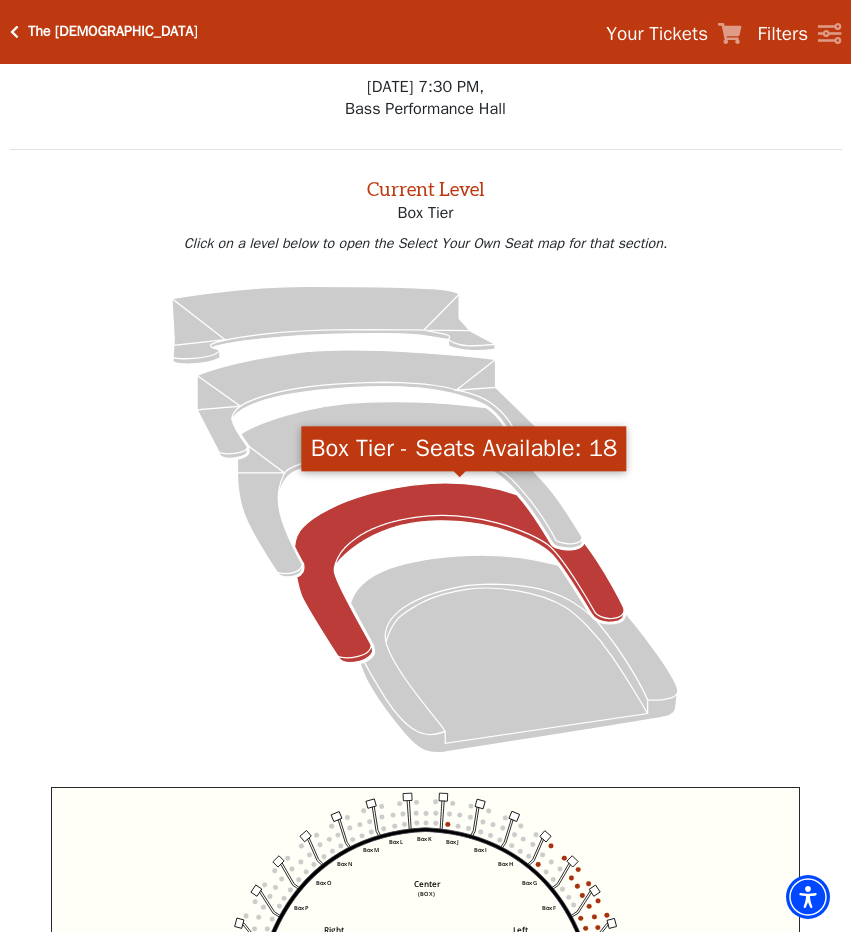 scroll, scrollTop: 266, scrollLeft: 0, axis: vertical 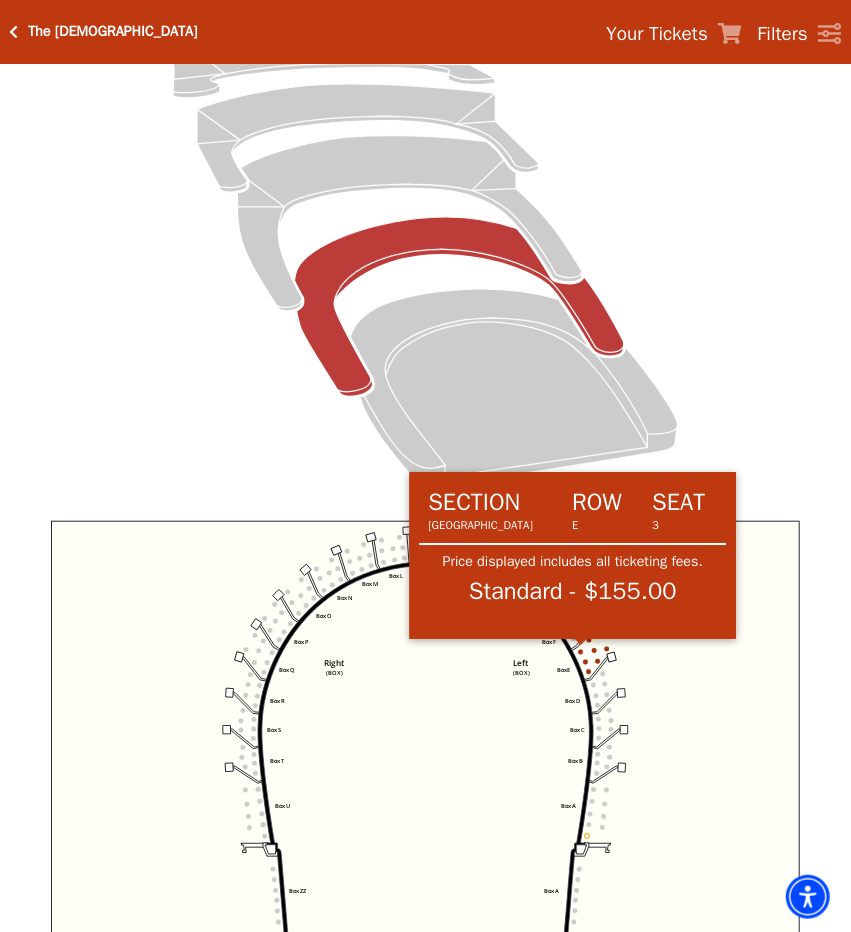 click 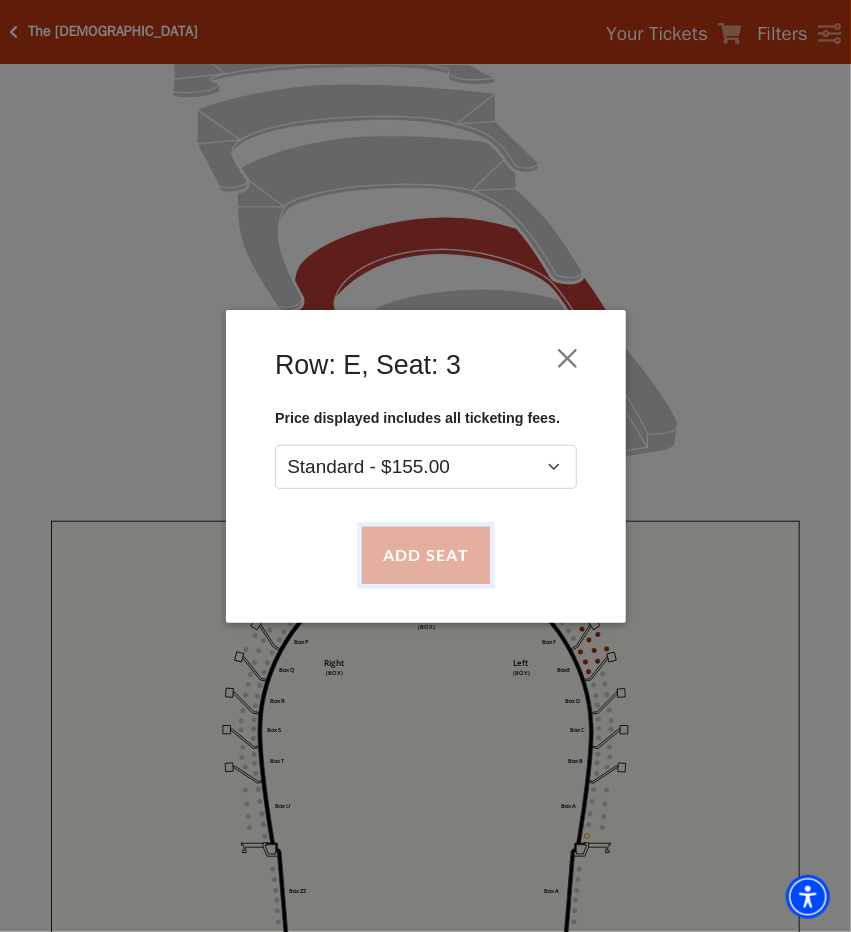 click on "Add Seat" at bounding box center (425, 555) 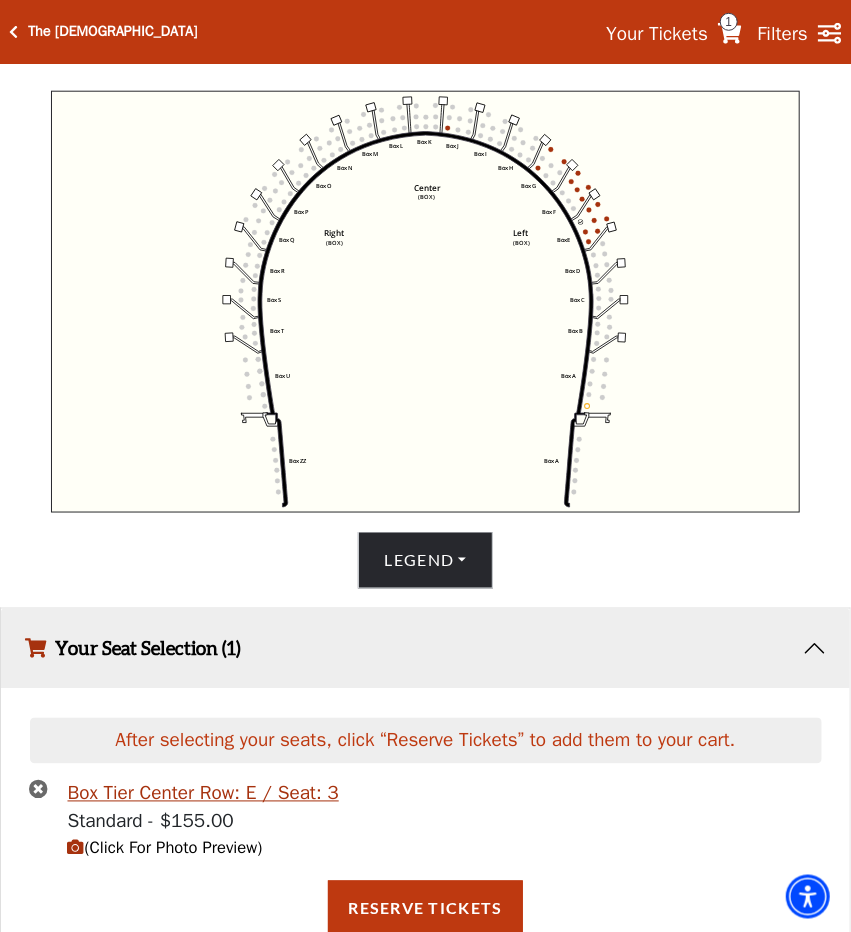 scroll, scrollTop: 697, scrollLeft: 0, axis: vertical 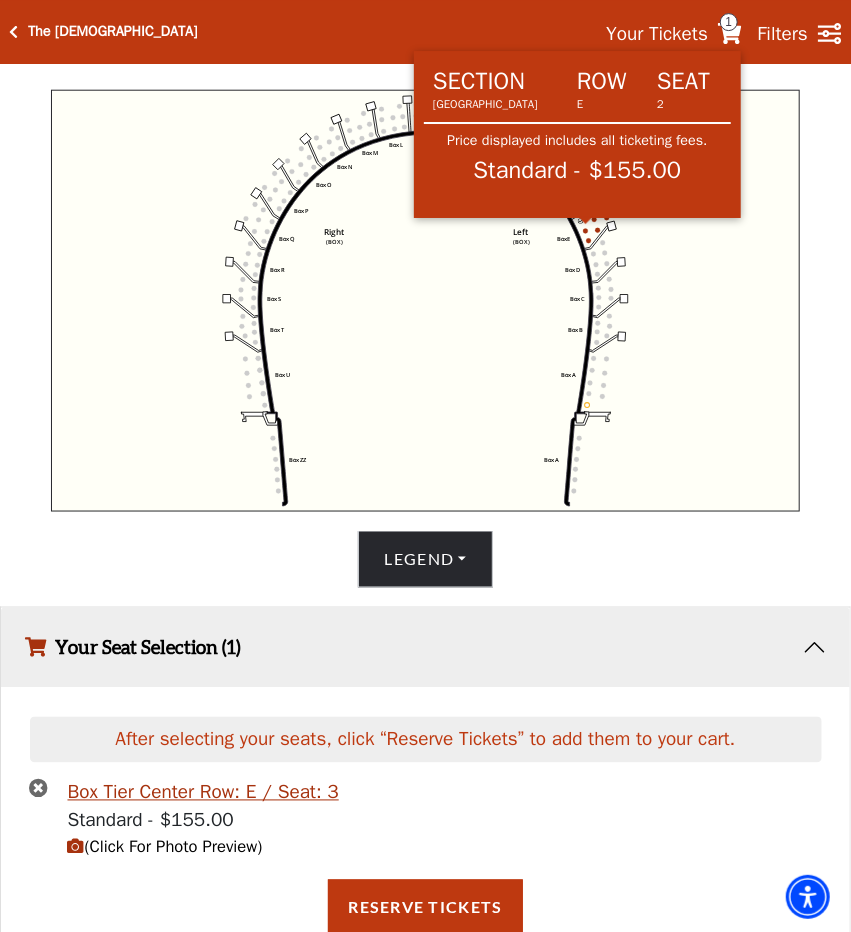 click 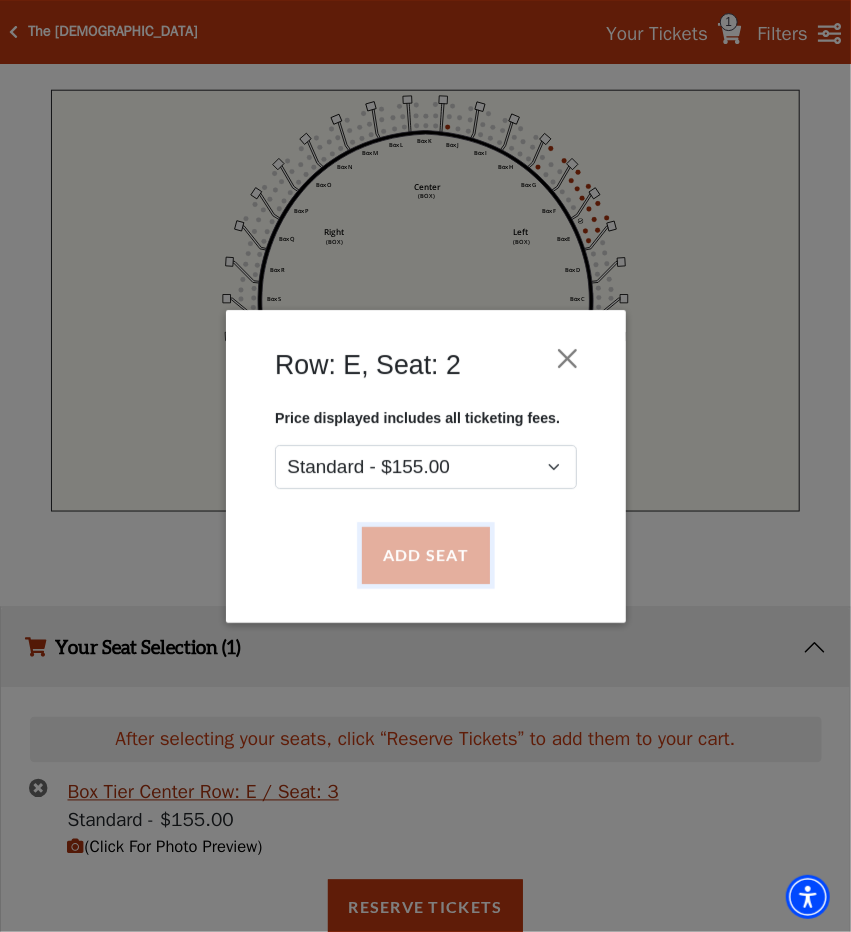 click on "Add Seat" at bounding box center [425, 555] 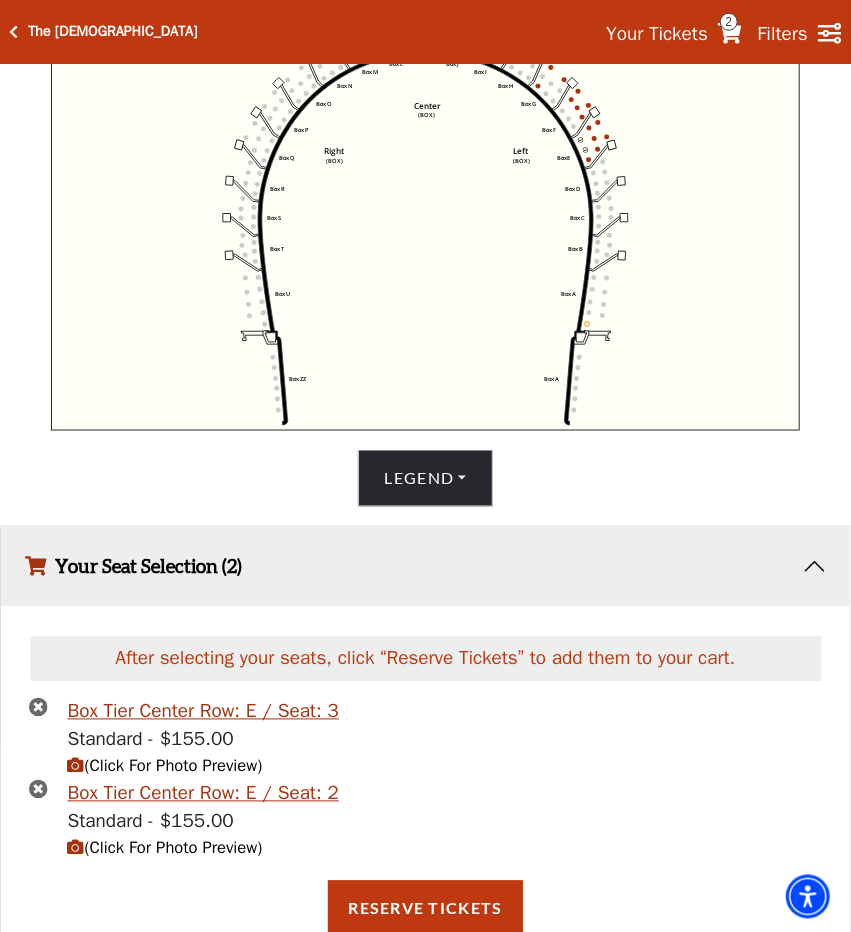 scroll, scrollTop: 779, scrollLeft: 0, axis: vertical 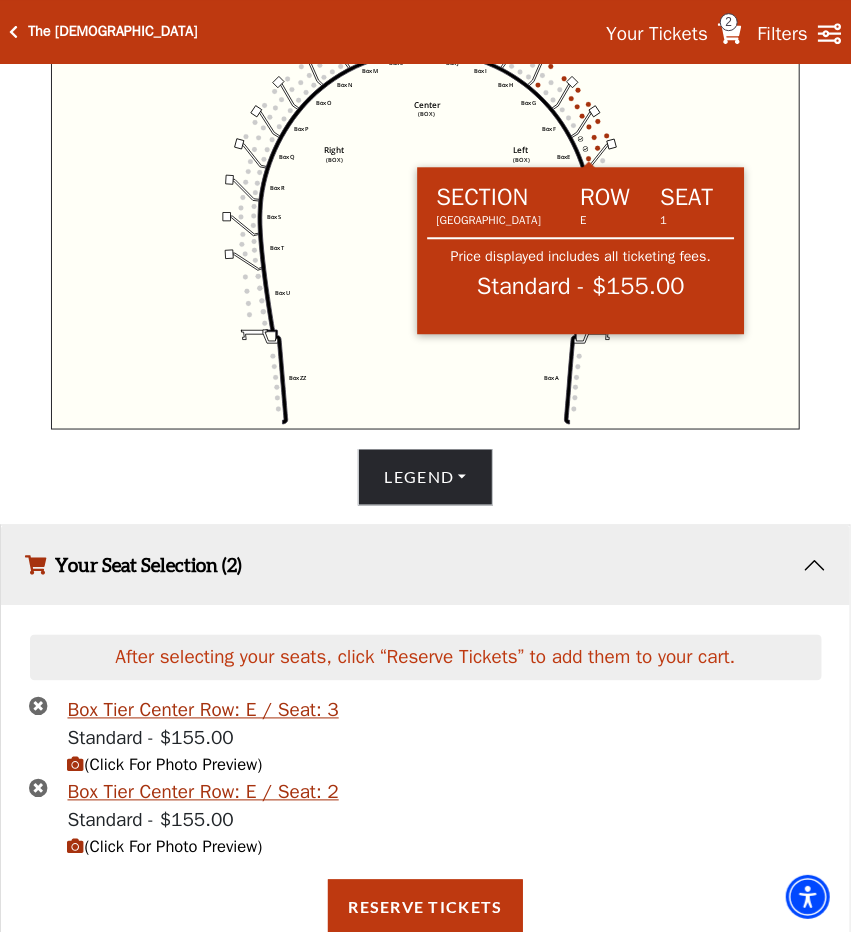 click 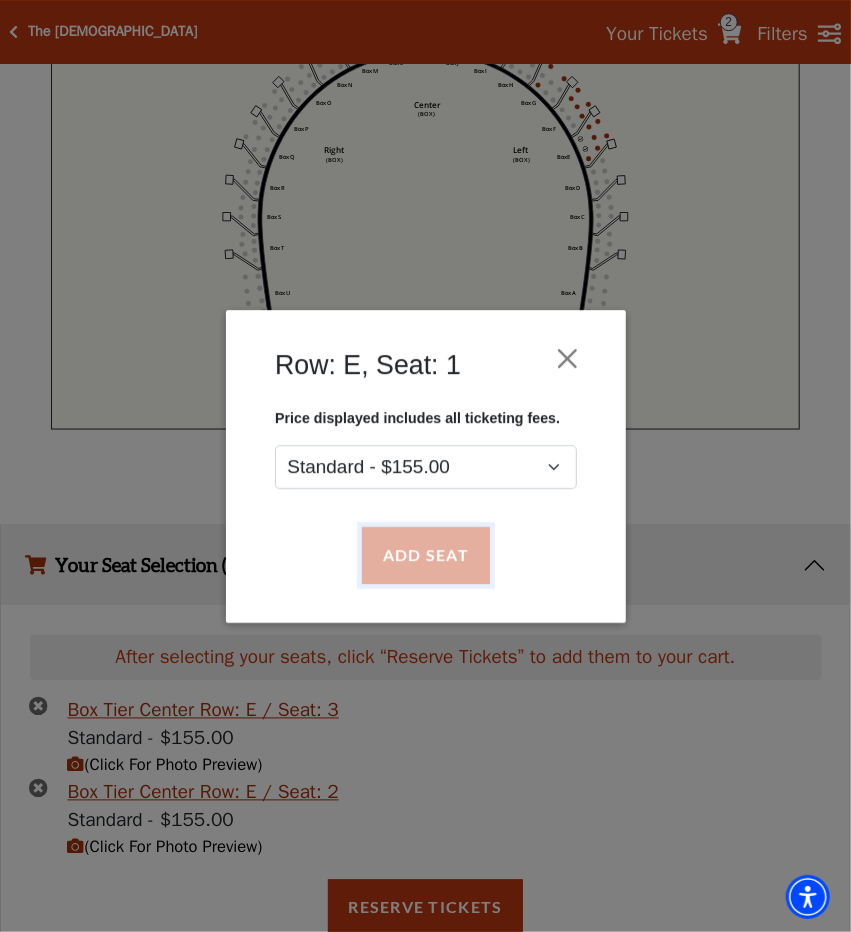 click on "Add Seat" at bounding box center [425, 555] 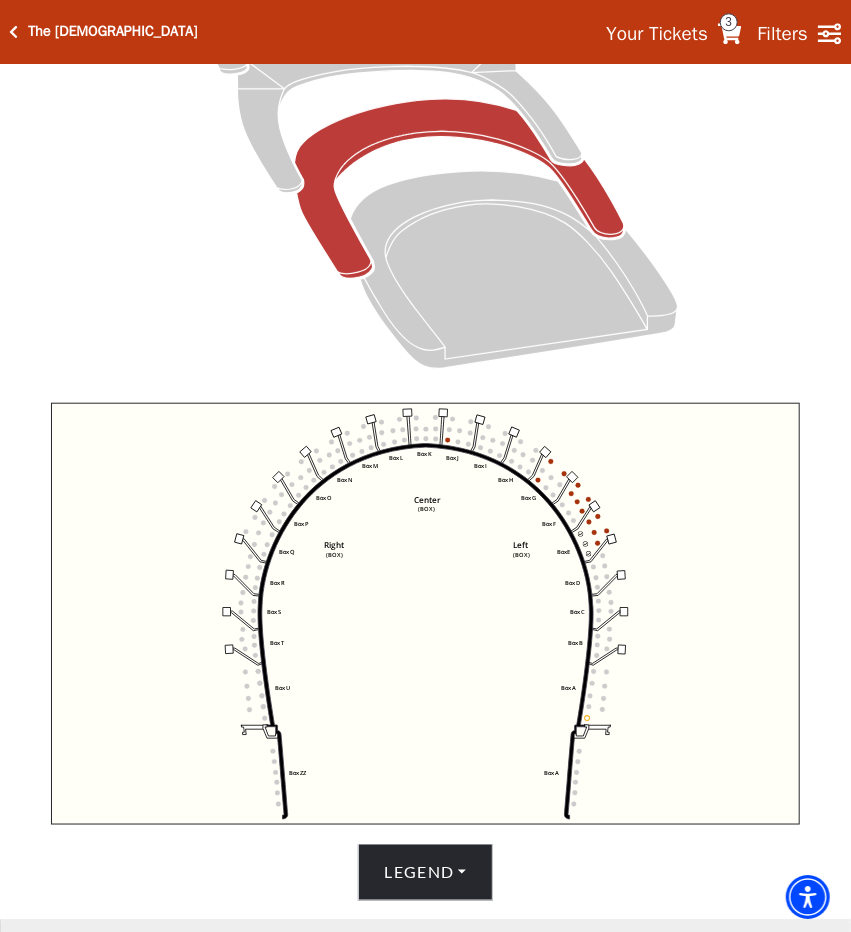 scroll, scrollTop: 383, scrollLeft: 0, axis: vertical 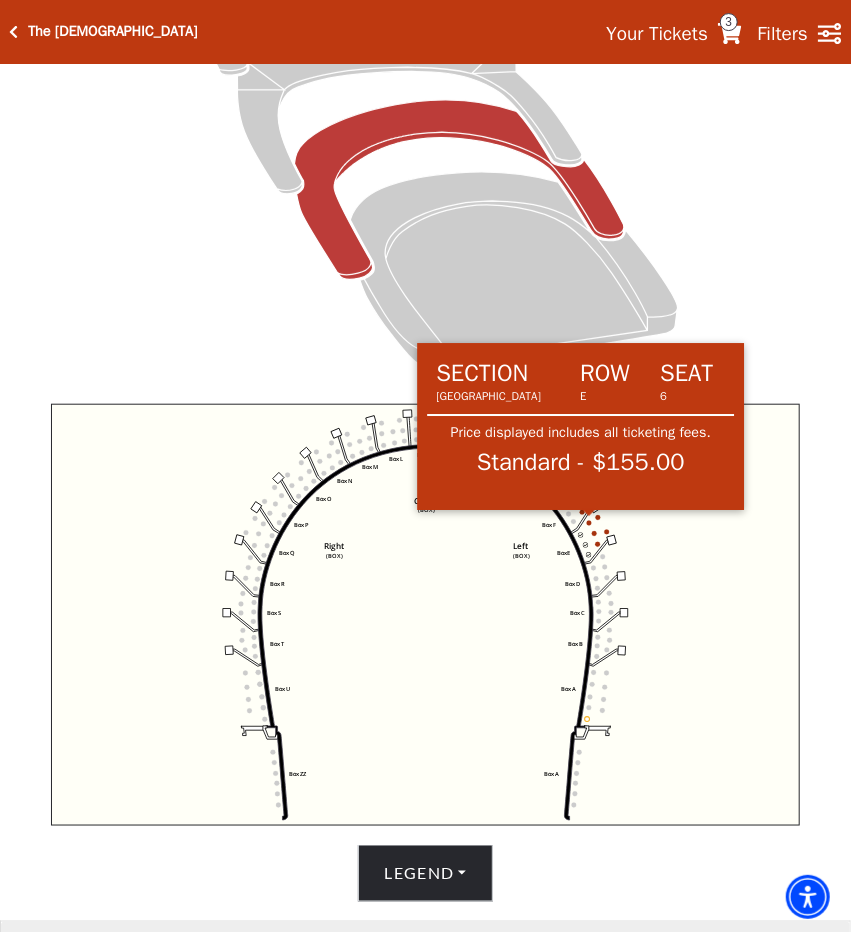 click 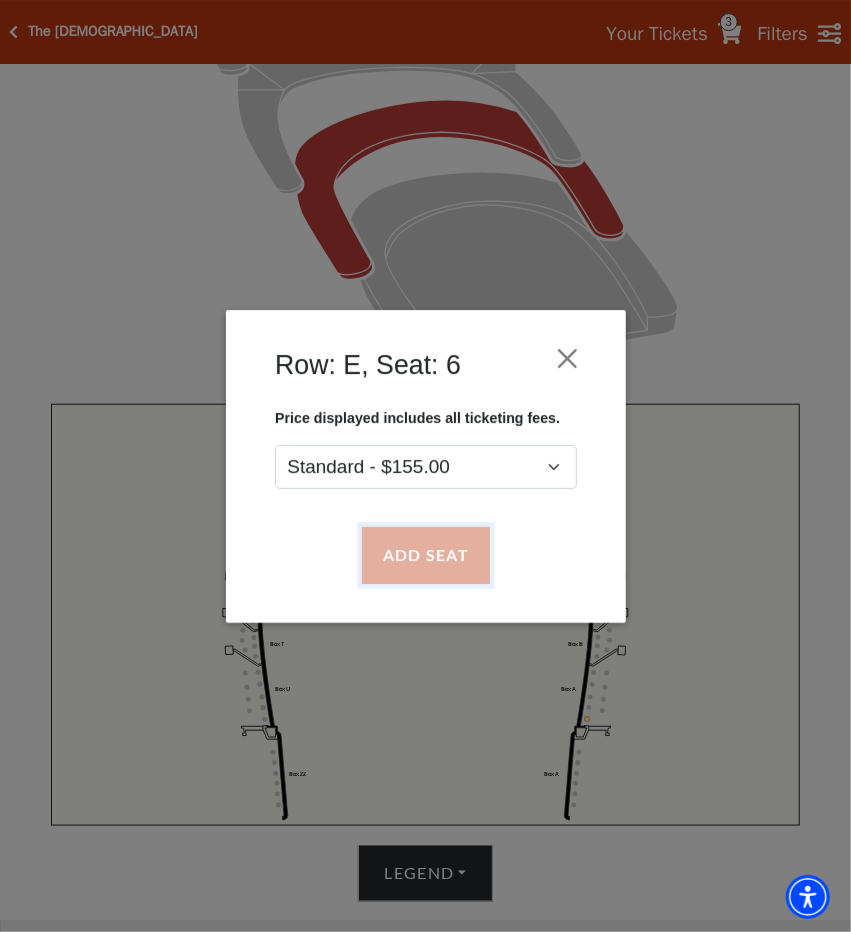 click on "Add Seat" at bounding box center (425, 555) 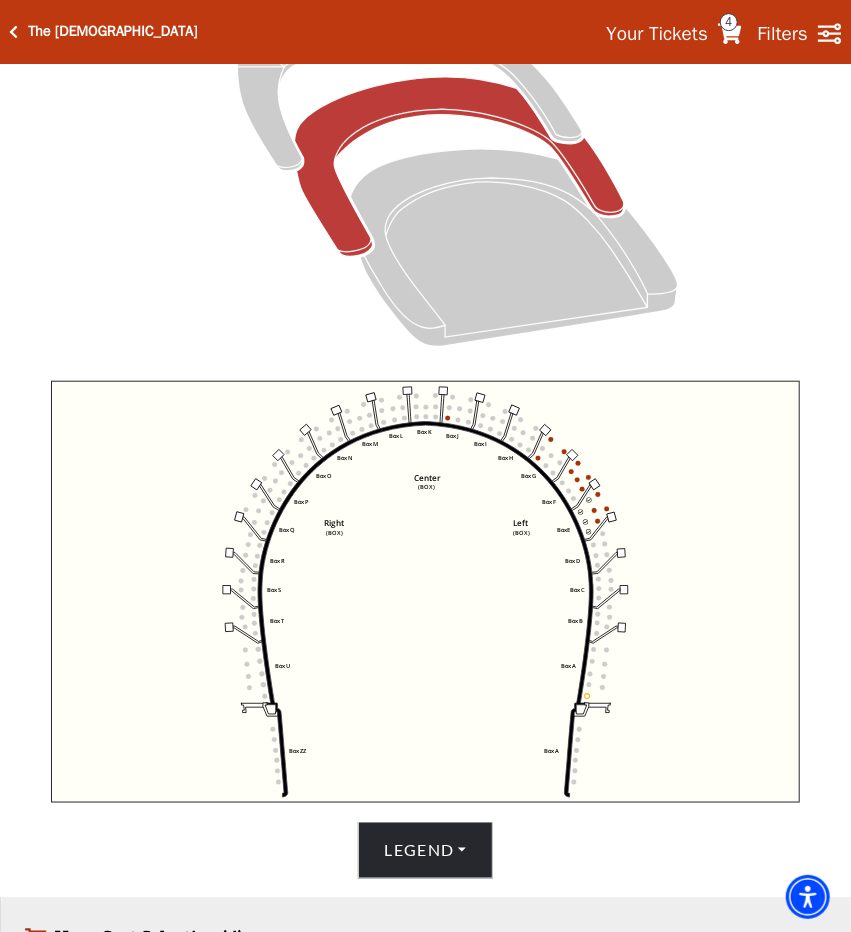 scroll, scrollTop: 405, scrollLeft: 0, axis: vertical 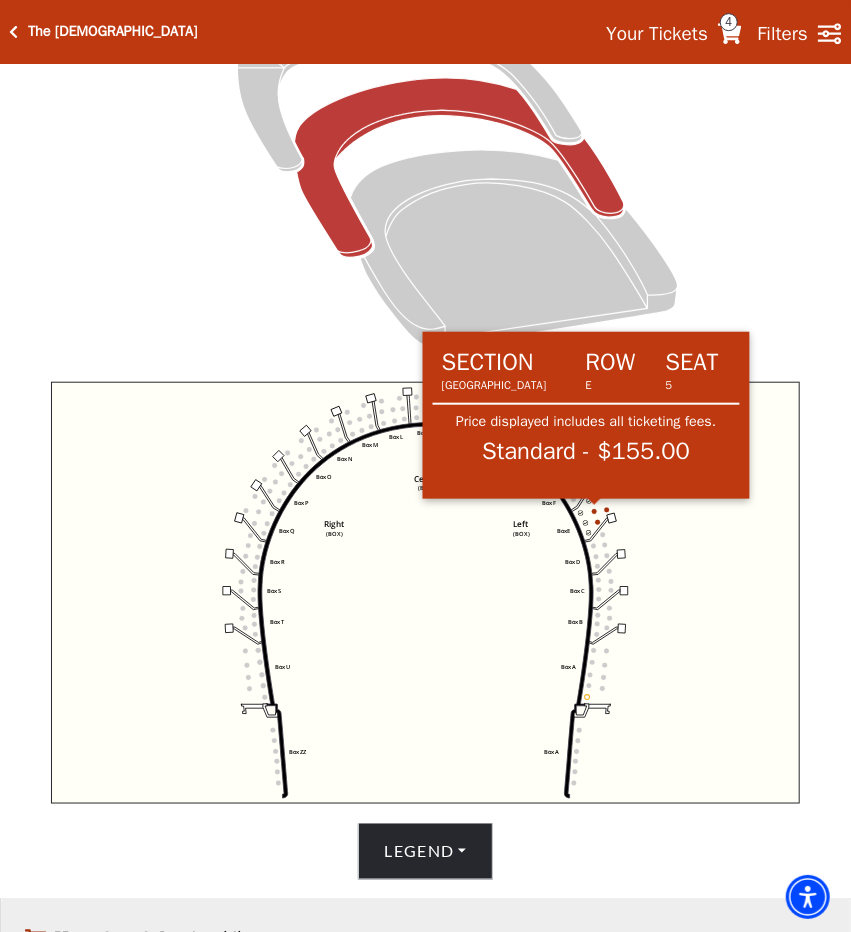 click 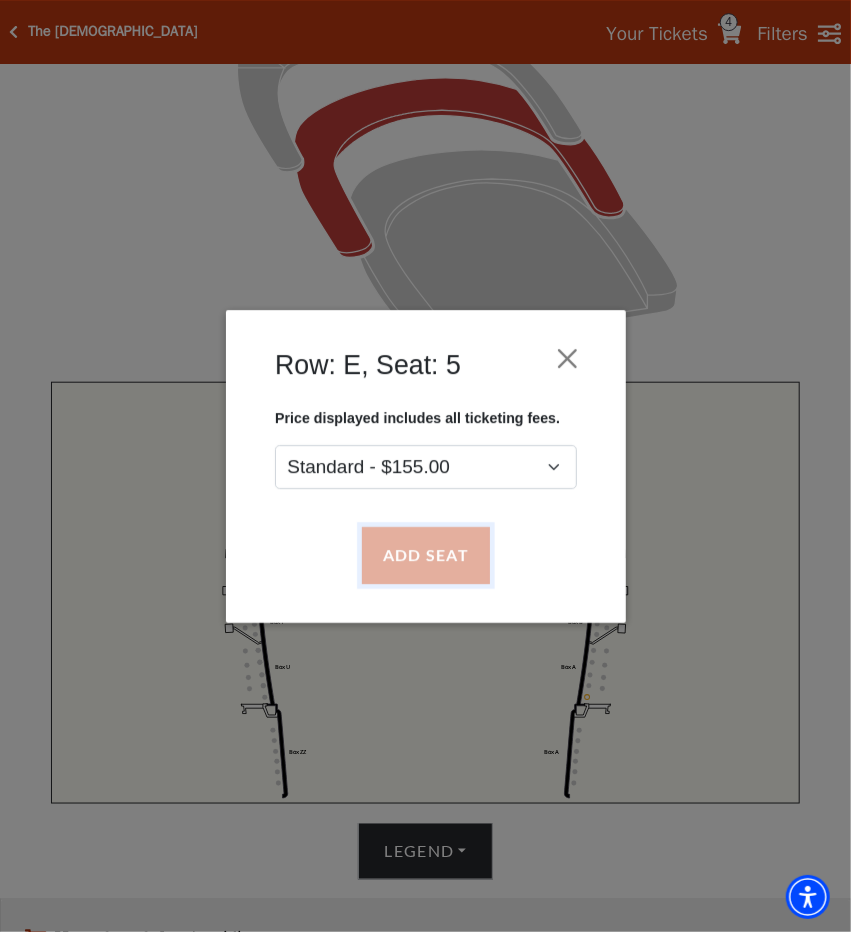 click on "Add Seat" at bounding box center [425, 555] 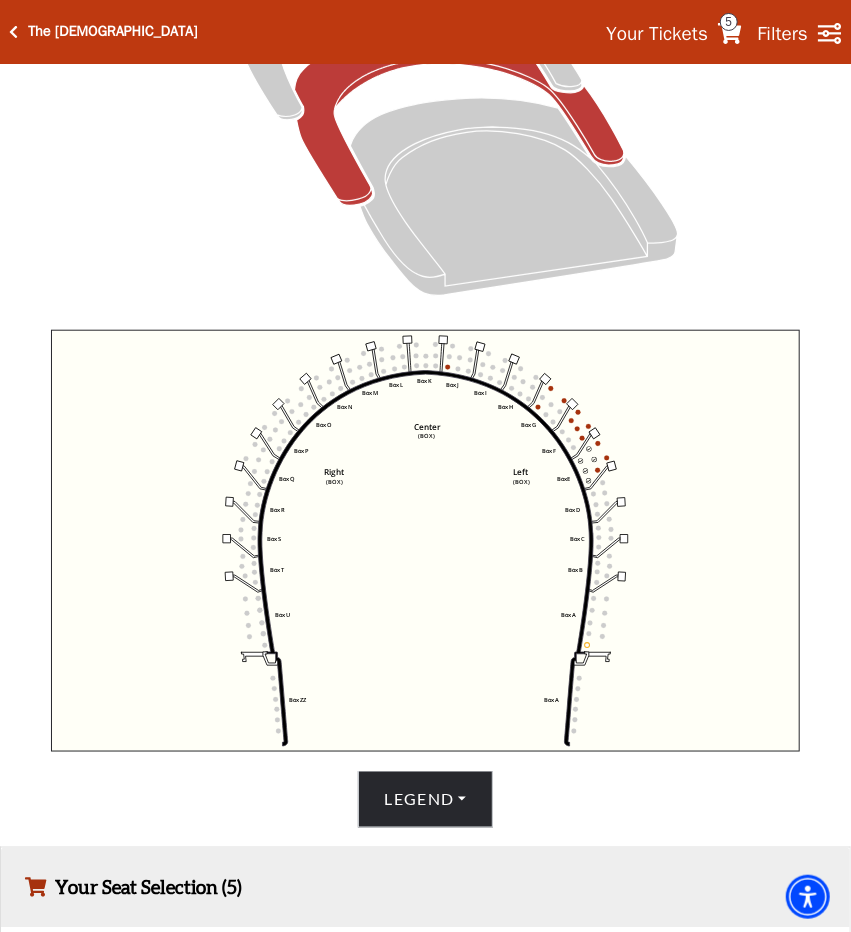 scroll, scrollTop: 456, scrollLeft: 0, axis: vertical 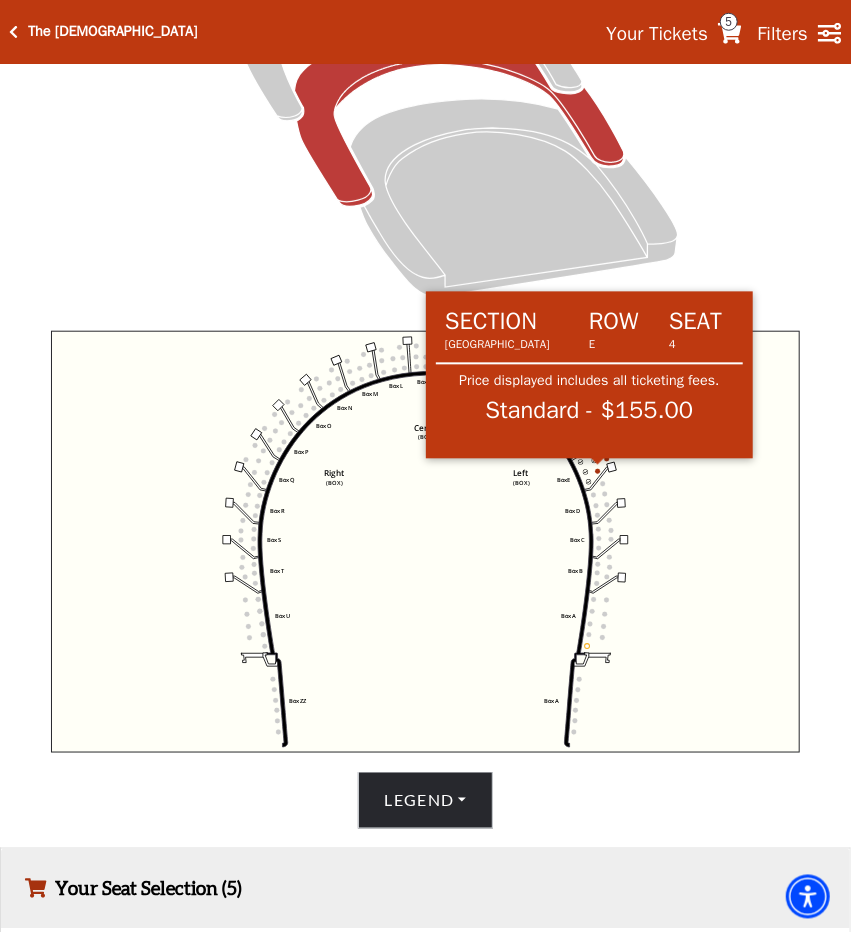 click 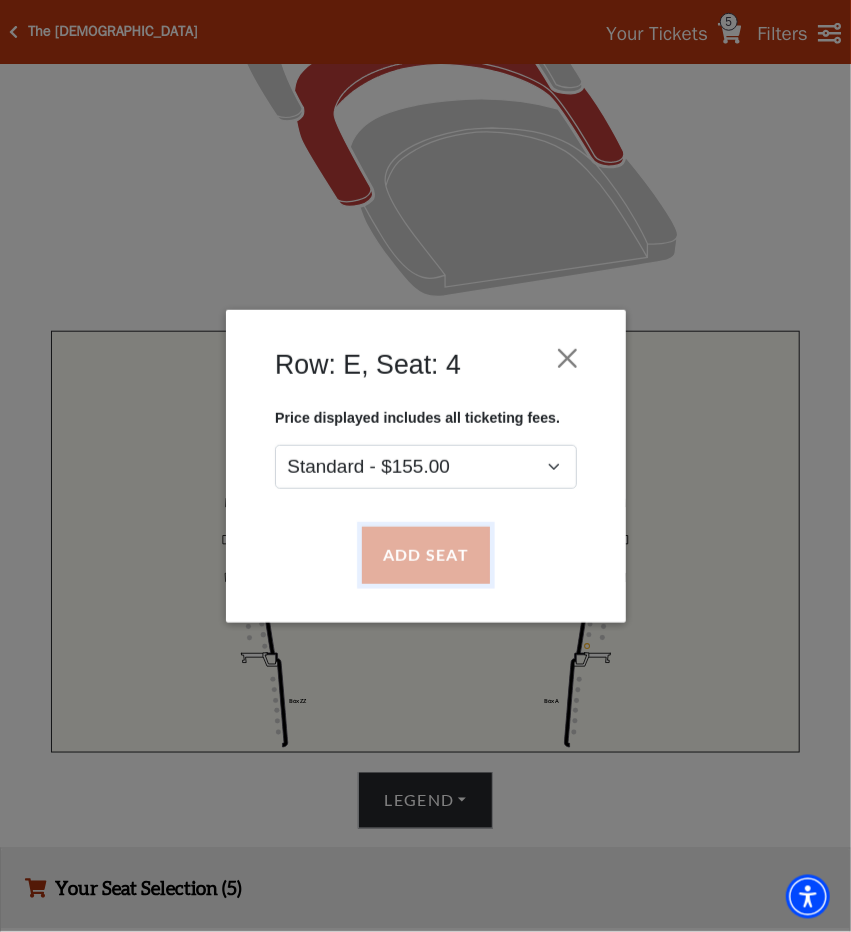 click on "Add Seat" at bounding box center (425, 555) 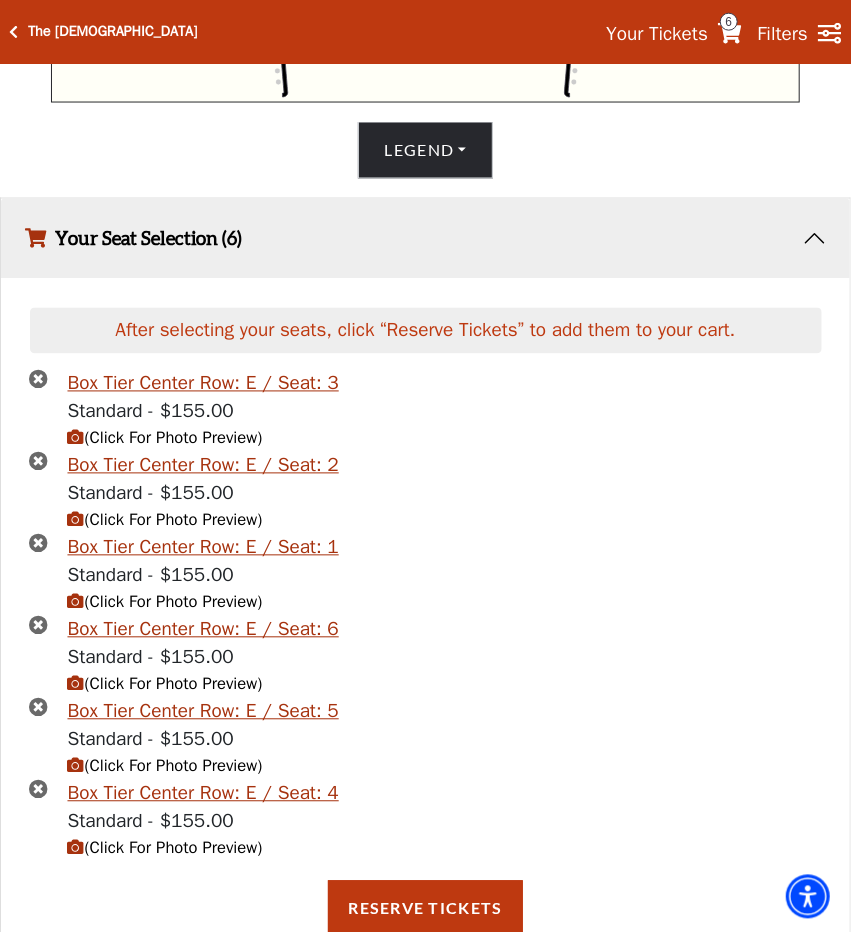 scroll, scrollTop: 1106, scrollLeft: 0, axis: vertical 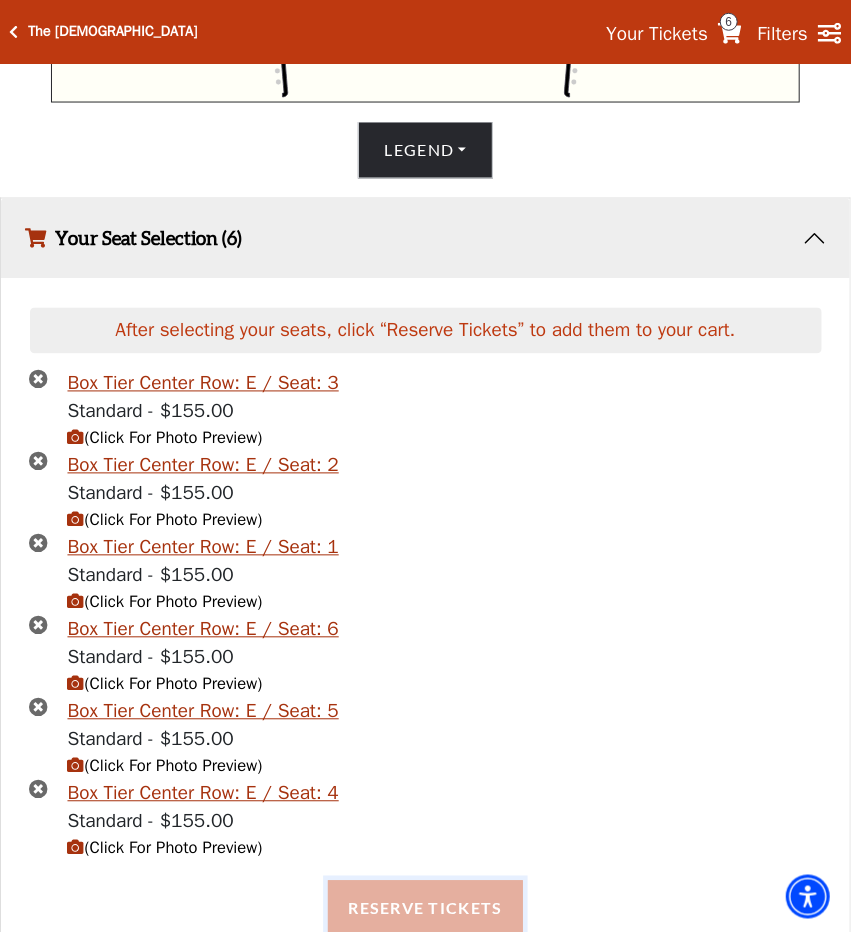 click on "Reserve Tickets" at bounding box center (425, 909) 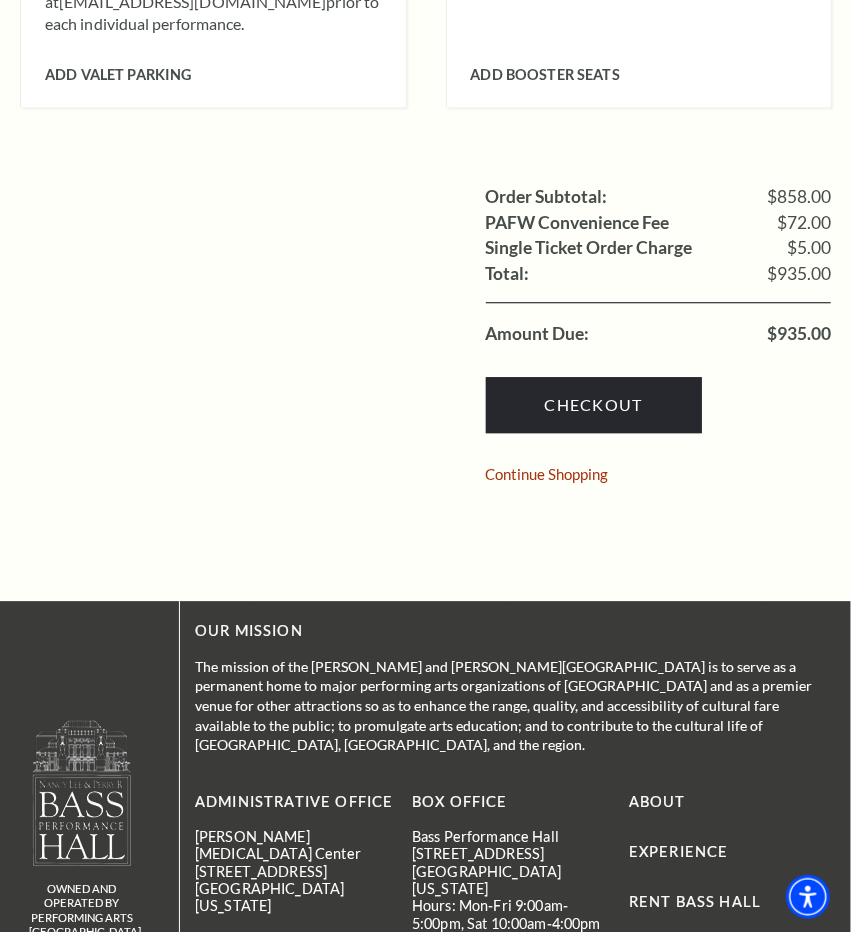 scroll, scrollTop: 1555, scrollLeft: 0, axis: vertical 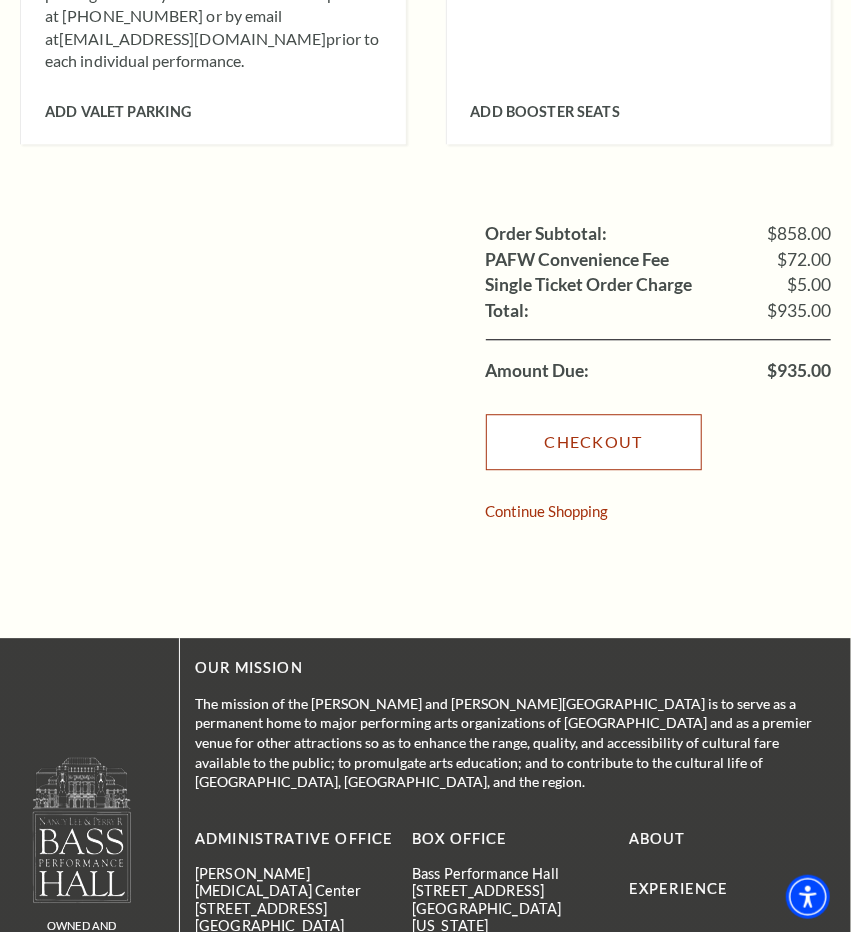 click on "Checkout" at bounding box center [594, 442] 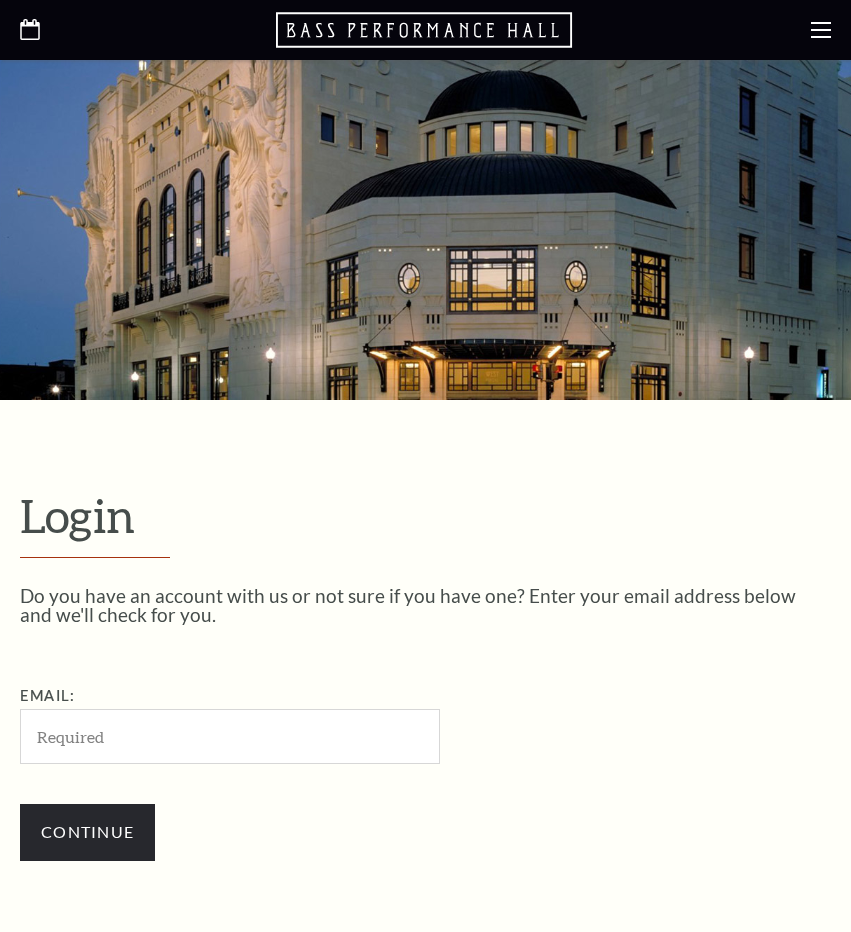 scroll, scrollTop: 490, scrollLeft: 0, axis: vertical 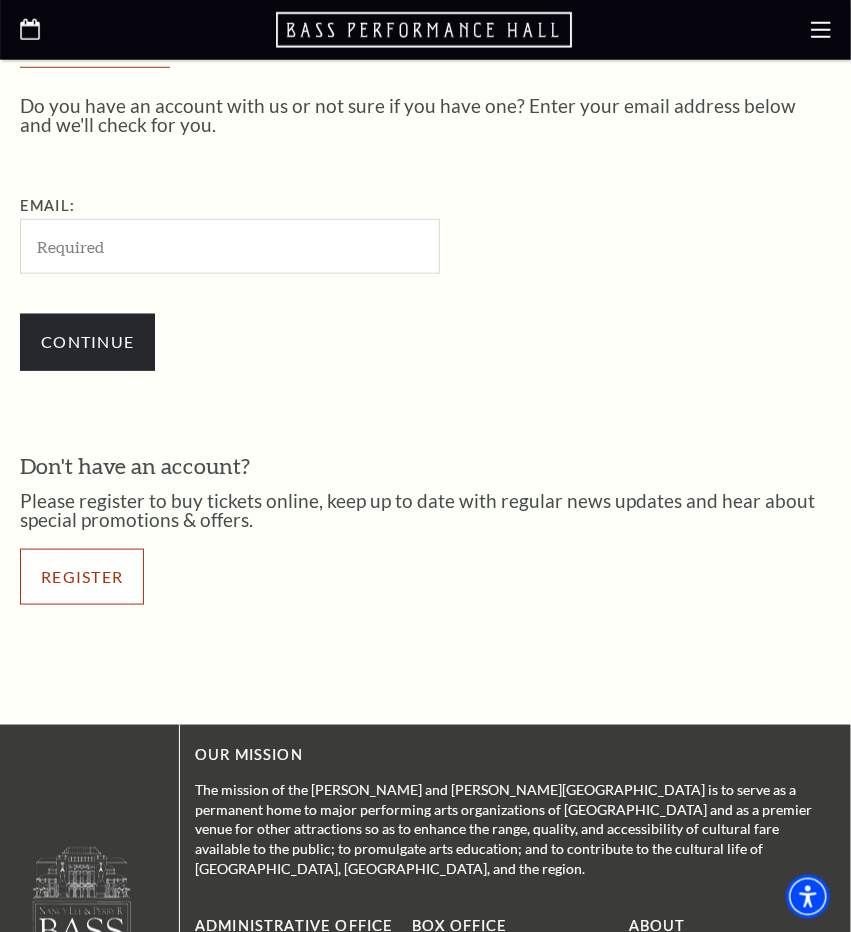 click on "Register" at bounding box center [82, 577] 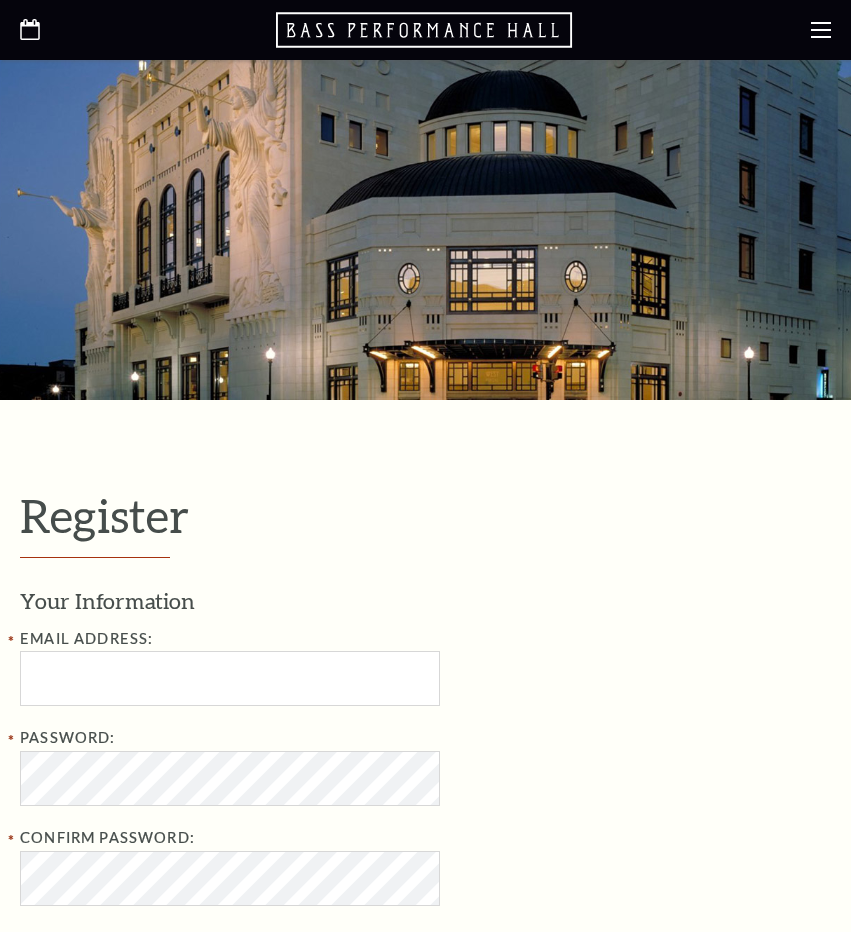 select on "1" 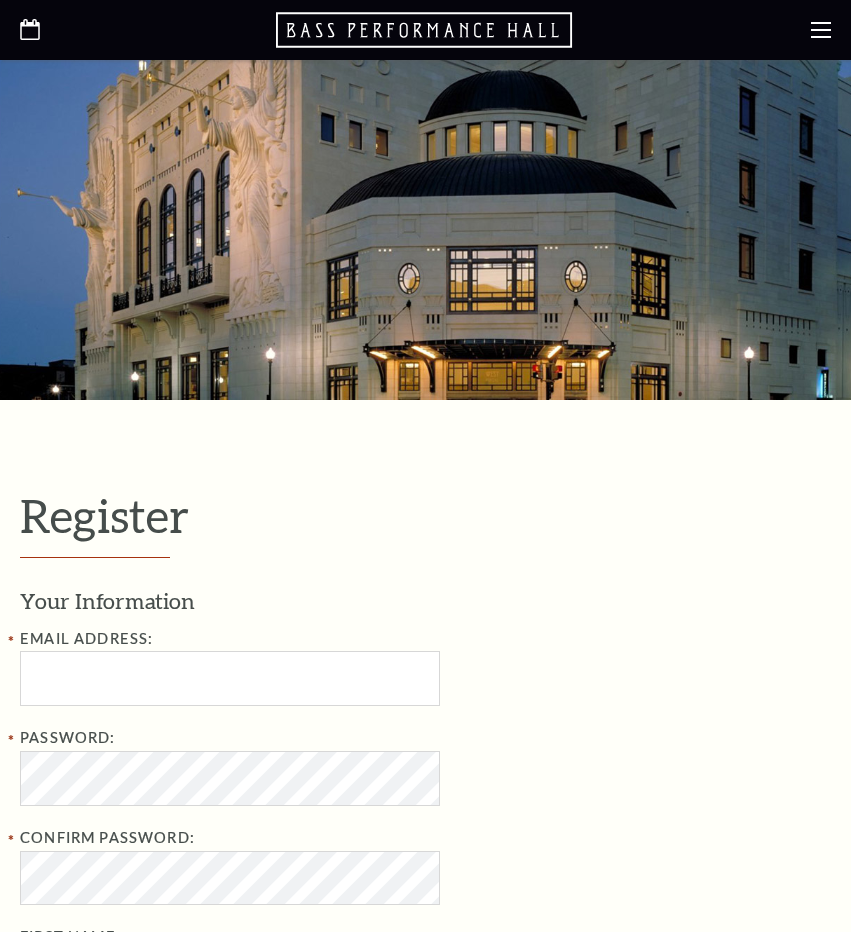 scroll, scrollTop: 0, scrollLeft: 0, axis: both 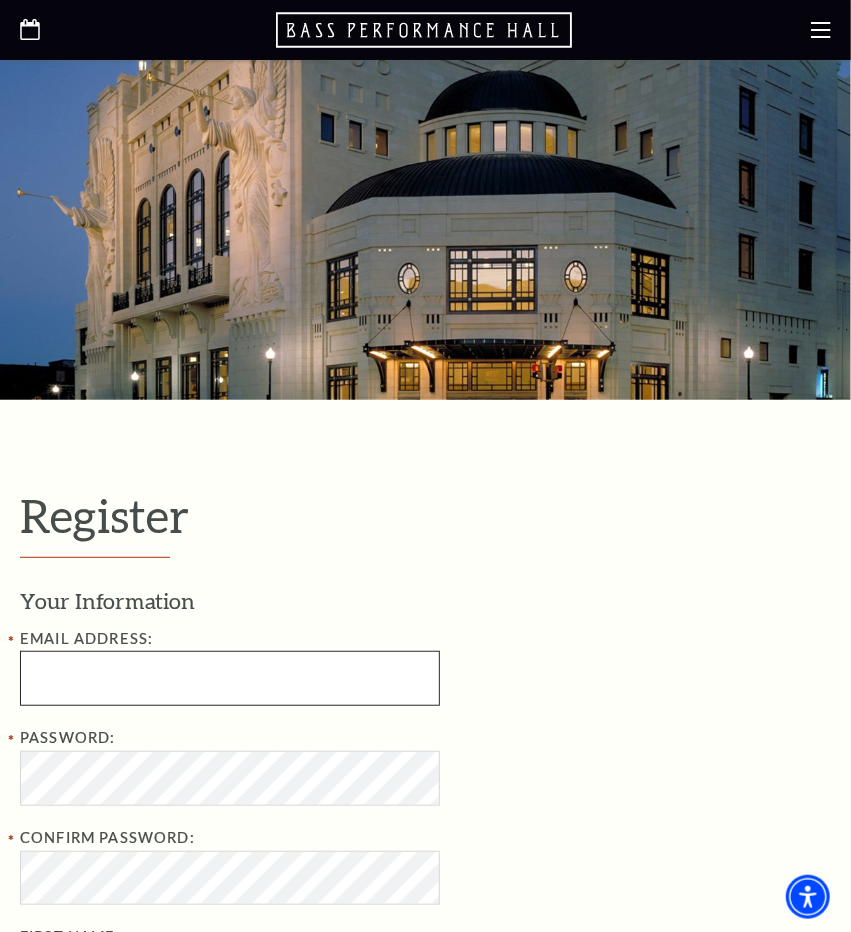 click at bounding box center (230, 678) 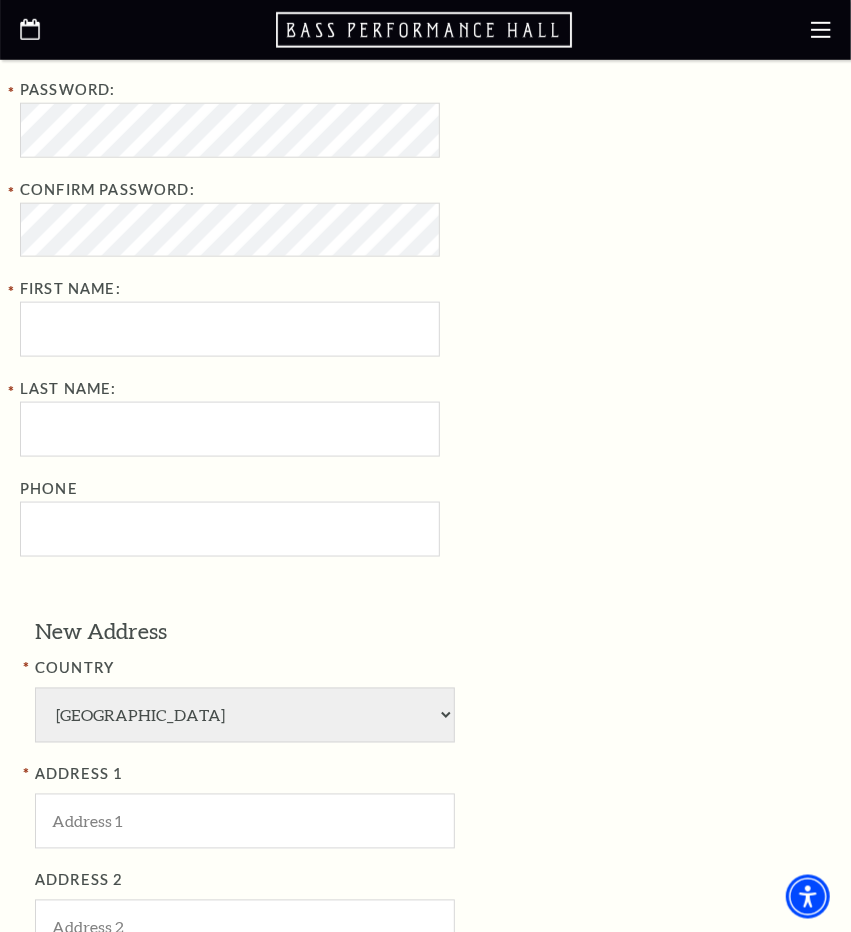 scroll, scrollTop: 654, scrollLeft: 0, axis: vertical 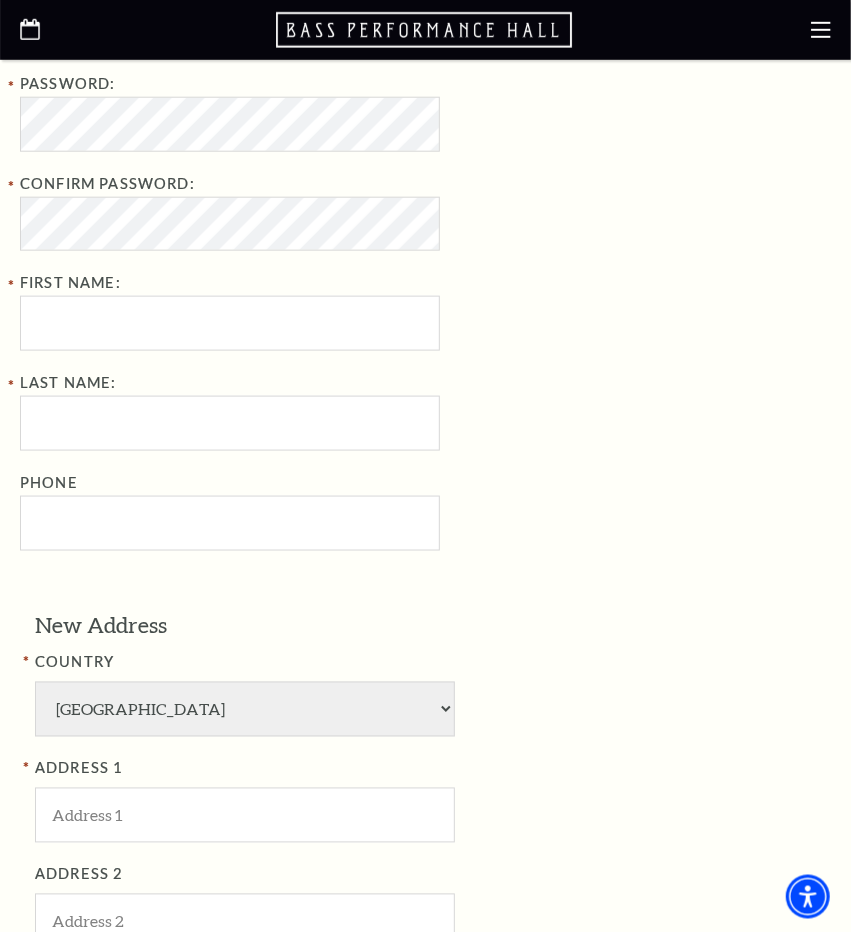 type on "ff.perez9@gmail.com" 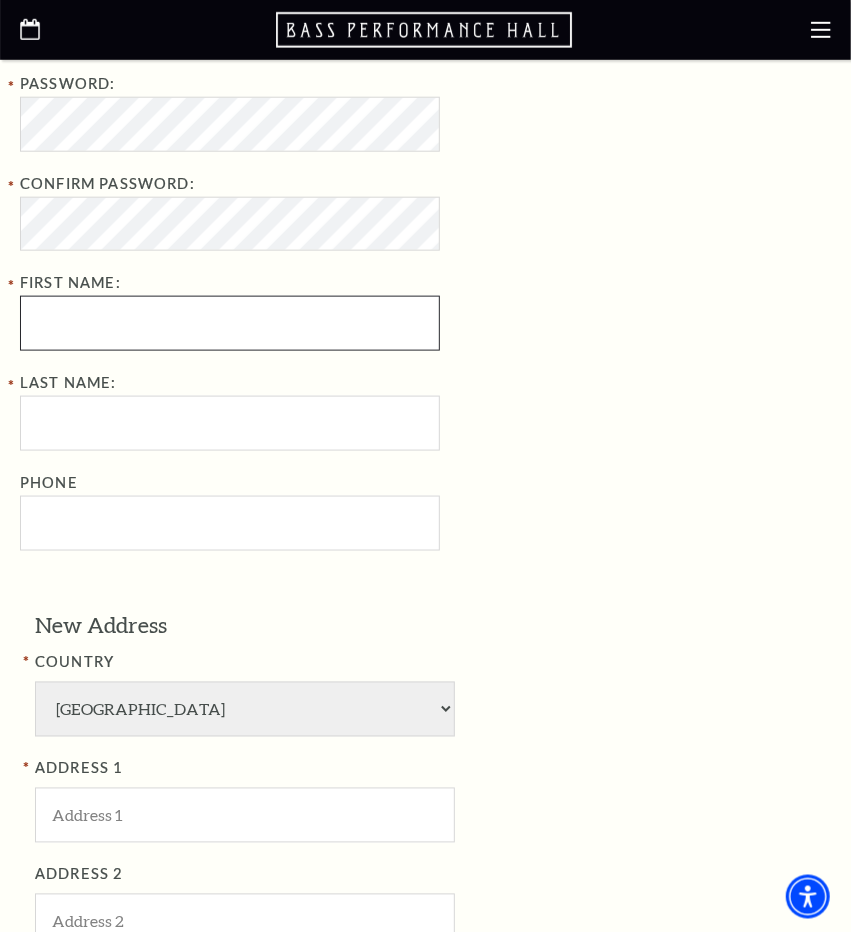 click on "First Name:" at bounding box center (230, 323) 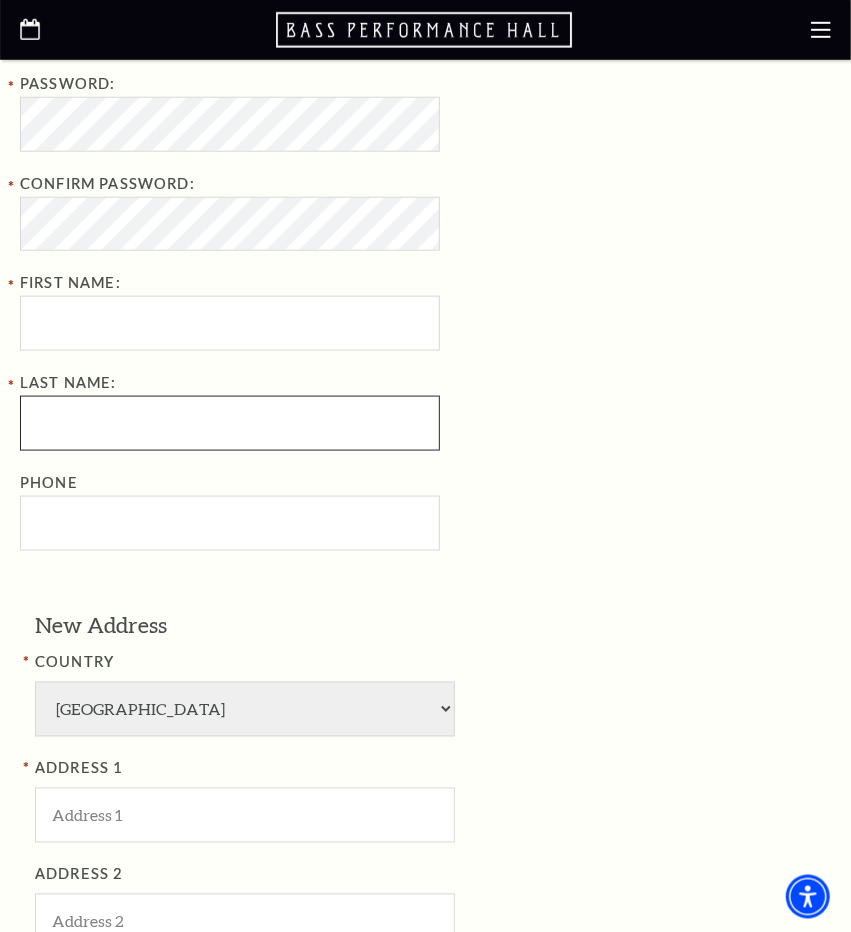 click on "Last Name:" at bounding box center [230, 423] 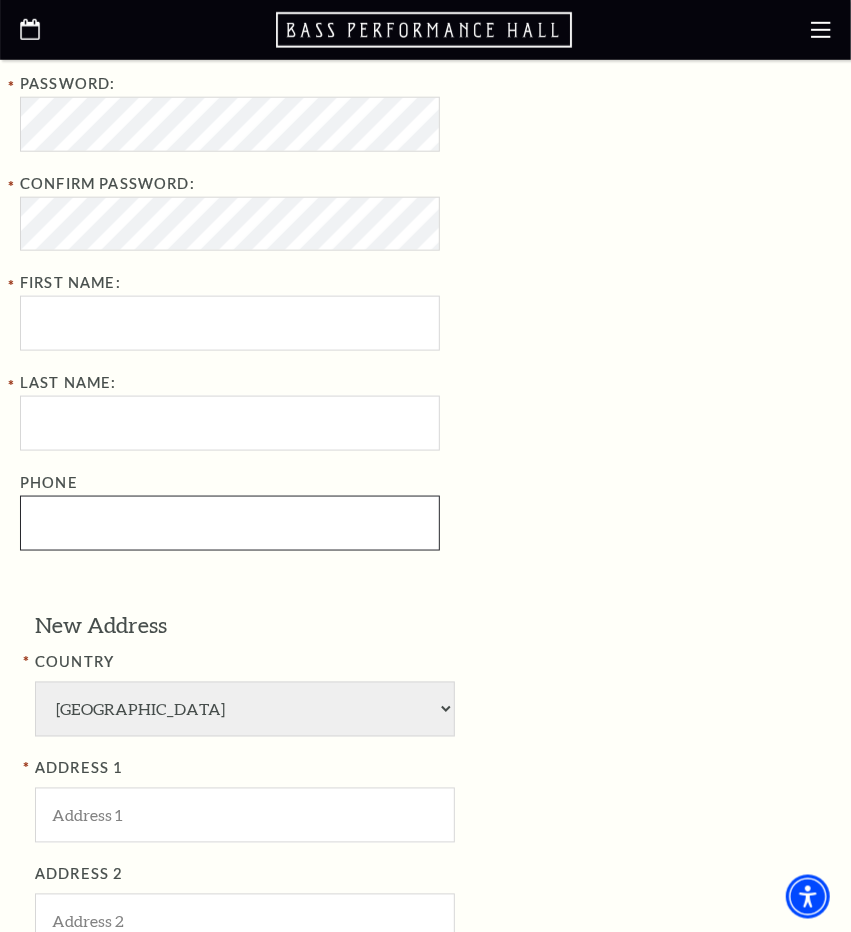 click on "Phone" at bounding box center [230, 523] 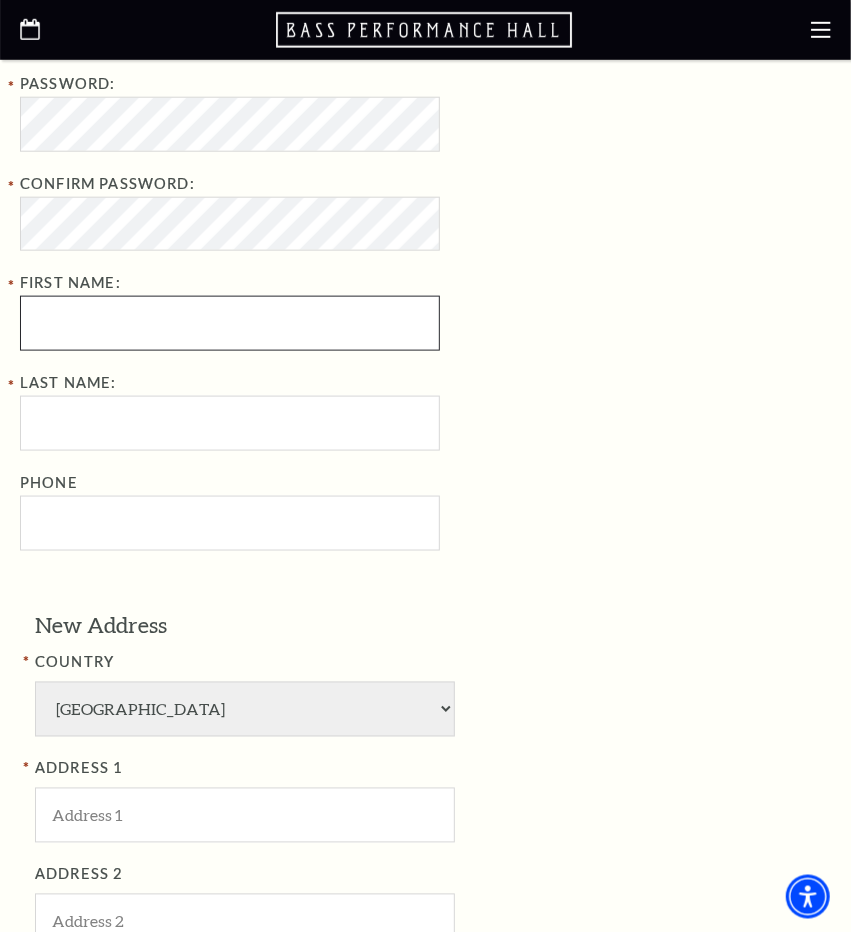 click on "First Name:" at bounding box center (230, 323) 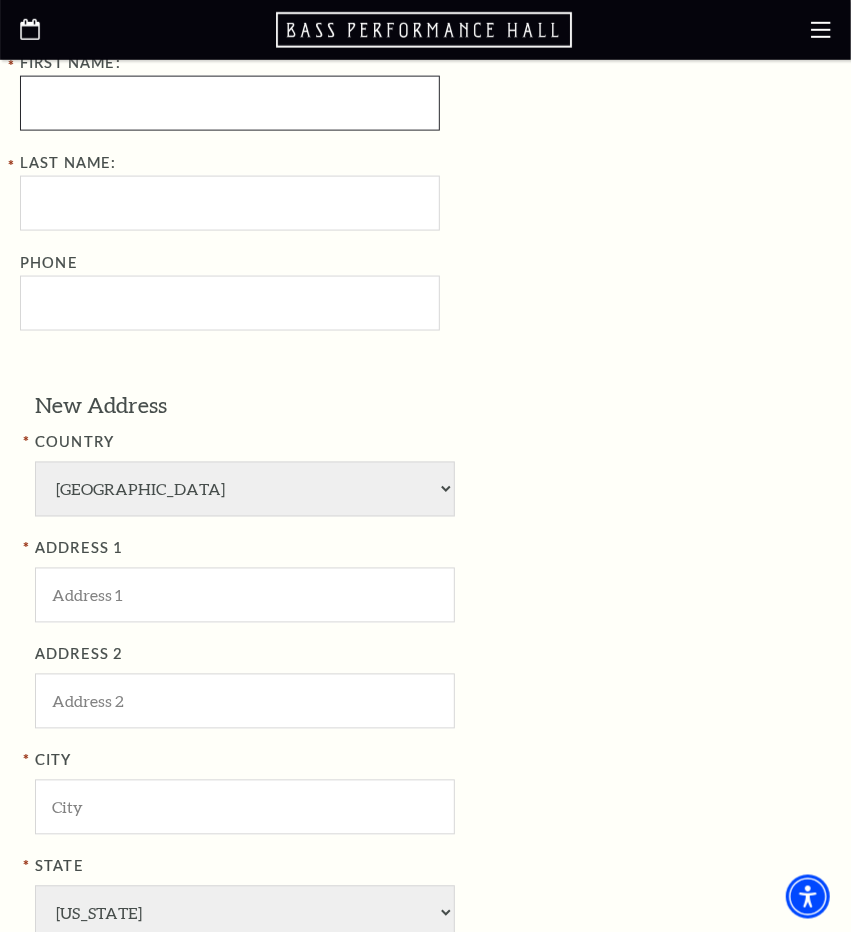 scroll, scrollTop: 904, scrollLeft: 0, axis: vertical 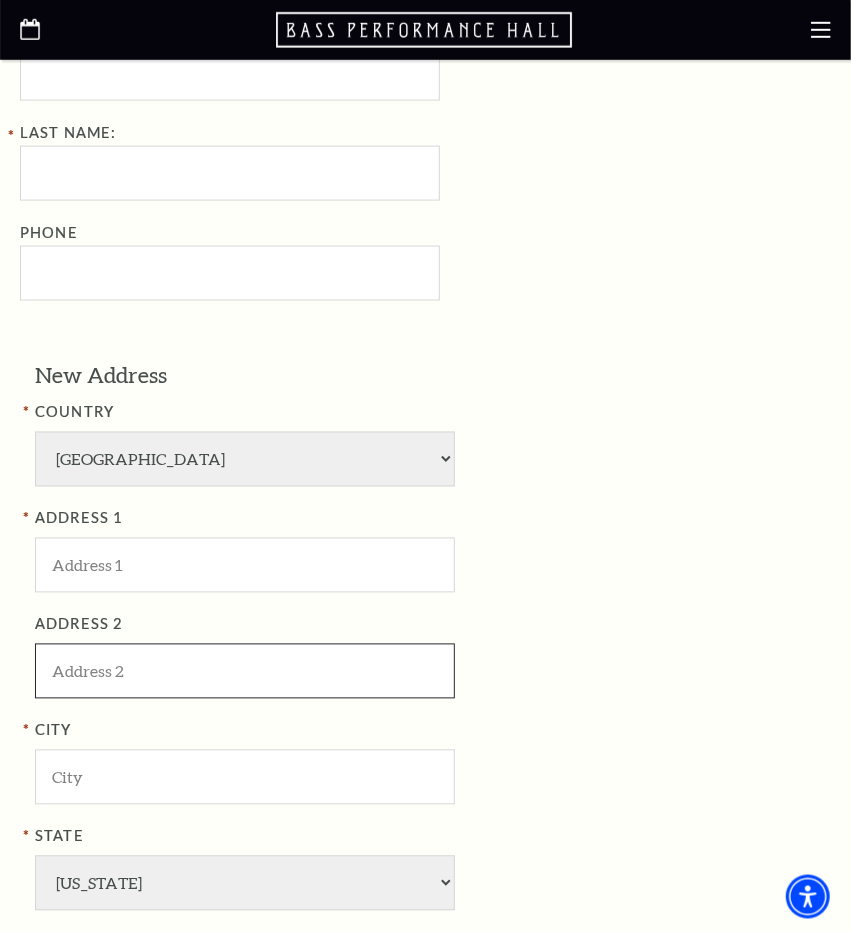 click at bounding box center [245, 671] 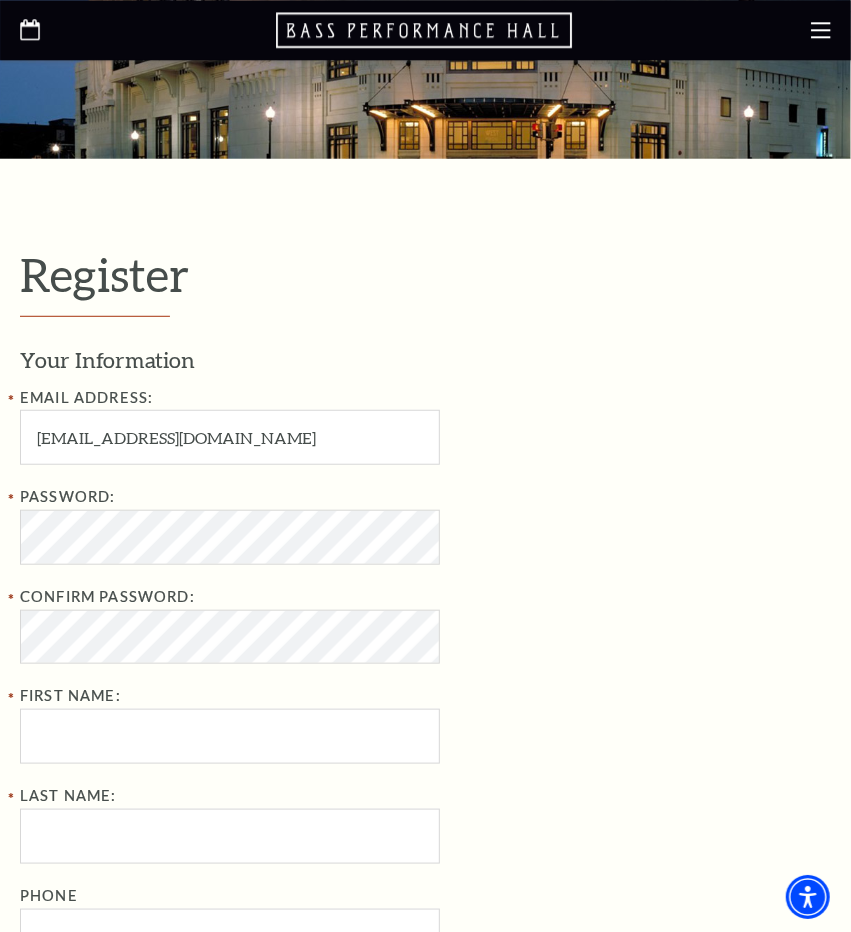 scroll, scrollTop: 242, scrollLeft: 0, axis: vertical 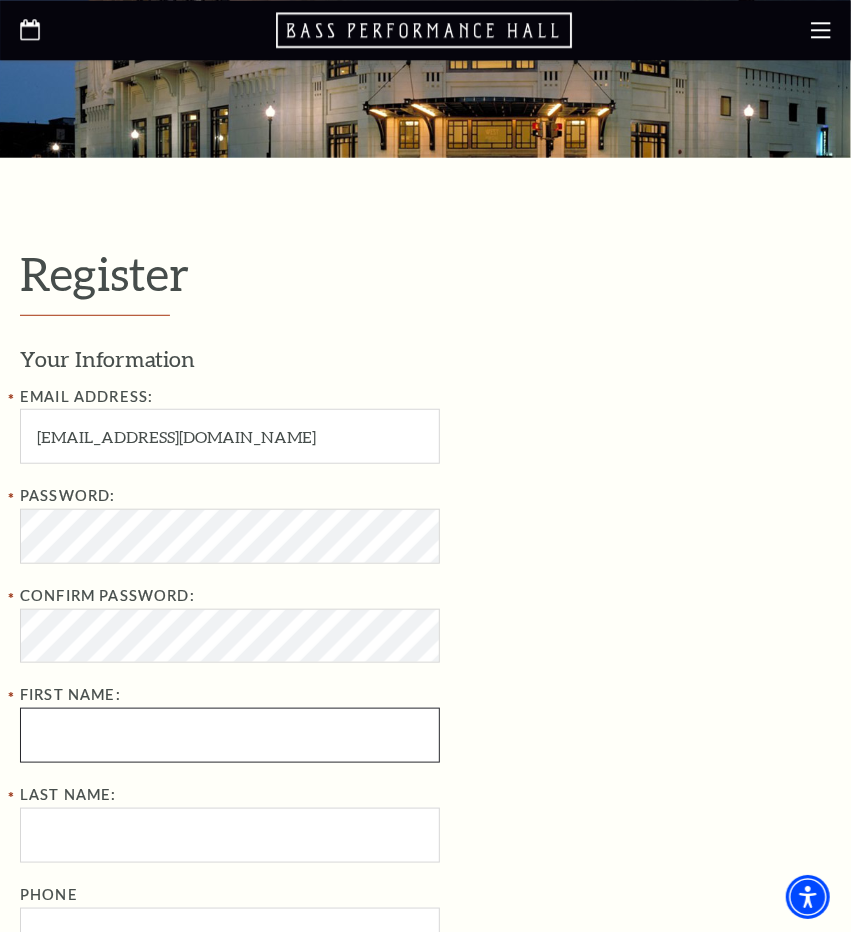 click on "First Name:" at bounding box center (230, 735) 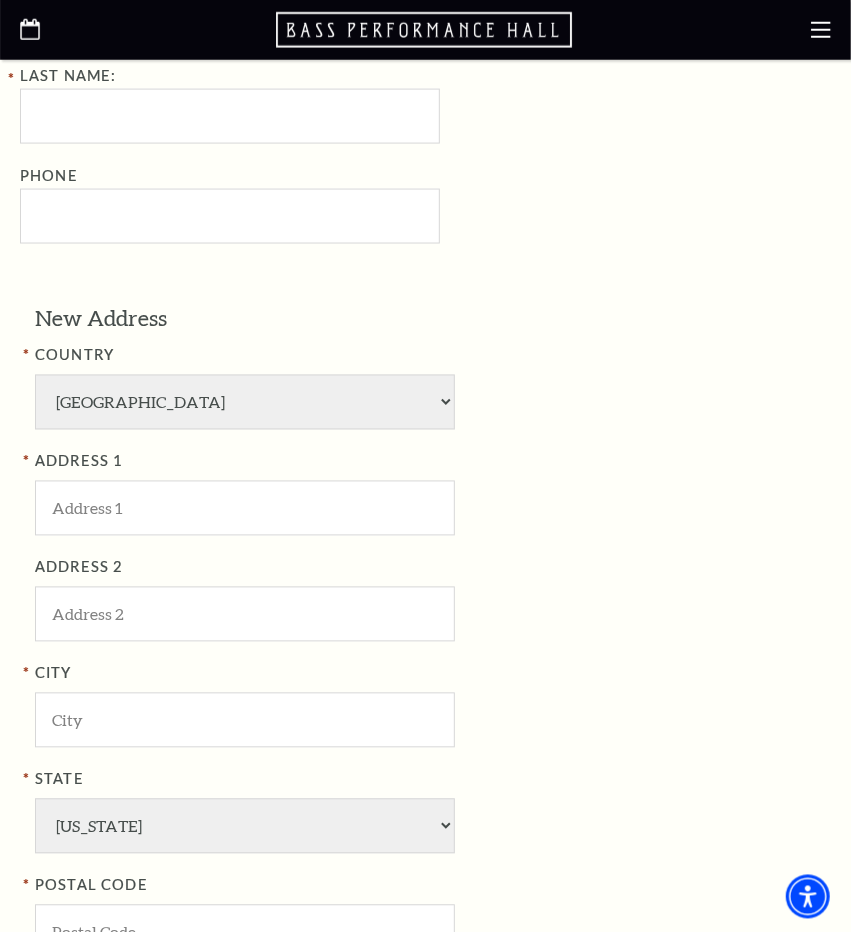scroll, scrollTop: 964, scrollLeft: 0, axis: vertical 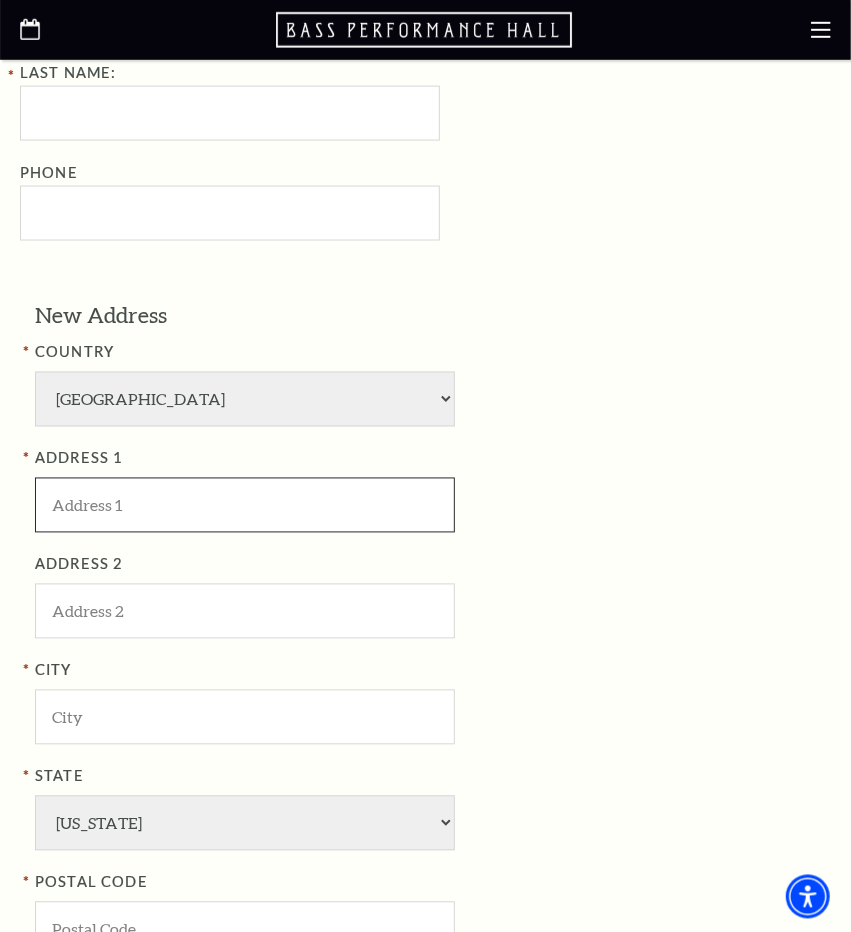 click at bounding box center (245, 505) 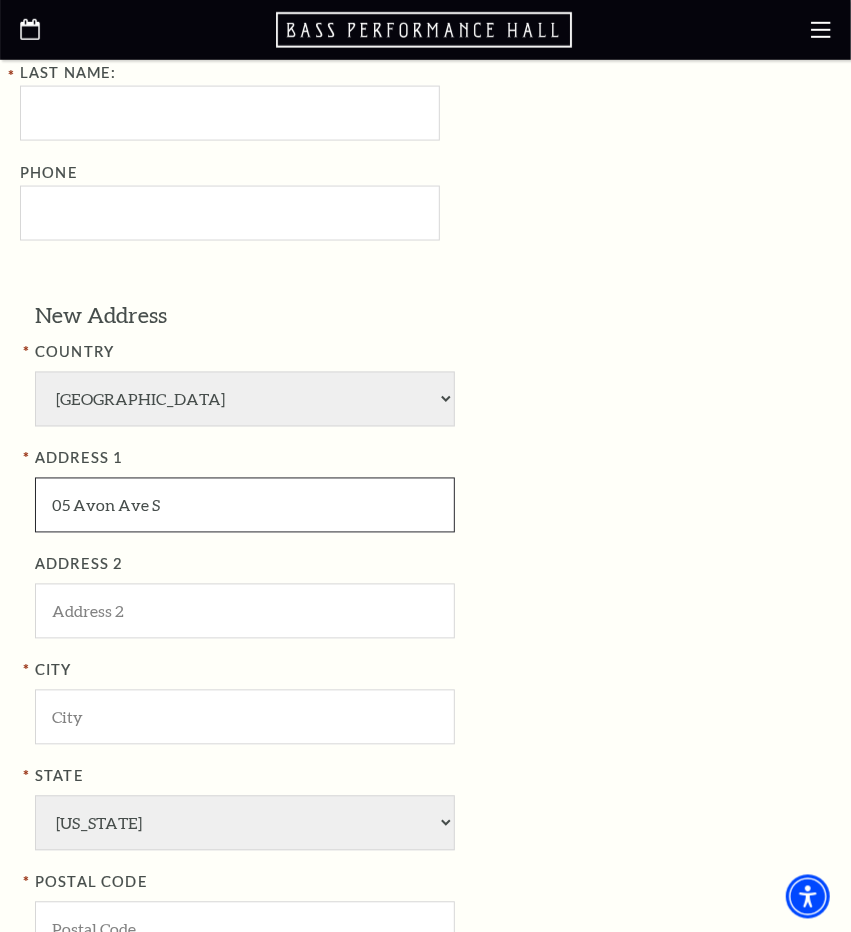 click on "05 Avon Ave S" at bounding box center (245, 505) 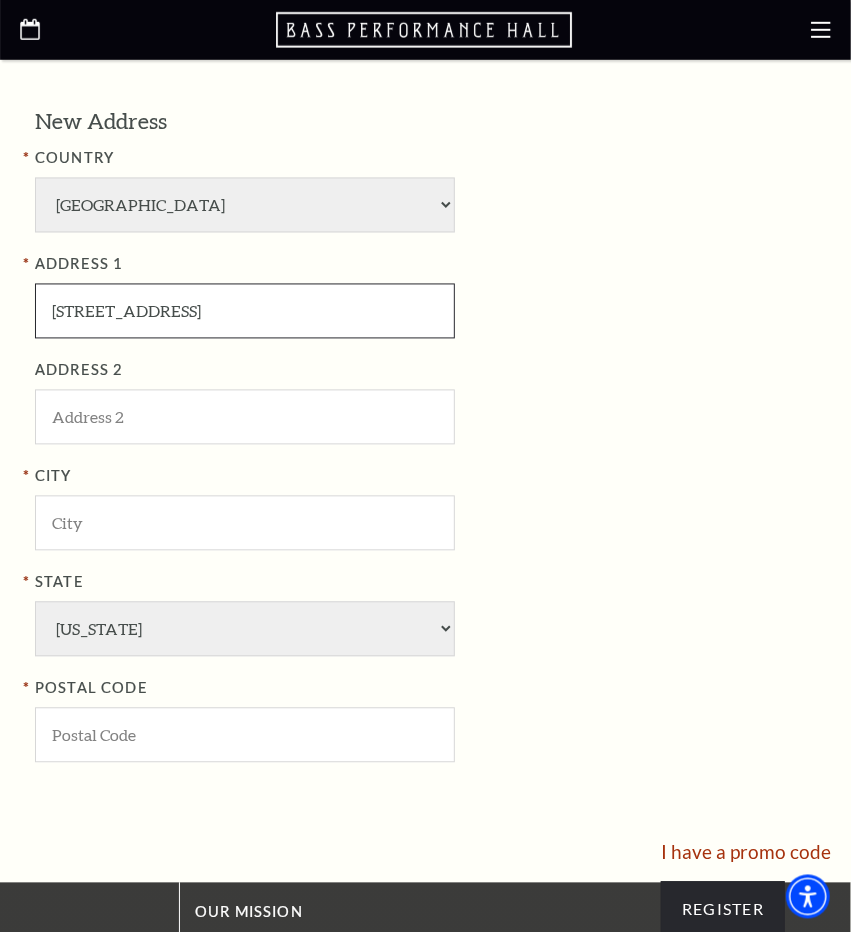 scroll, scrollTop: 1196, scrollLeft: 0, axis: vertical 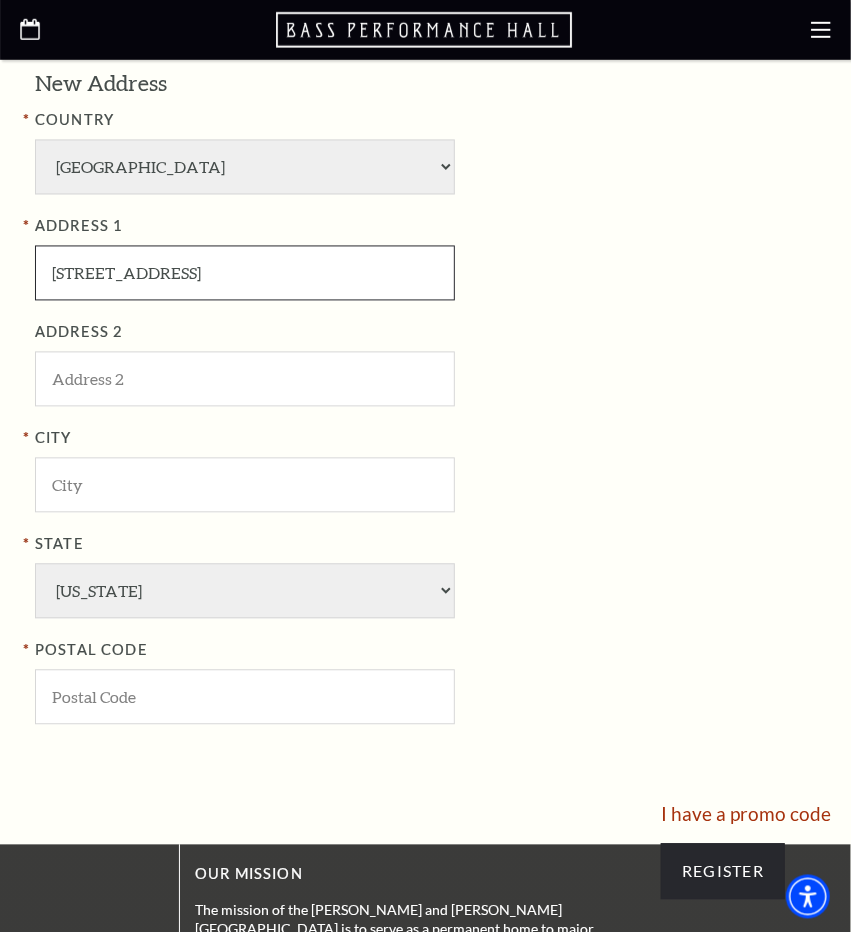 type on "[STREET_ADDRESS]" 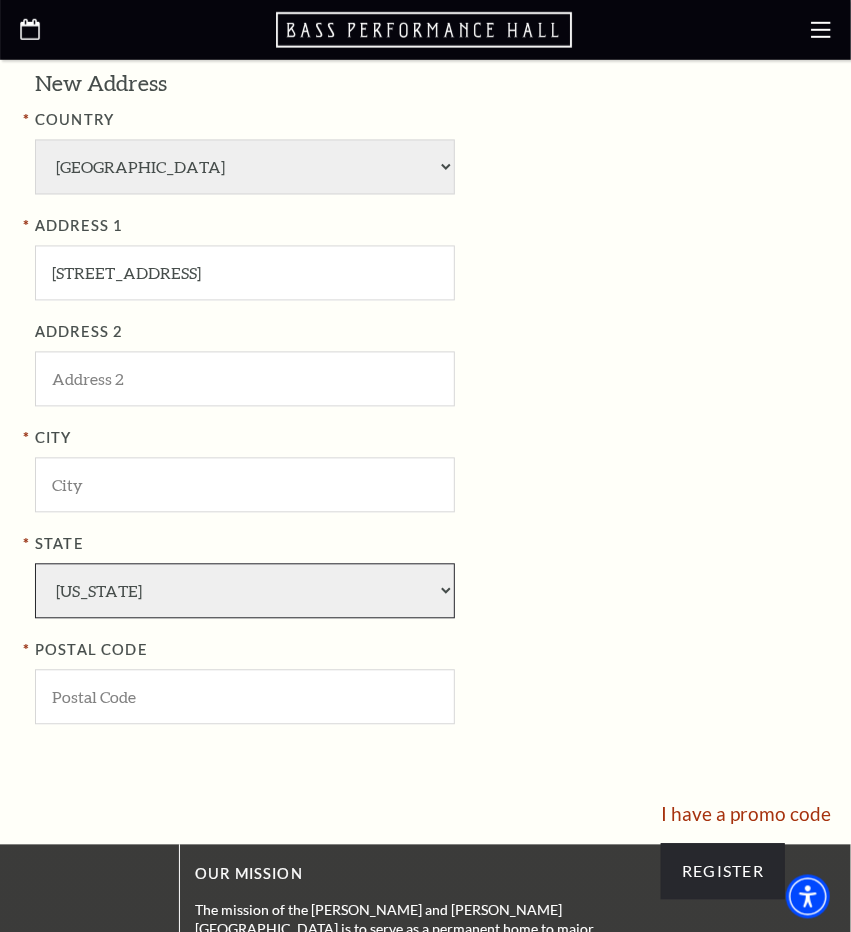click on "Alabama Alaska American Embassy American Embassy American Samoa Arizona Arkansas Armed Forces California Colorado Connecticut D.C. Delaware Florida Georgia Guam Hawaii Idaho Illinois Indiana Iowa Kansas Kentucky Louisiana Maine Marshall Islands Maryland Massachusetts Michigan Micronesia Minnesota Mississippi Missouri Montana Nebraska Nevada New Hampshire New Jersey New Mexico New York North Carolina North Dakota Northern Mariana Is. Ohio Oklahoma Oregon Palau Pennsylvania Puerto Rico Rhode Island South Carolina South Dakota Tennessee Texas Trust Territories Utah Vermont Virgin Islands Virginia Washington West Virginia Wisconsin Wyoming" at bounding box center [245, 591] 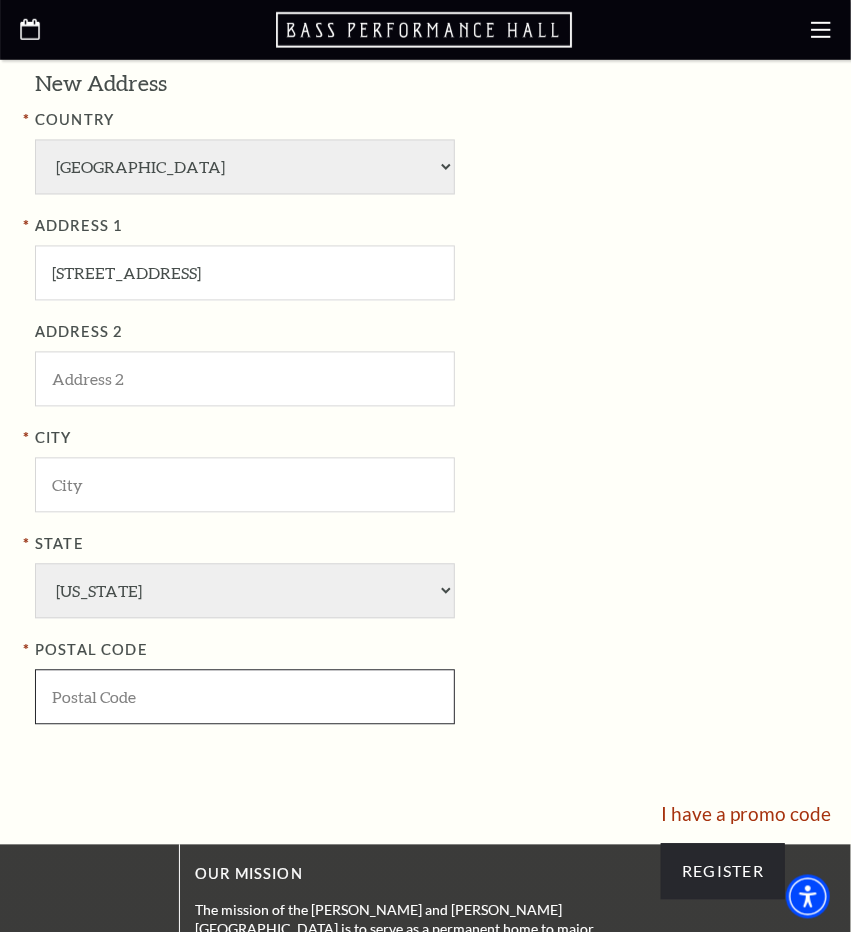 click at bounding box center [245, 697] 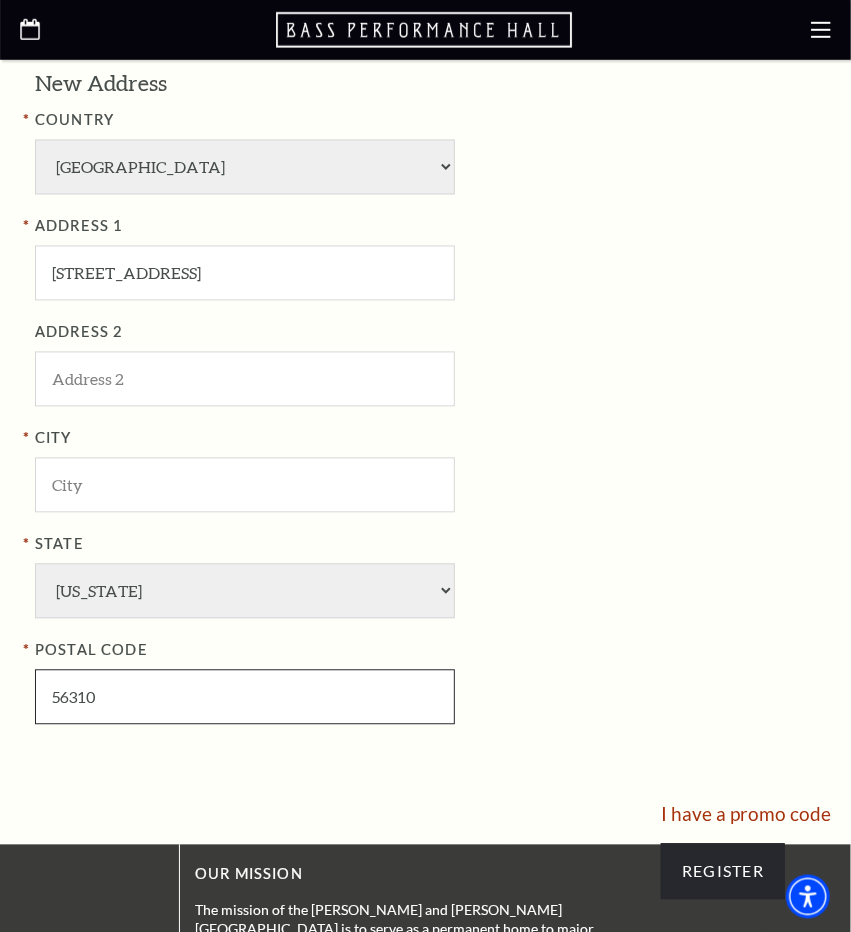 type on "56310" 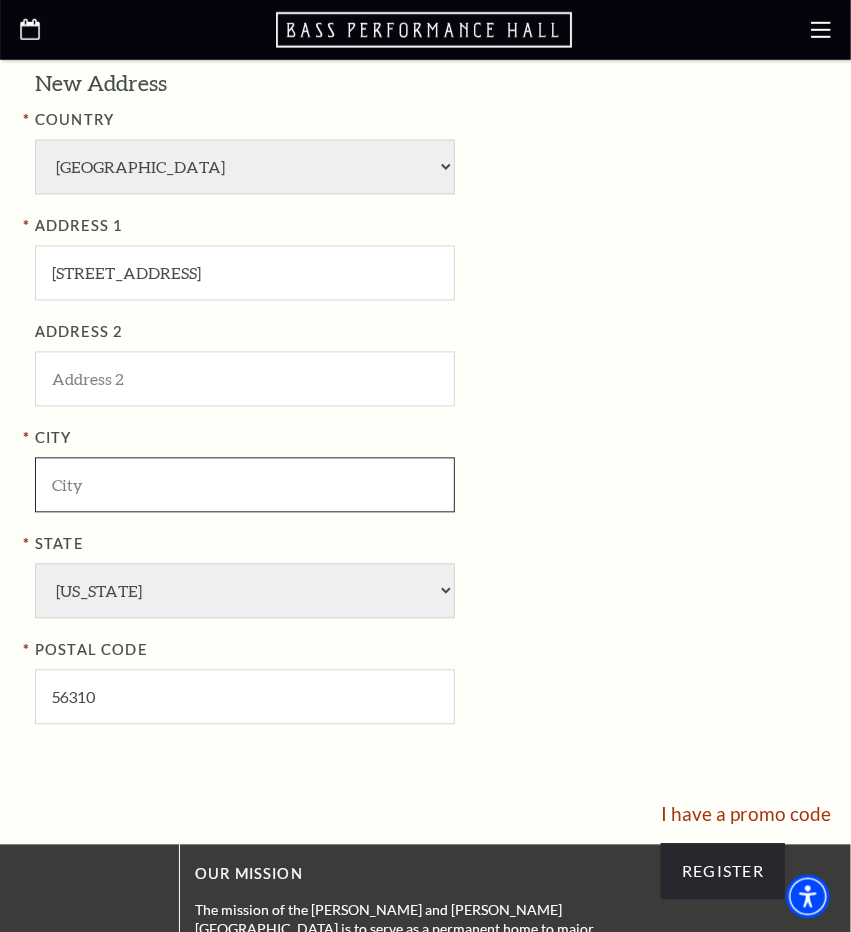 click at bounding box center [245, 485] 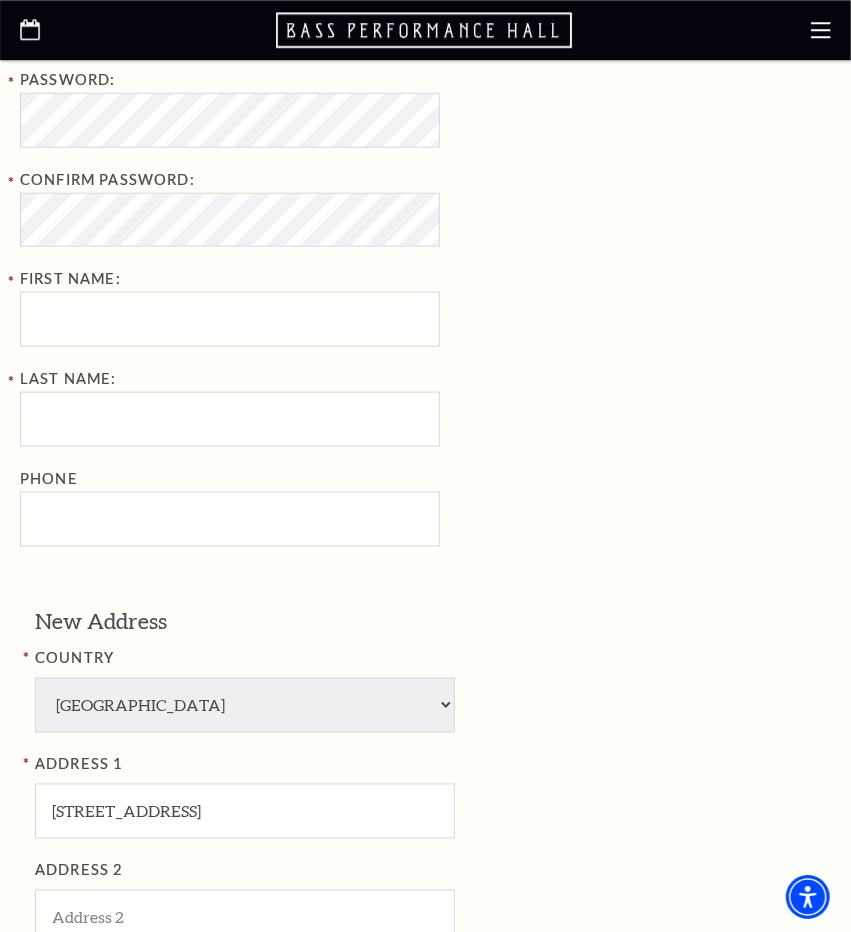 scroll, scrollTop: 649, scrollLeft: 0, axis: vertical 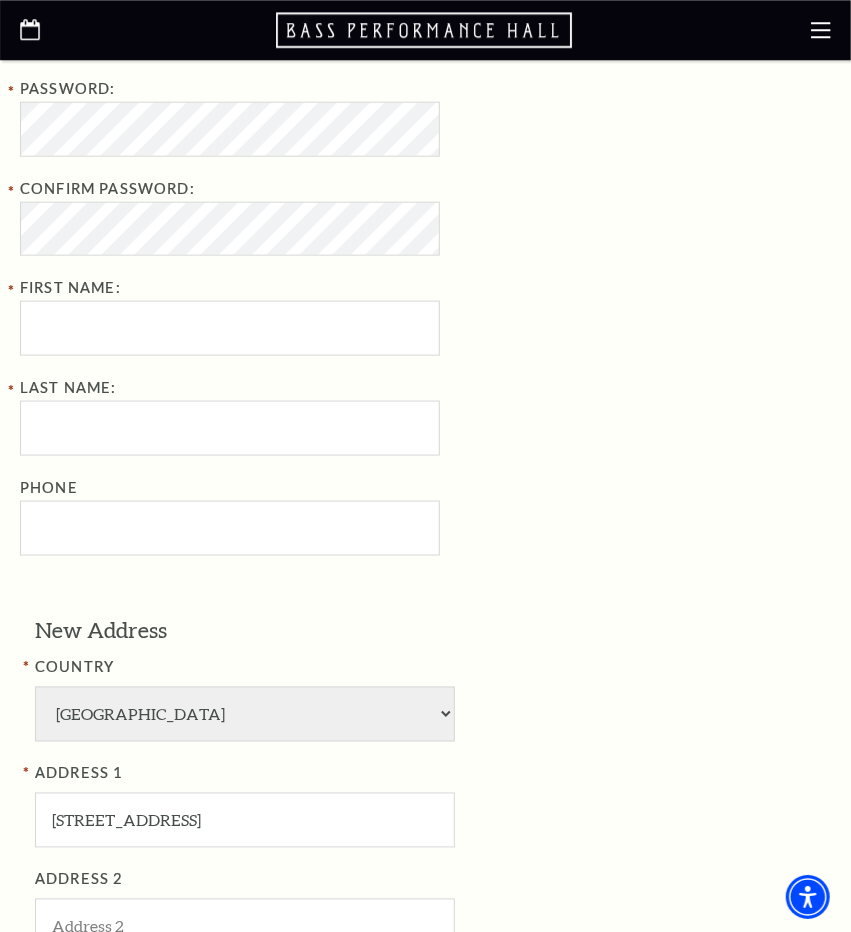 type on "Avon" 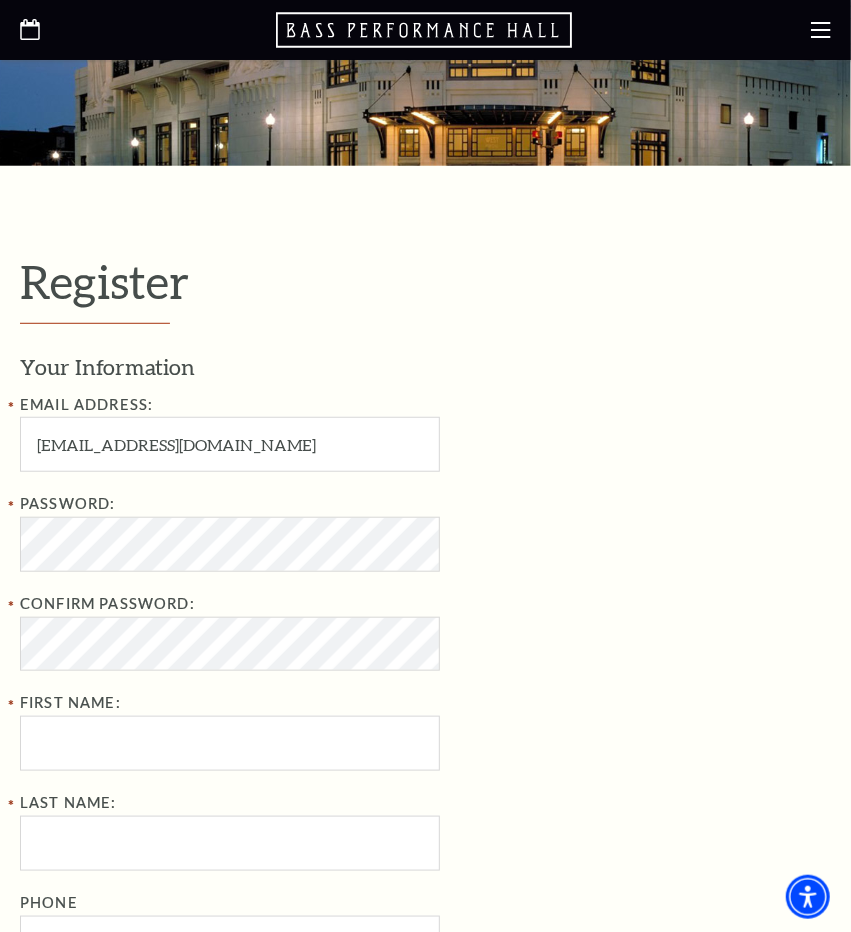 scroll, scrollTop: 255, scrollLeft: 0, axis: vertical 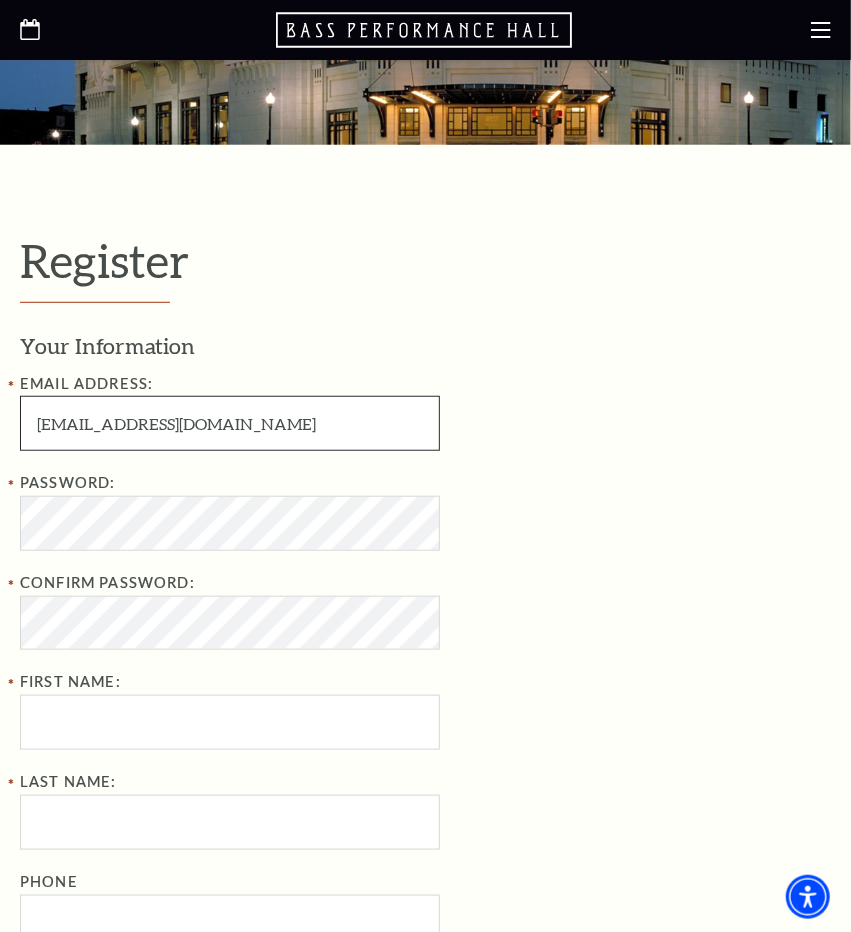 click on "ff.perez9@gmail.com" at bounding box center [230, 423] 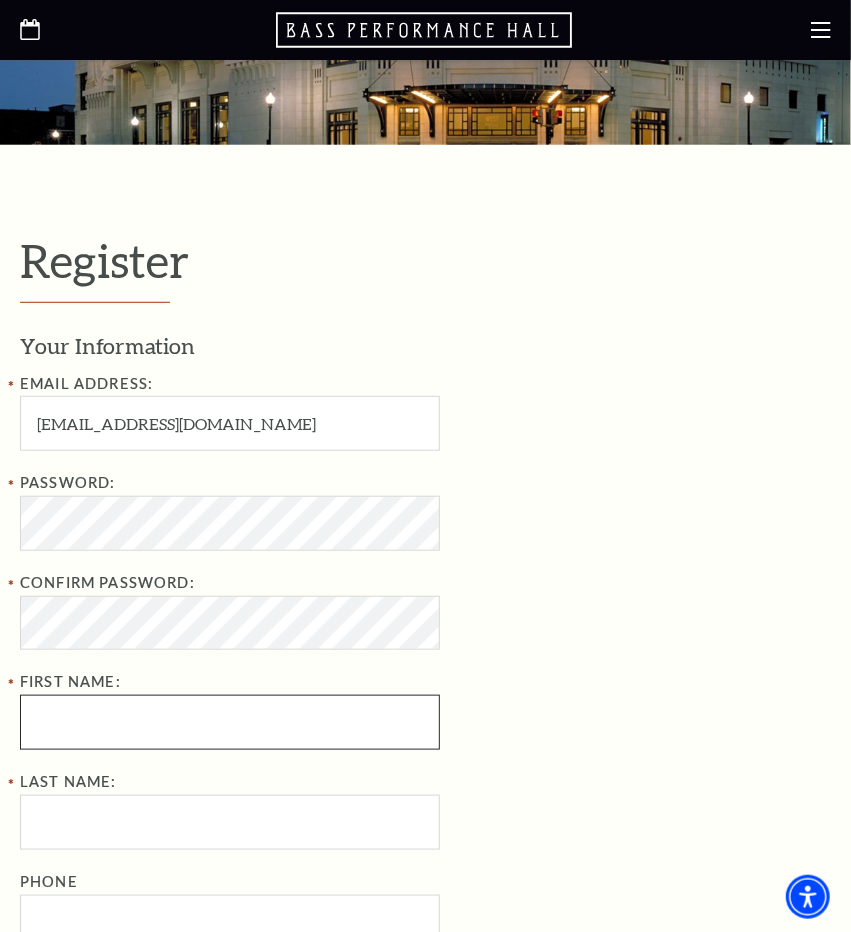 click on "First Name:" at bounding box center [230, 722] 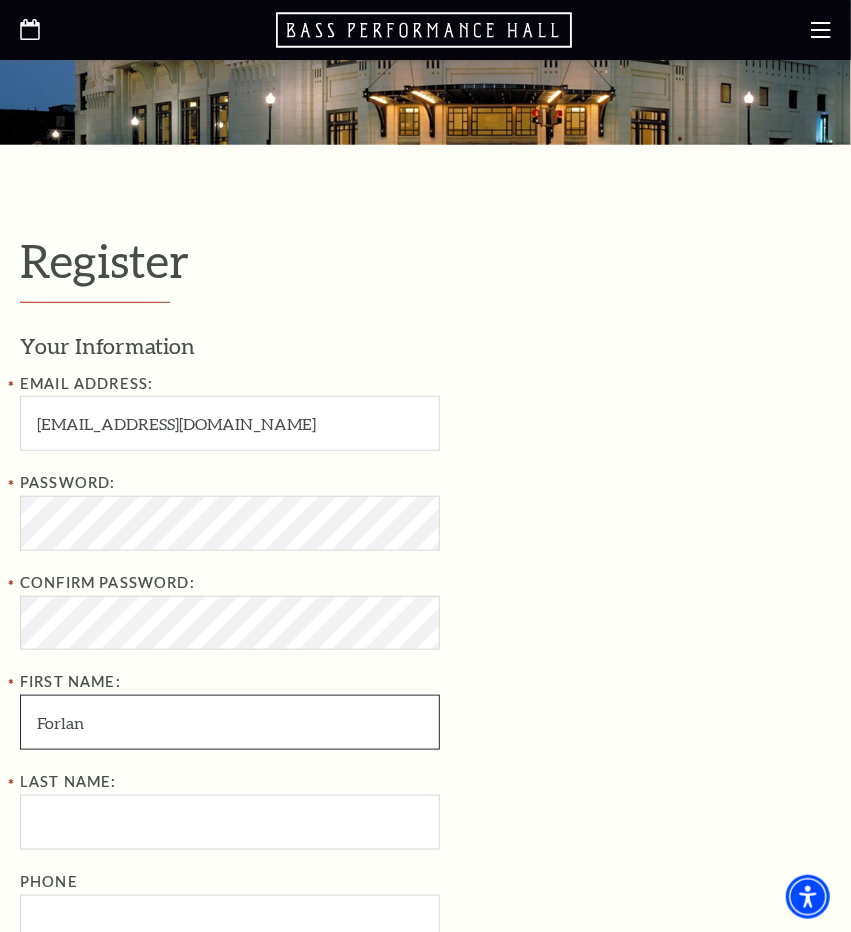 type on "Forlan" 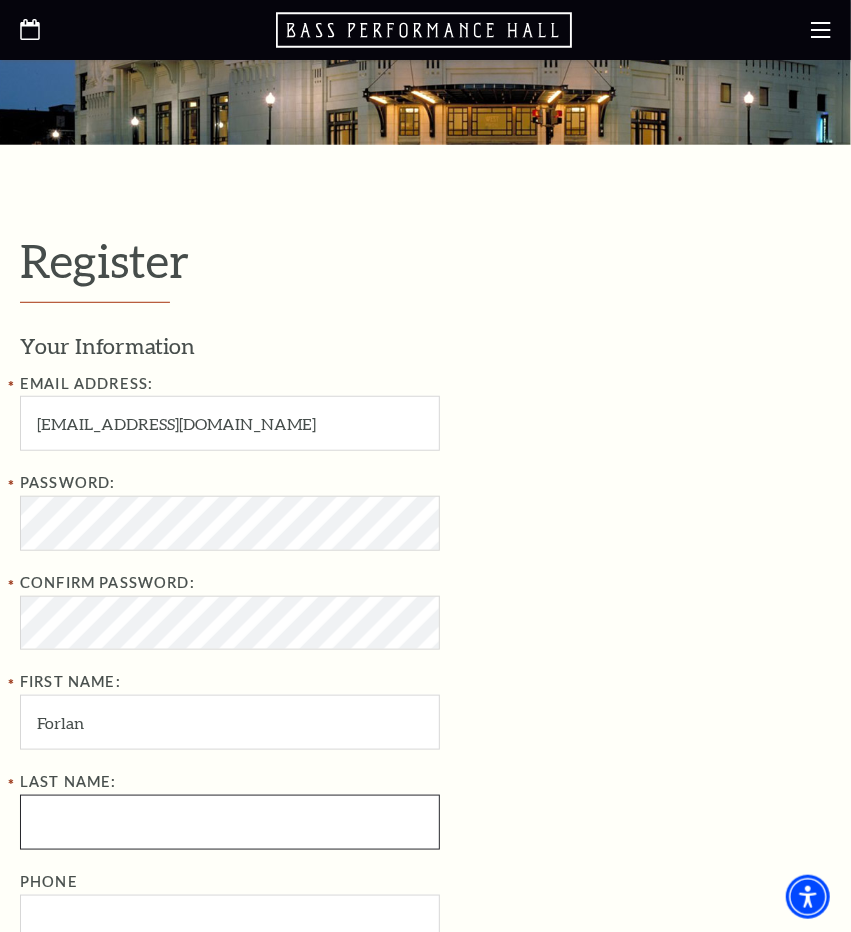 click on "Last Name:" at bounding box center [230, 822] 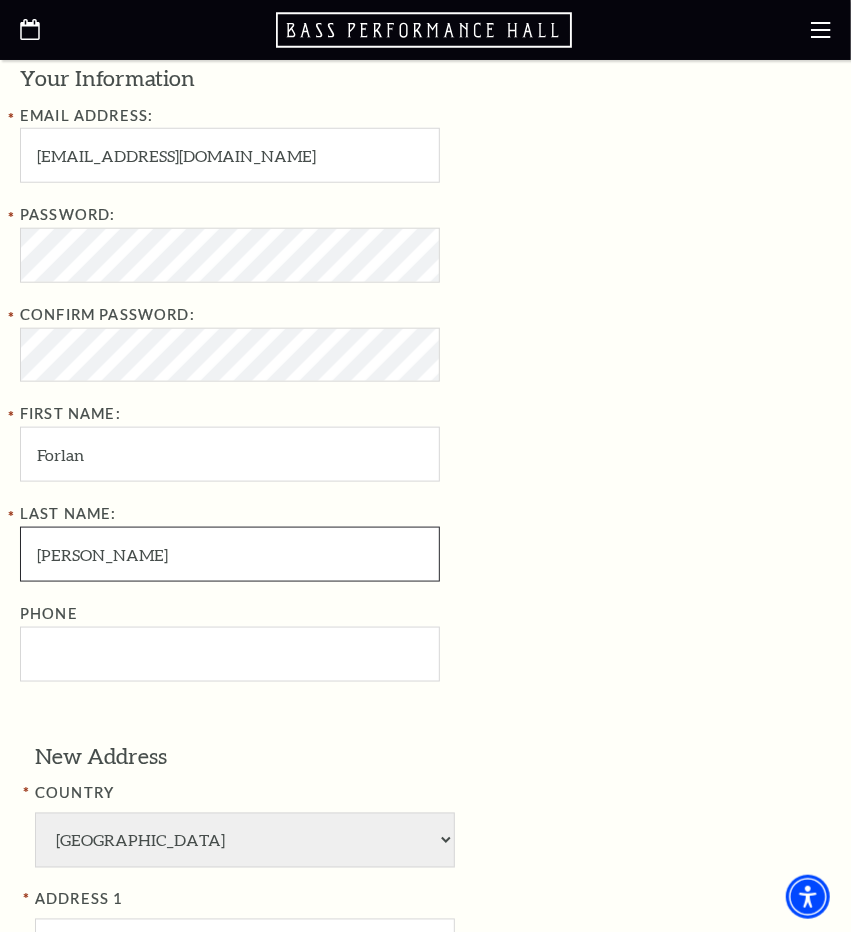 scroll, scrollTop: 518, scrollLeft: 0, axis: vertical 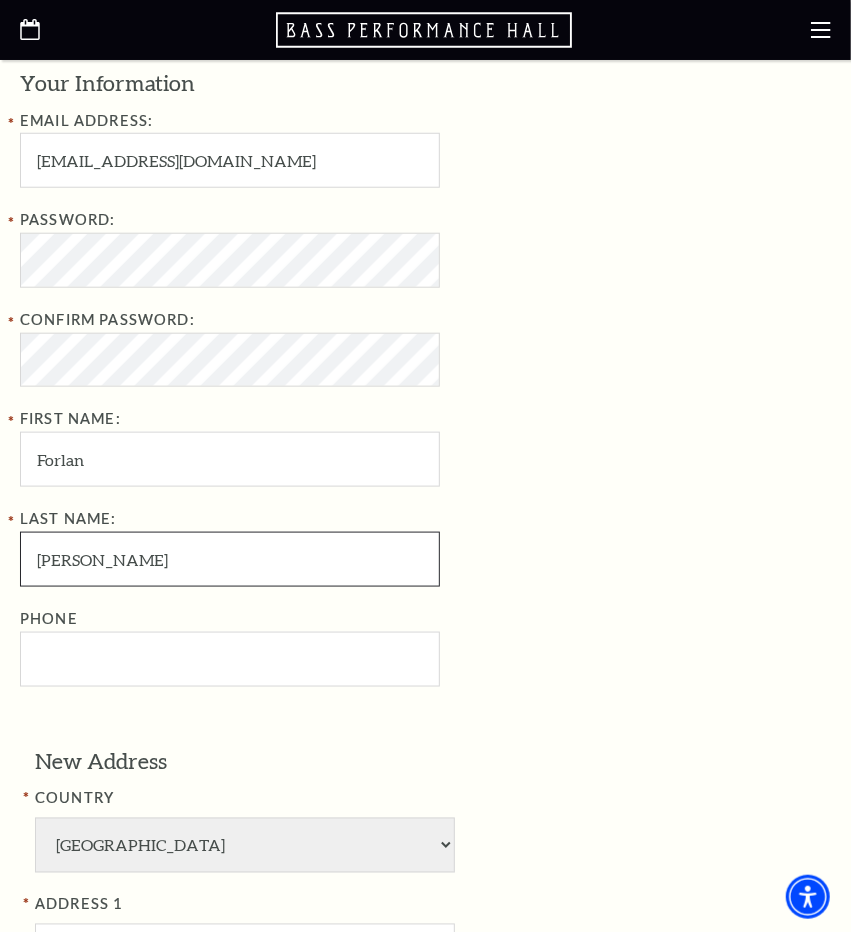 type on "perry" 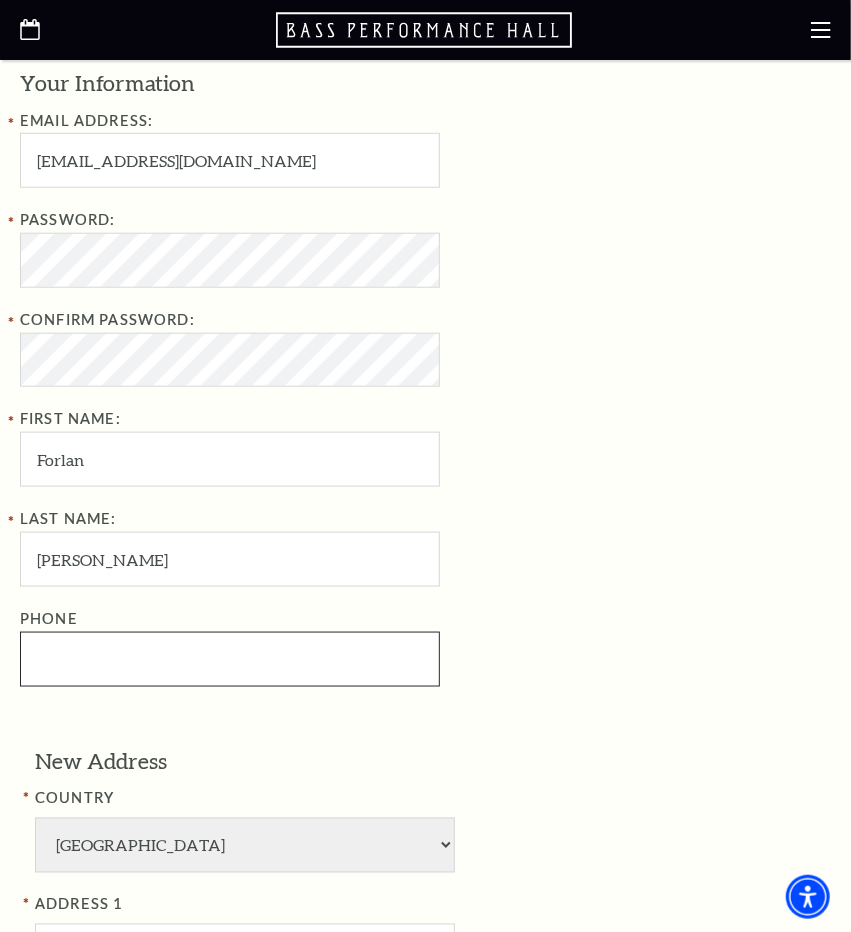 click on "Phone" at bounding box center (230, 659) 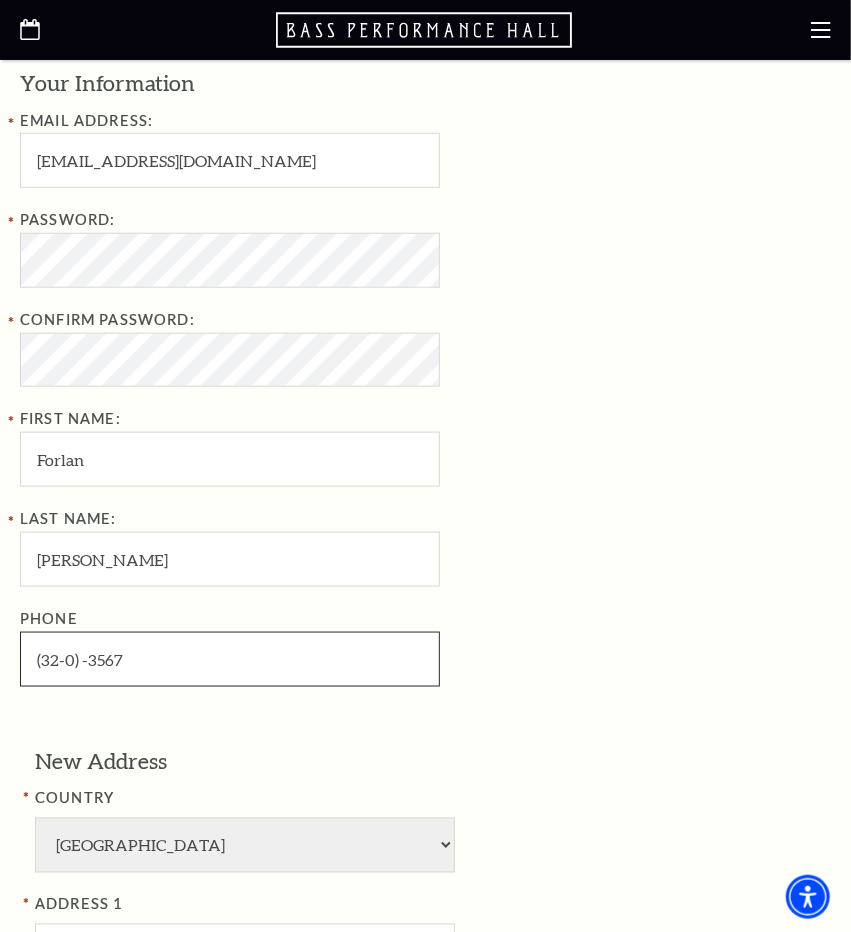 click on "(32-0) -3567" at bounding box center (230, 659) 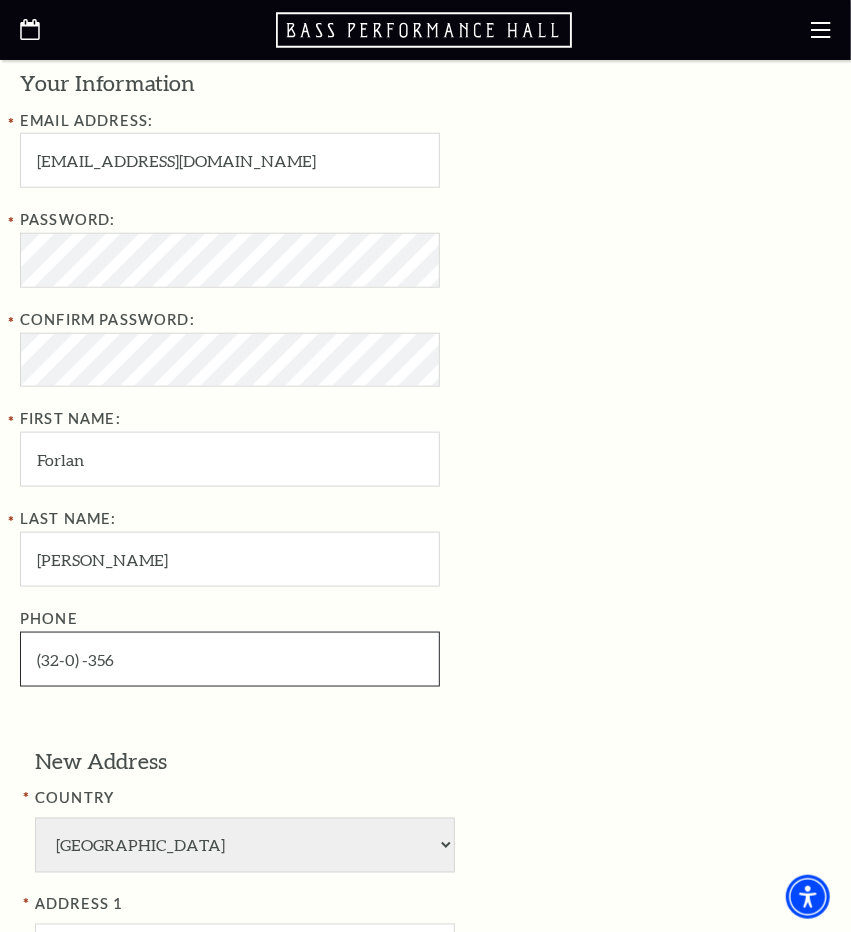 click on "(32-0) -356" at bounding box center [230, 659] 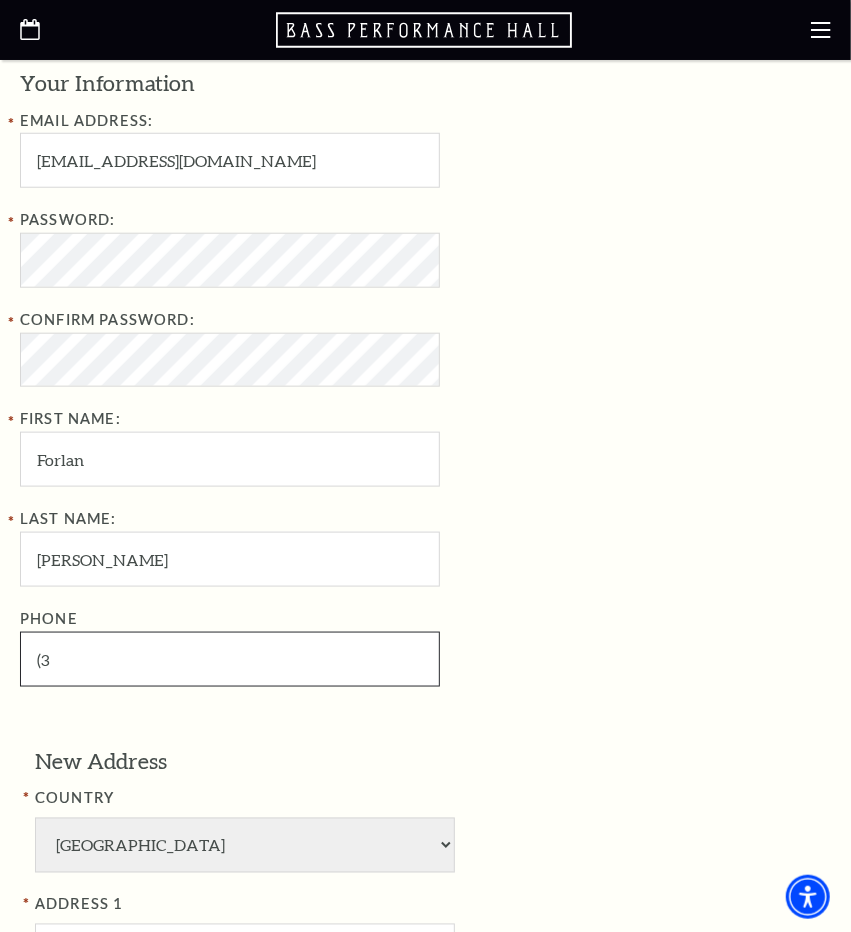 type on "(" 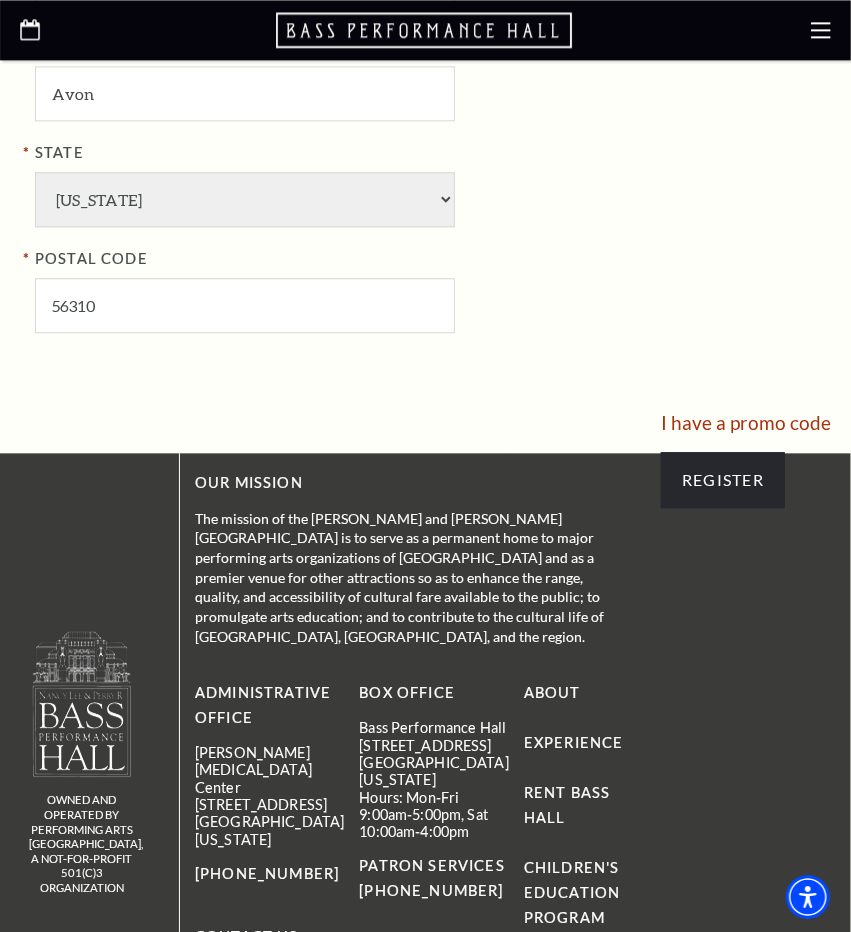 scroll, scrollTop: 1589, scrollLeft: 0, axis: vertical 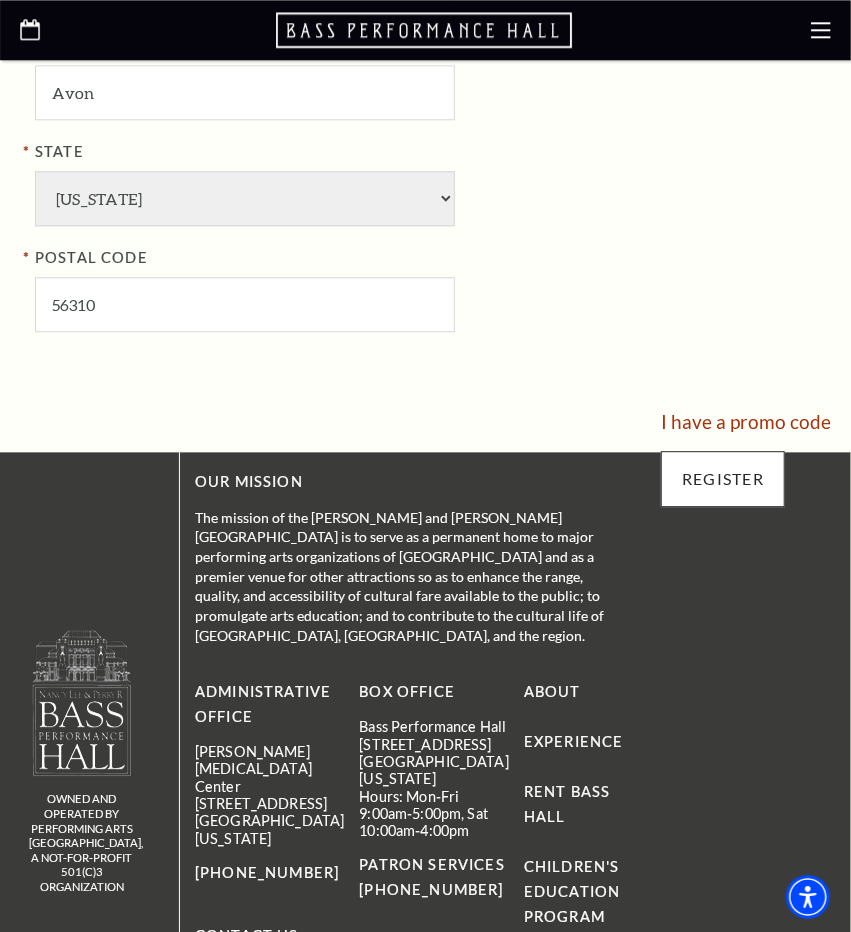 type on "320-356-7186" 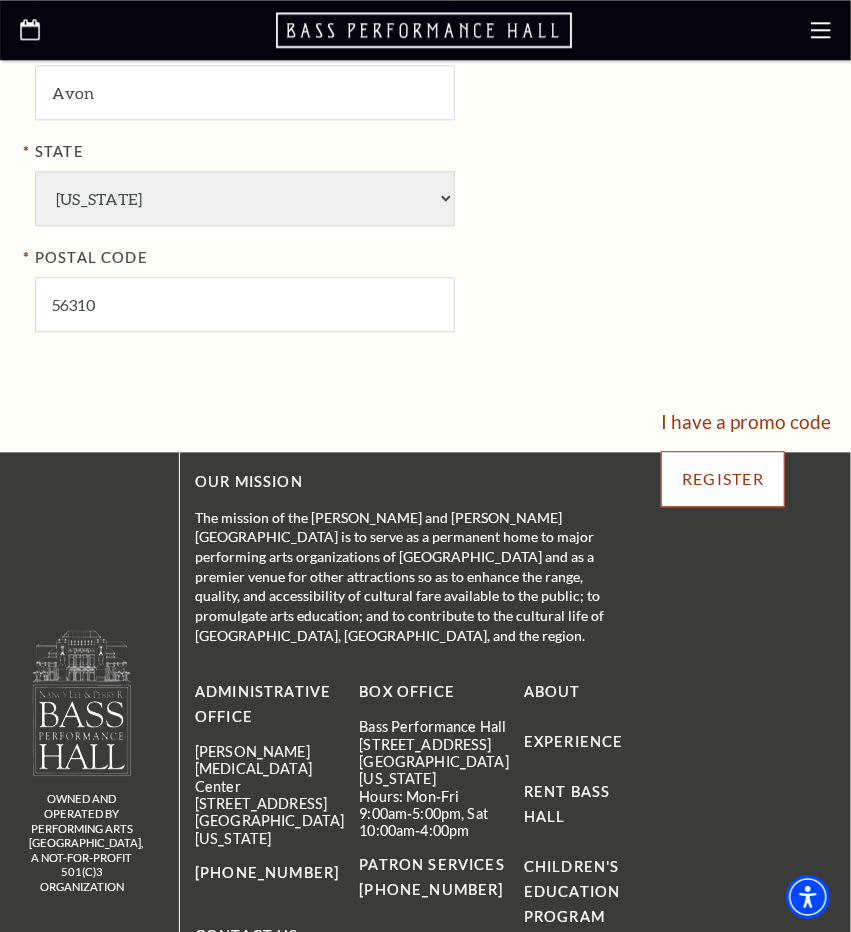 click on "Register" at bounding box center (723, 479) 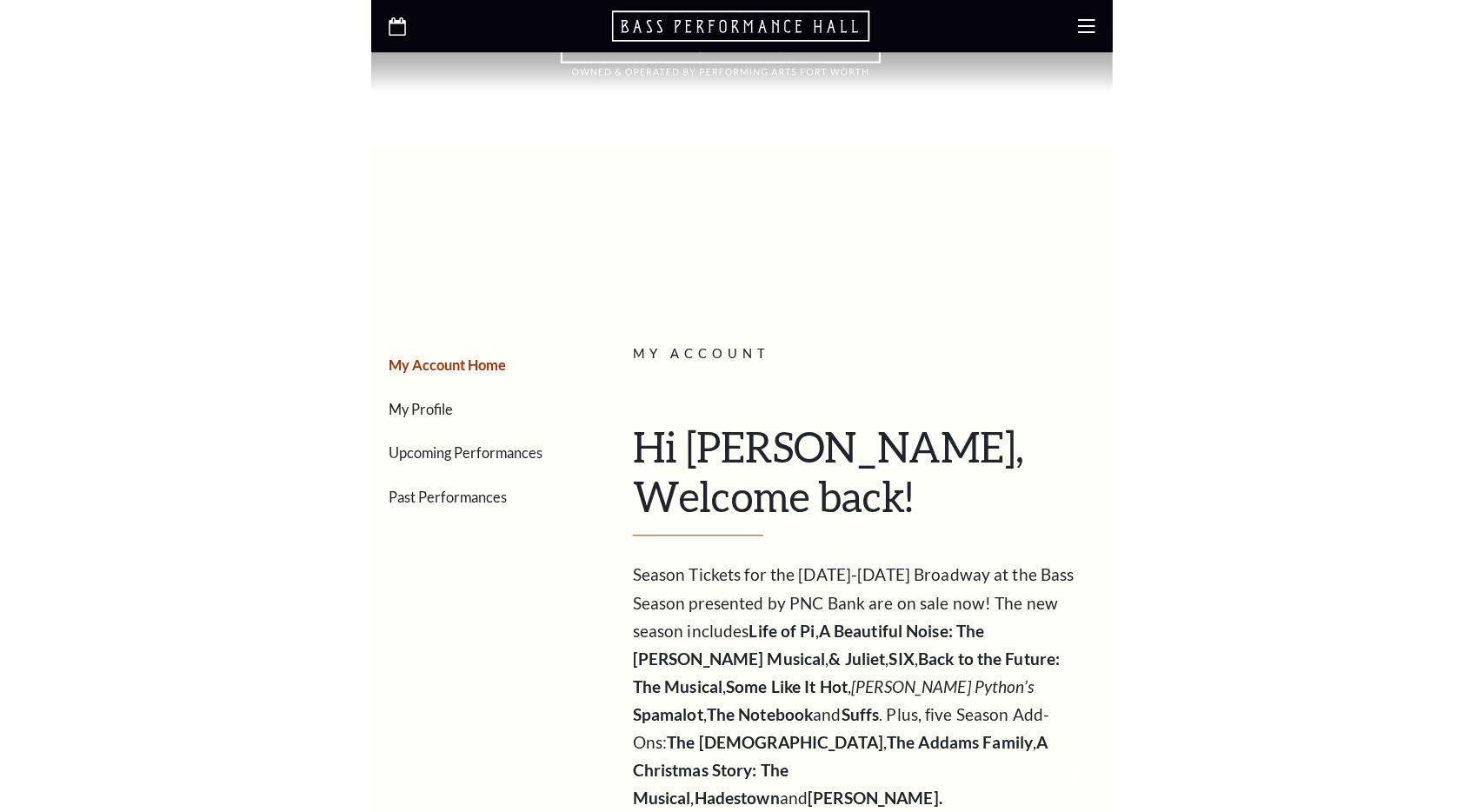 scroll, scrollTop: 0, scrollLeft: 0, axis: both 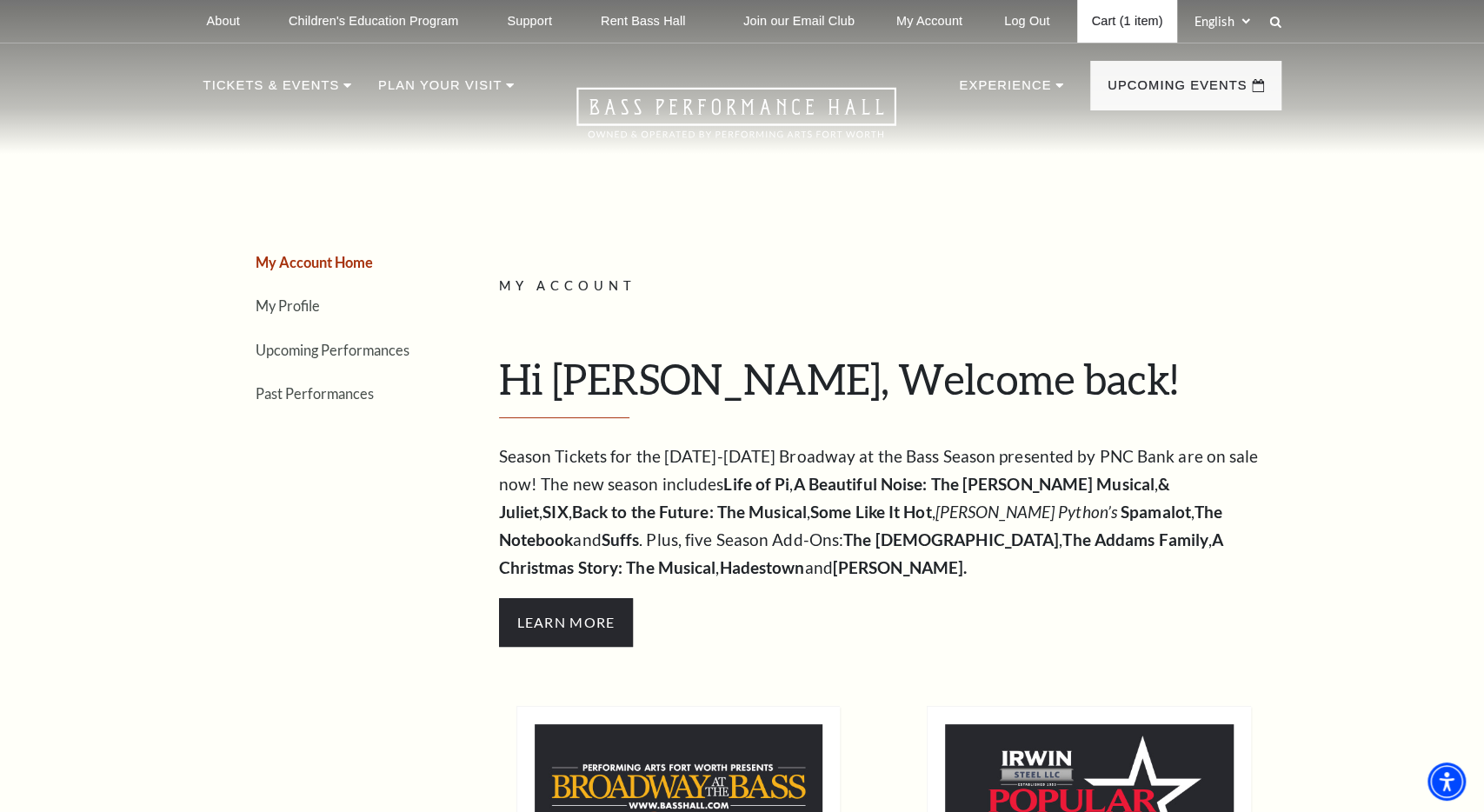 click on "Cart (1 item)" at bounding box center [1127, 21] 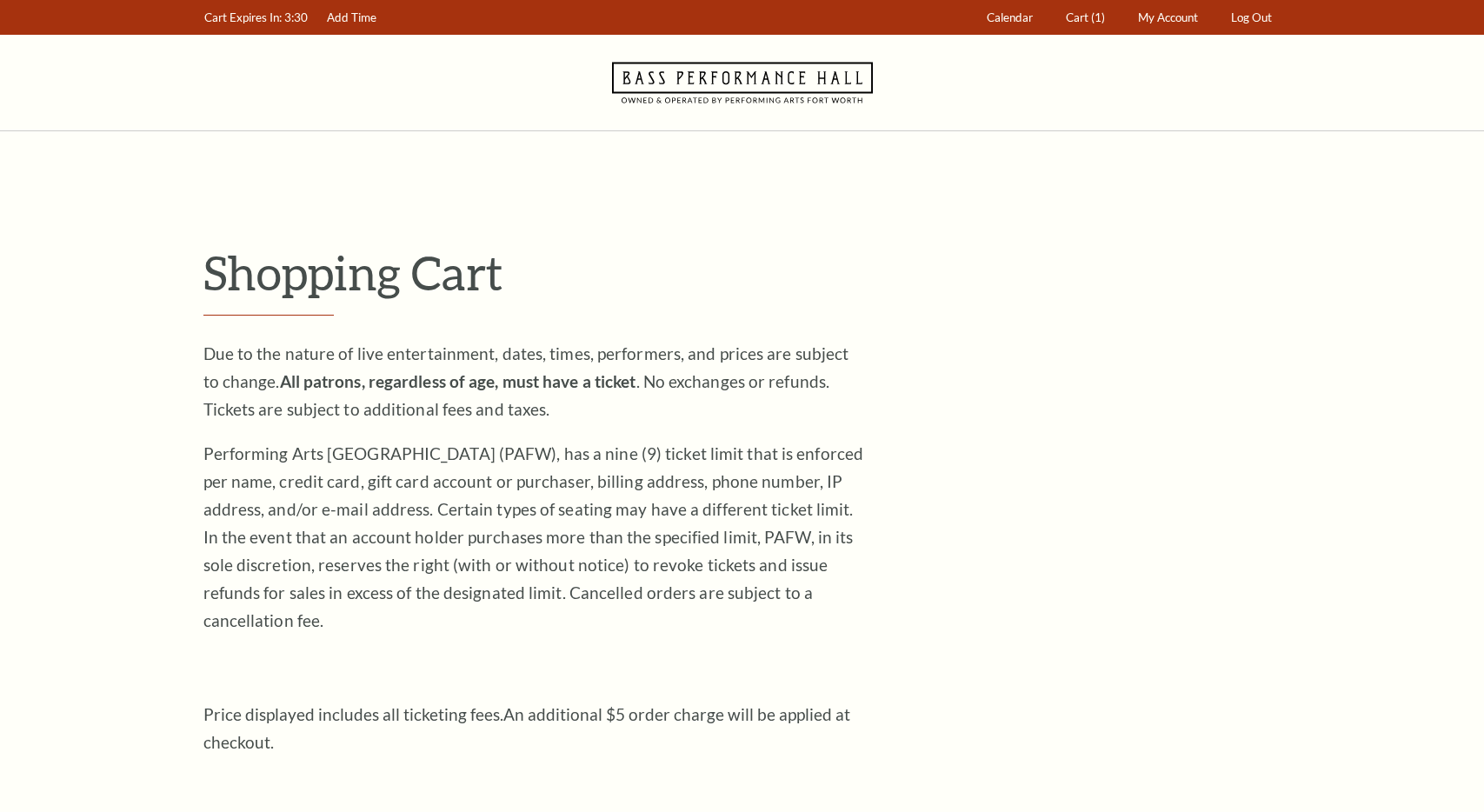 scroll, scrollTop: 0, scrollLeft: 0, axis: both 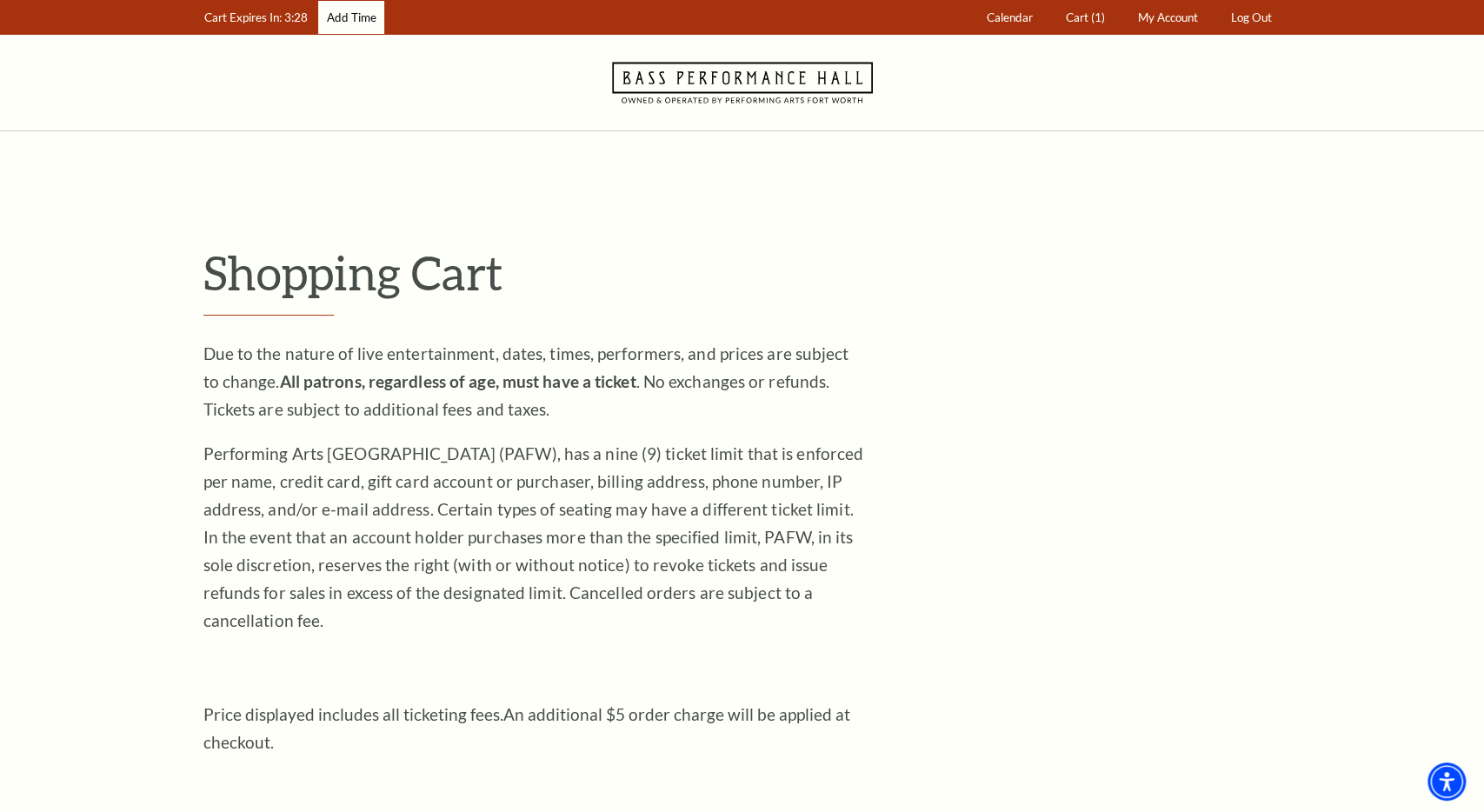 click on "Add Time" at bounding box center (351, 17) 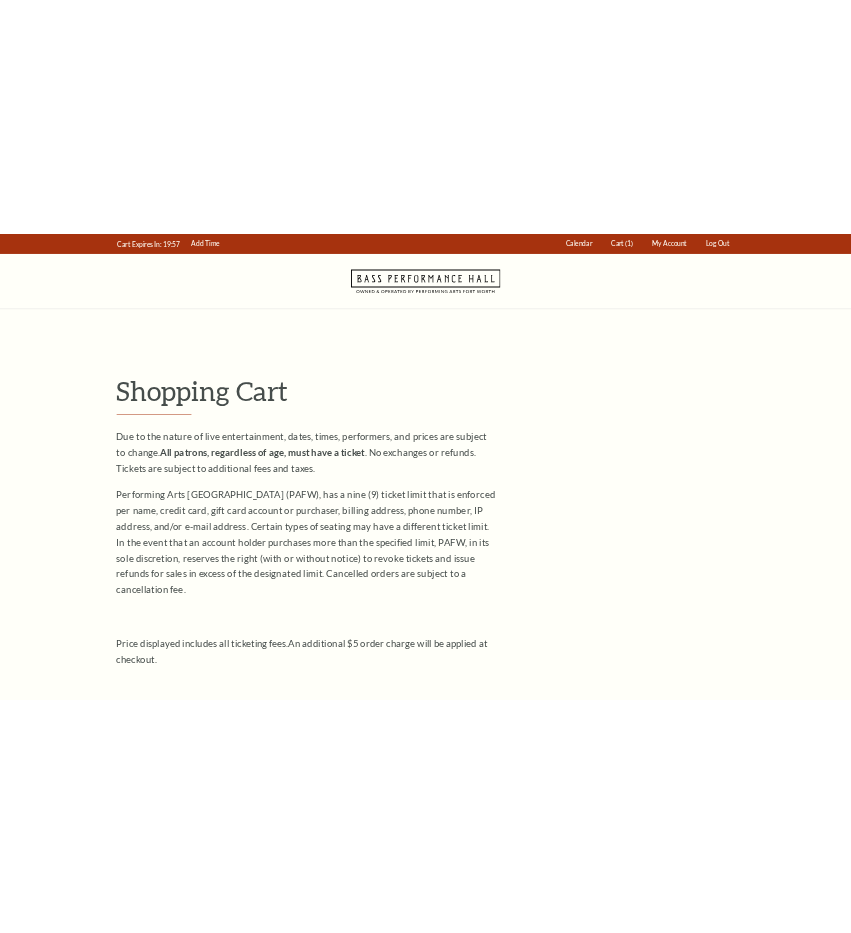 scroll, scrollTop: 0, scrollLeft: 0, axis: both 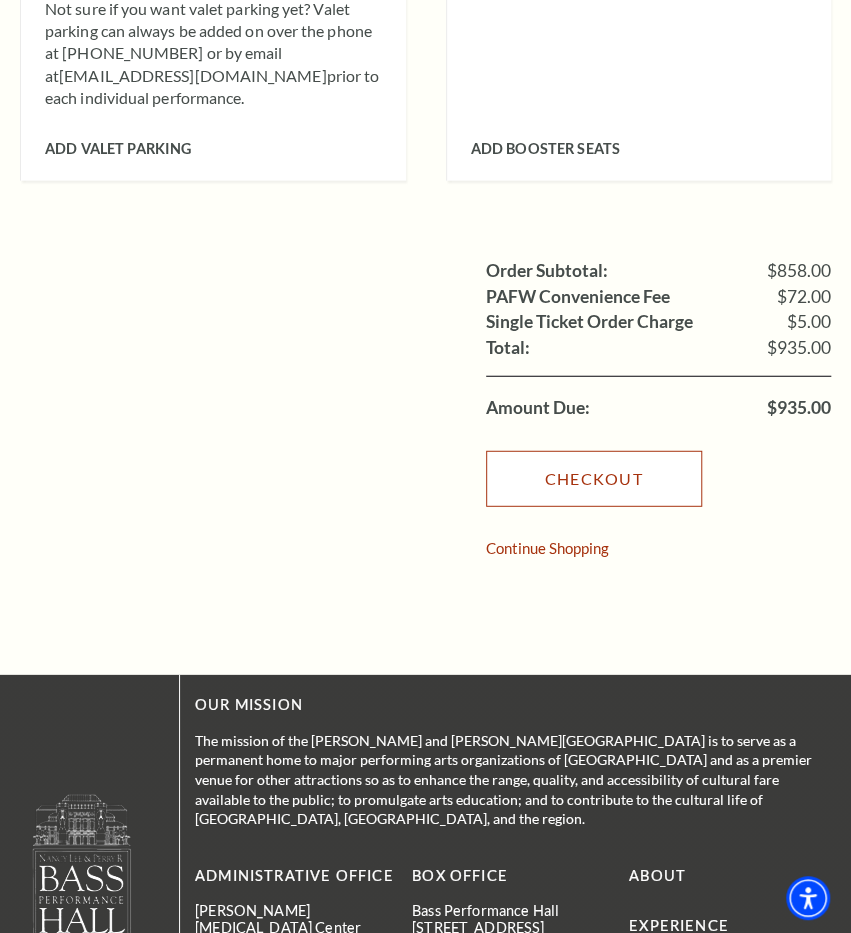click on "Checkout" at bounding box center [594, 479] 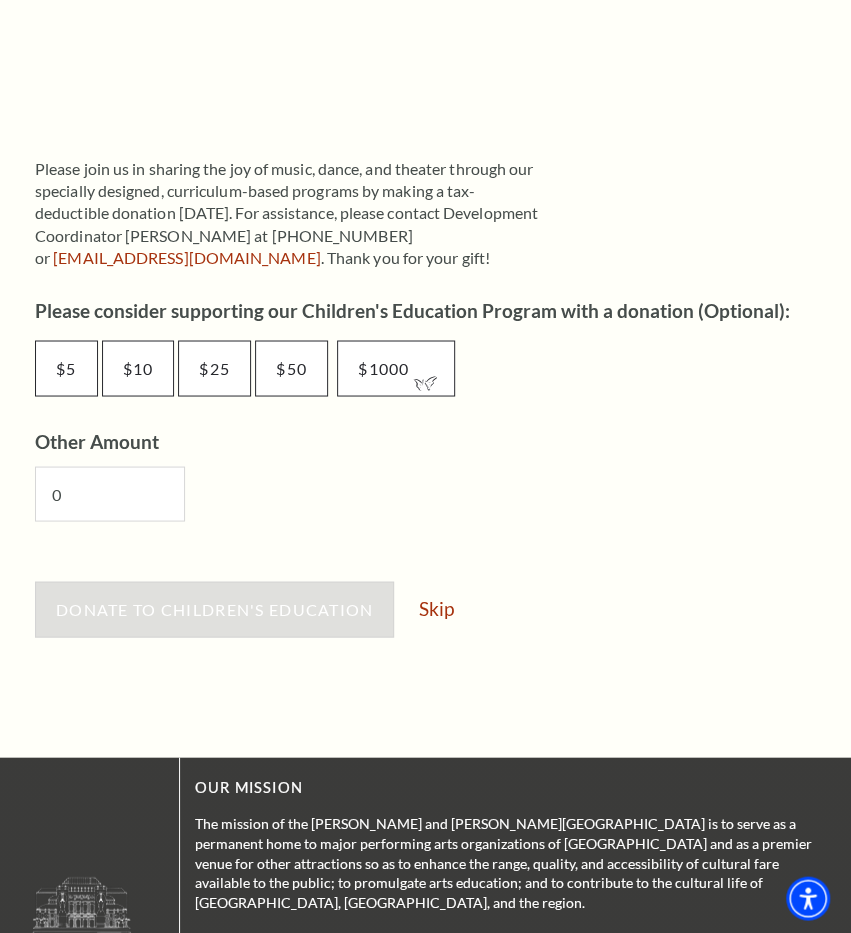 scroll, scrollTop: 964, scrollLeft: 0, axis: vertical 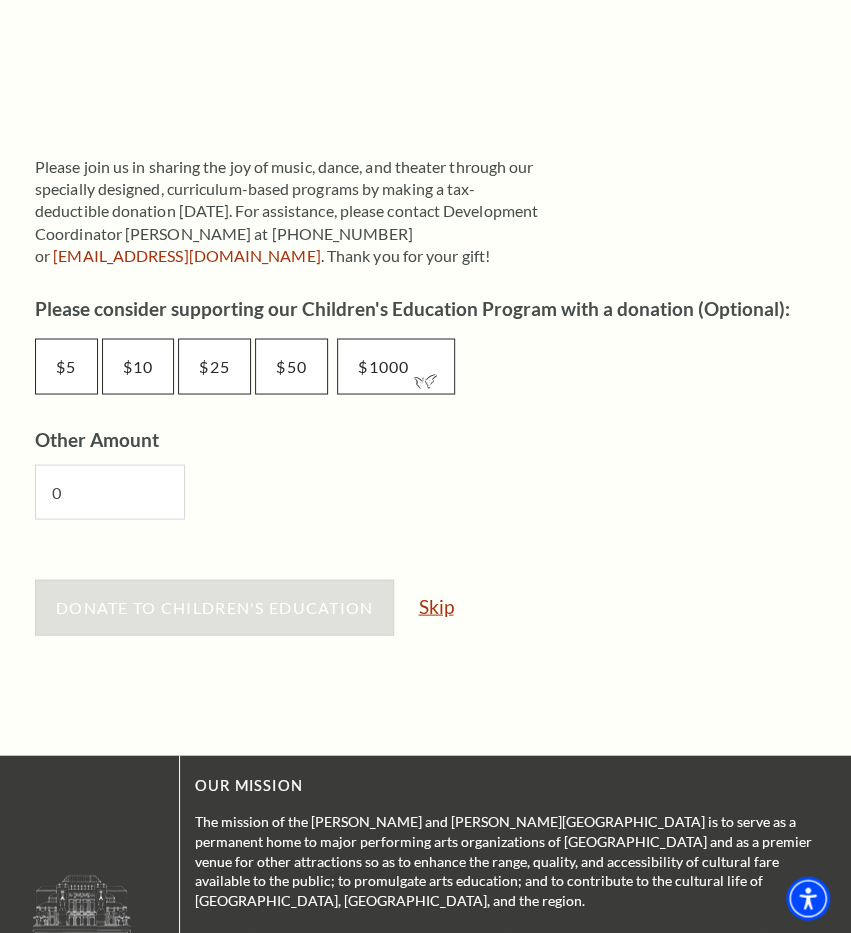 click on "Skip" at bounding box center [435, 605] 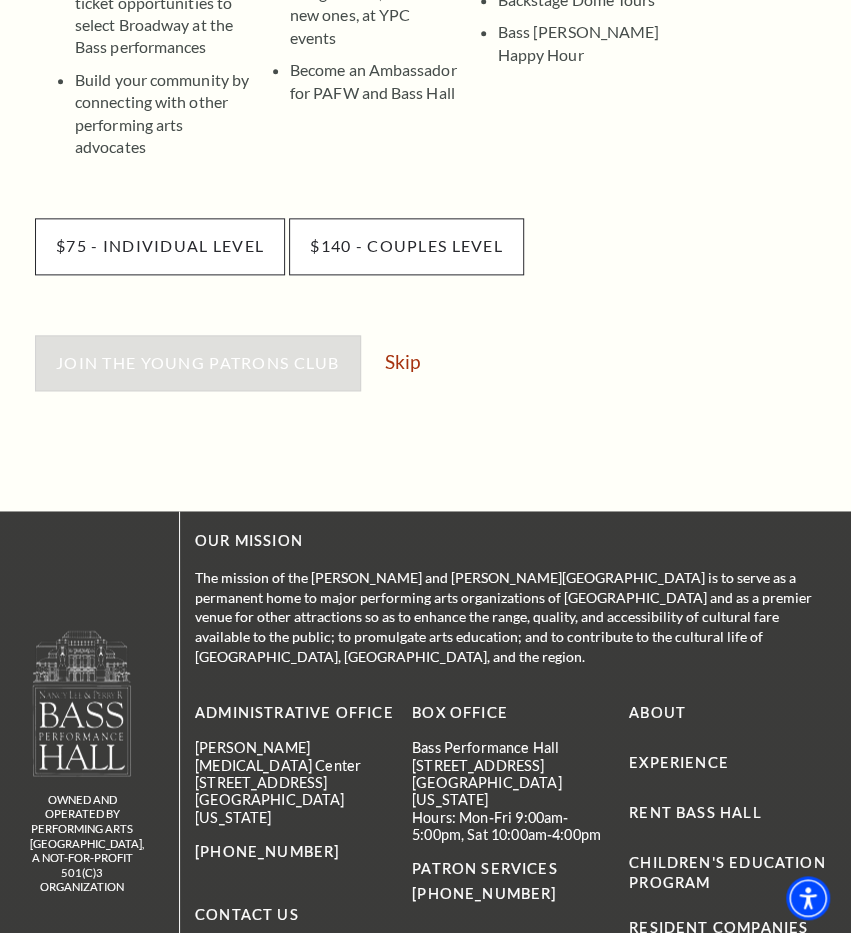 scroll, scrollTop: 694, scrollLeft: 0, axis: vertical 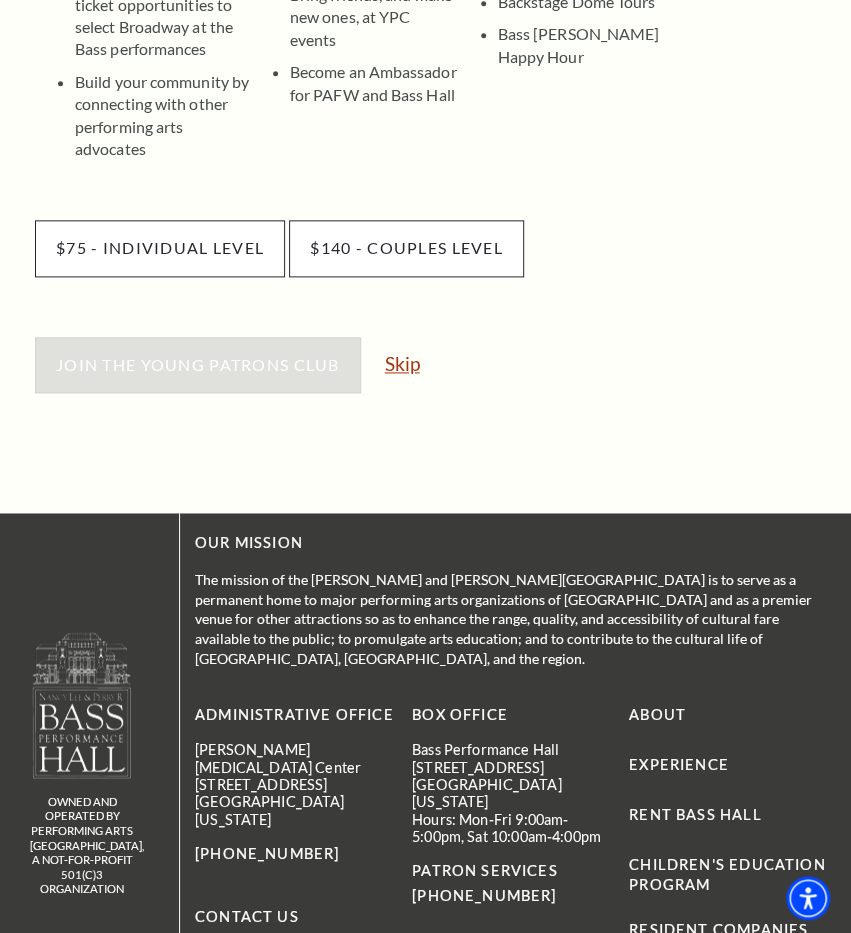 click on "Skip" at bounding box center (402, 363) 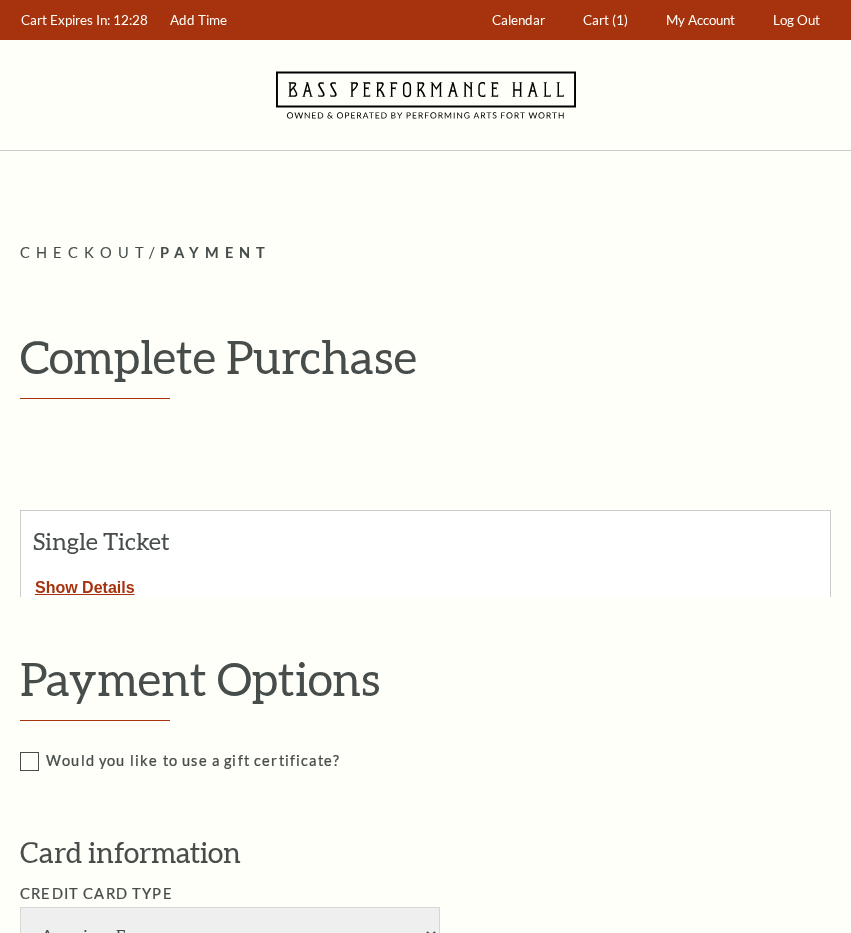 scroll, scrollTop: 0, scrollLeft: 0, axis: both 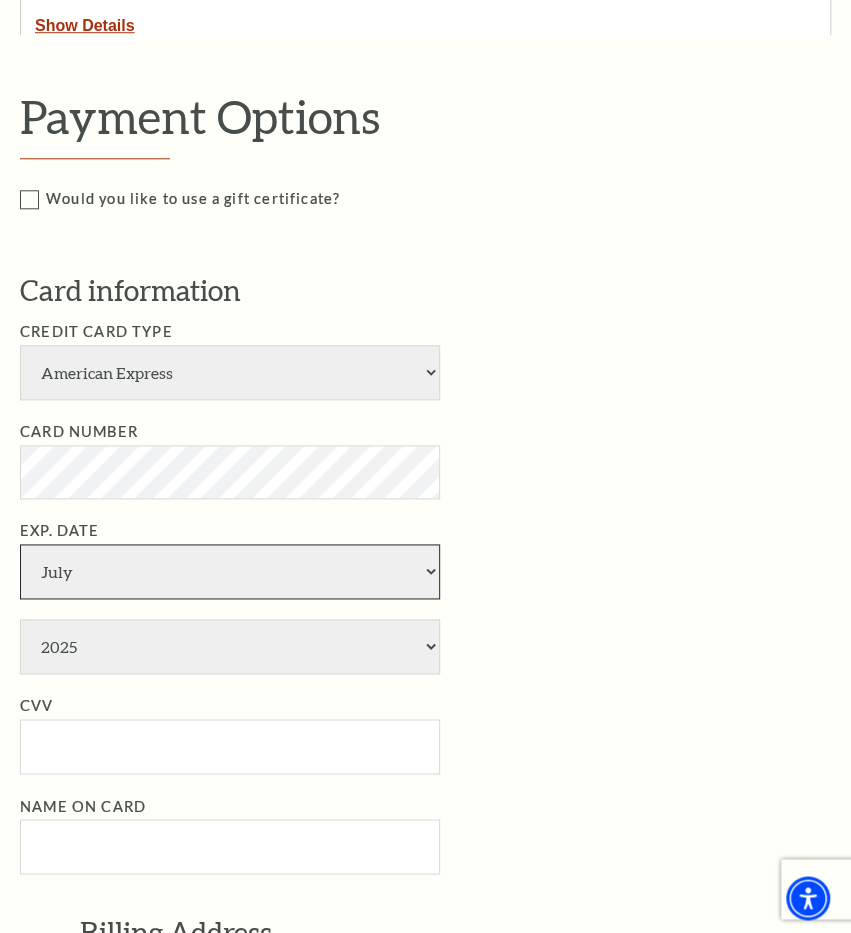 click on "January
February
March
April
May
June
July
August
September
October
November
December" at bounding box center [230, 571] 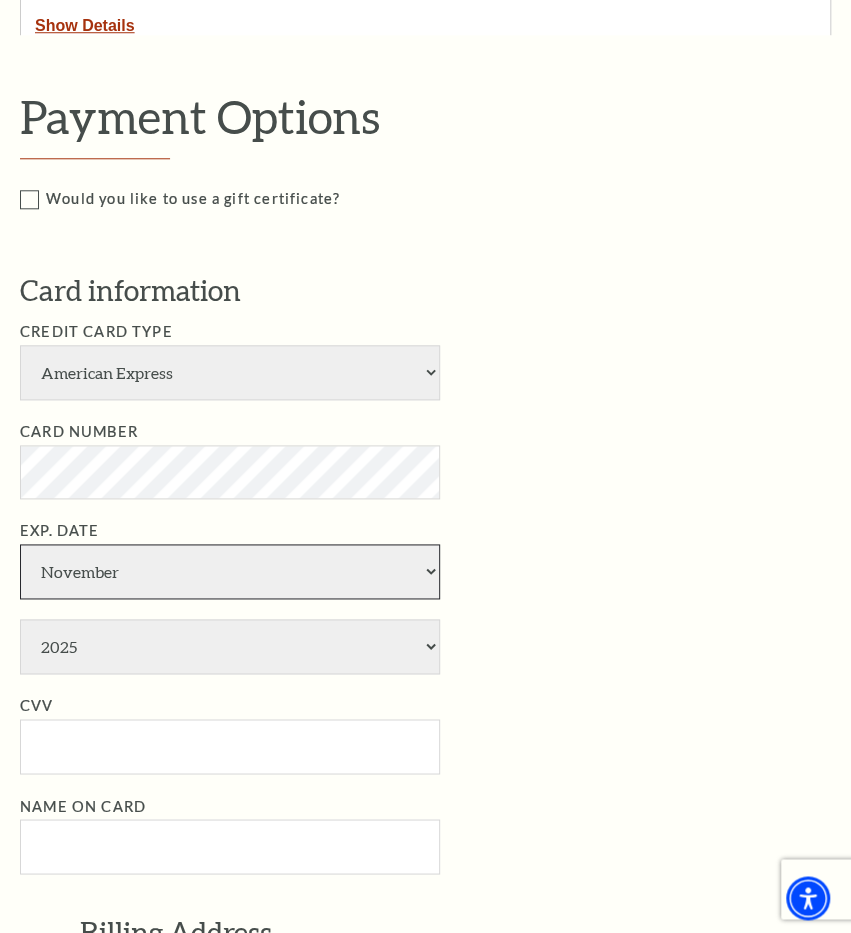 click on "November" at bounding box center (0, 0) 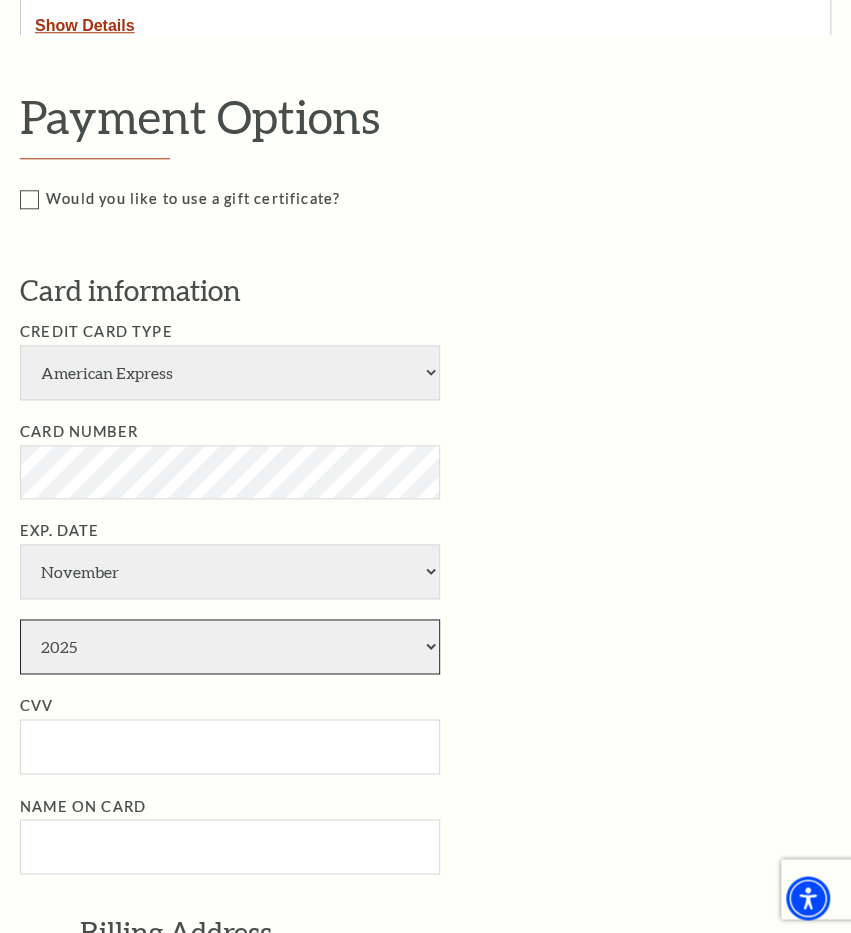 click on "2025
2026
2027
2028
2029
2030
2031
2032
2033
2034" at bounding box center [230, 646] 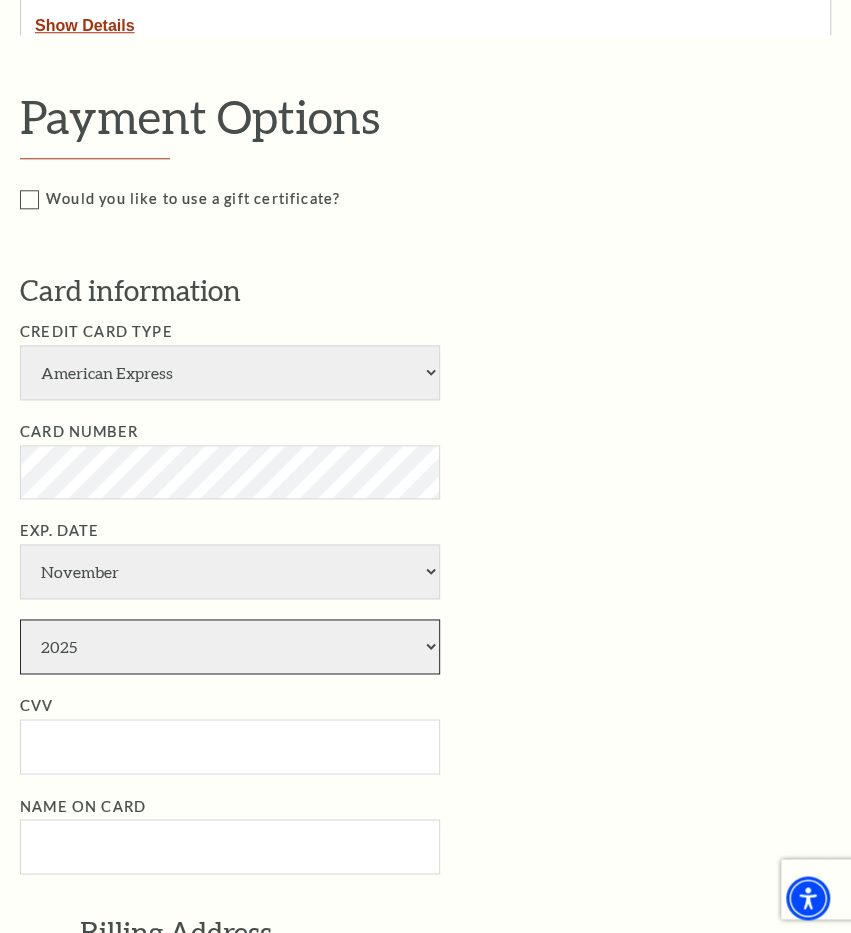 select on "2027" 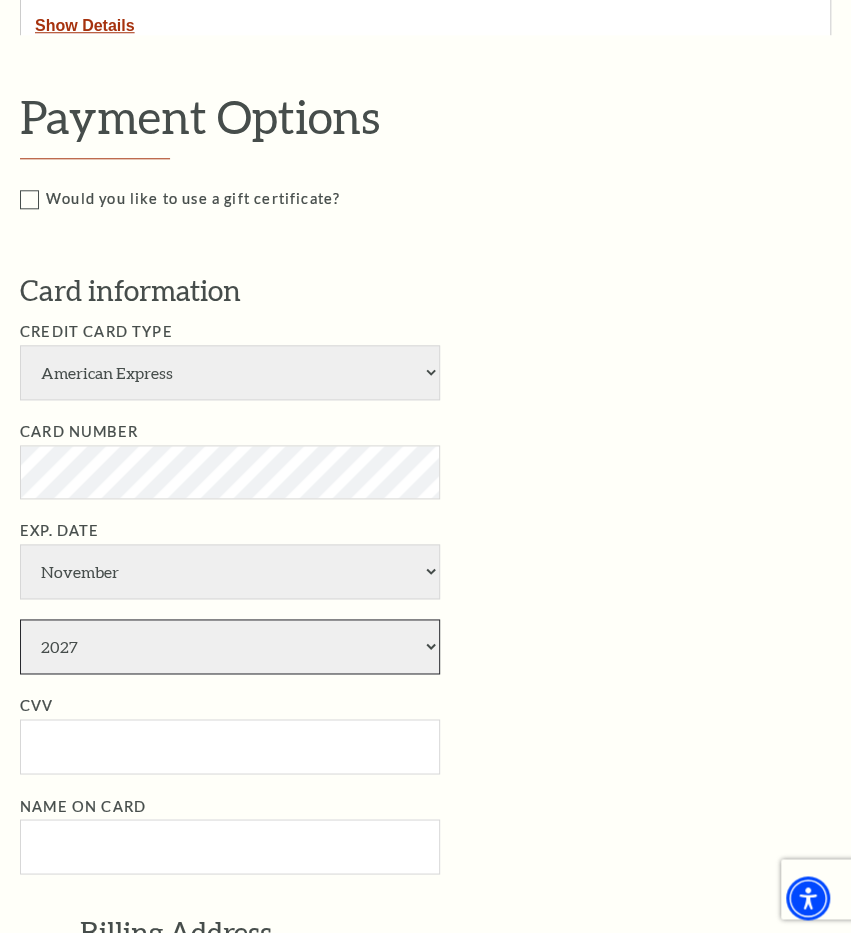 click on "2027" at bounding box center [0, 0] 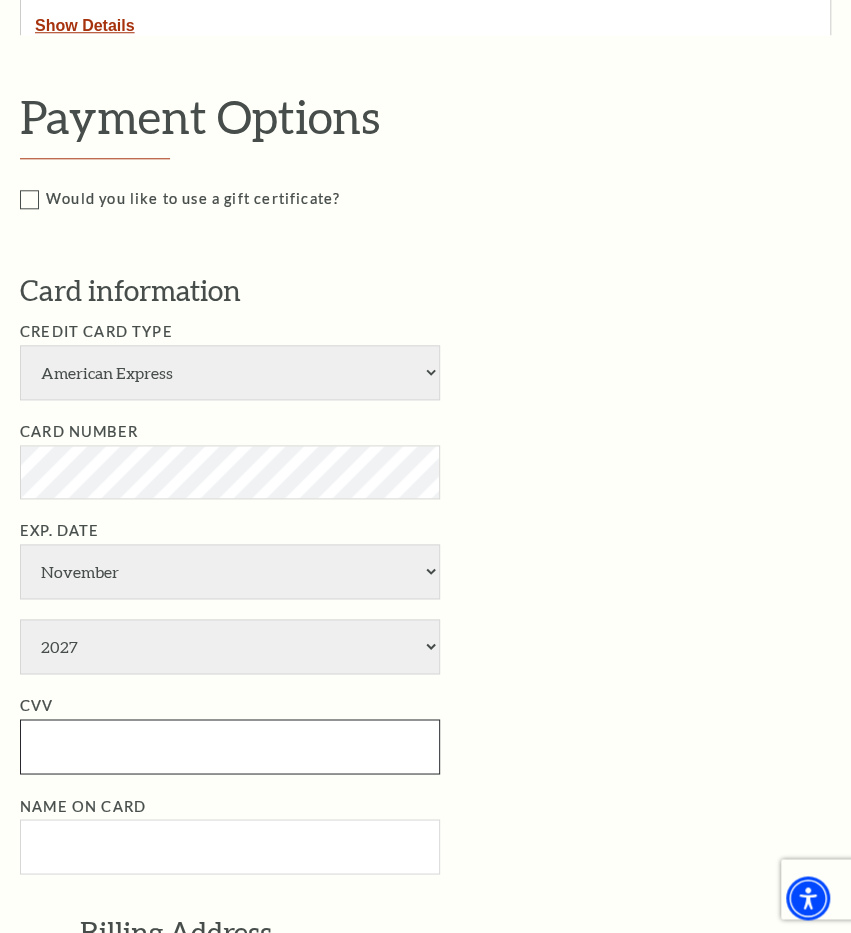 click on "CVV" at bounding box center [230, 746] 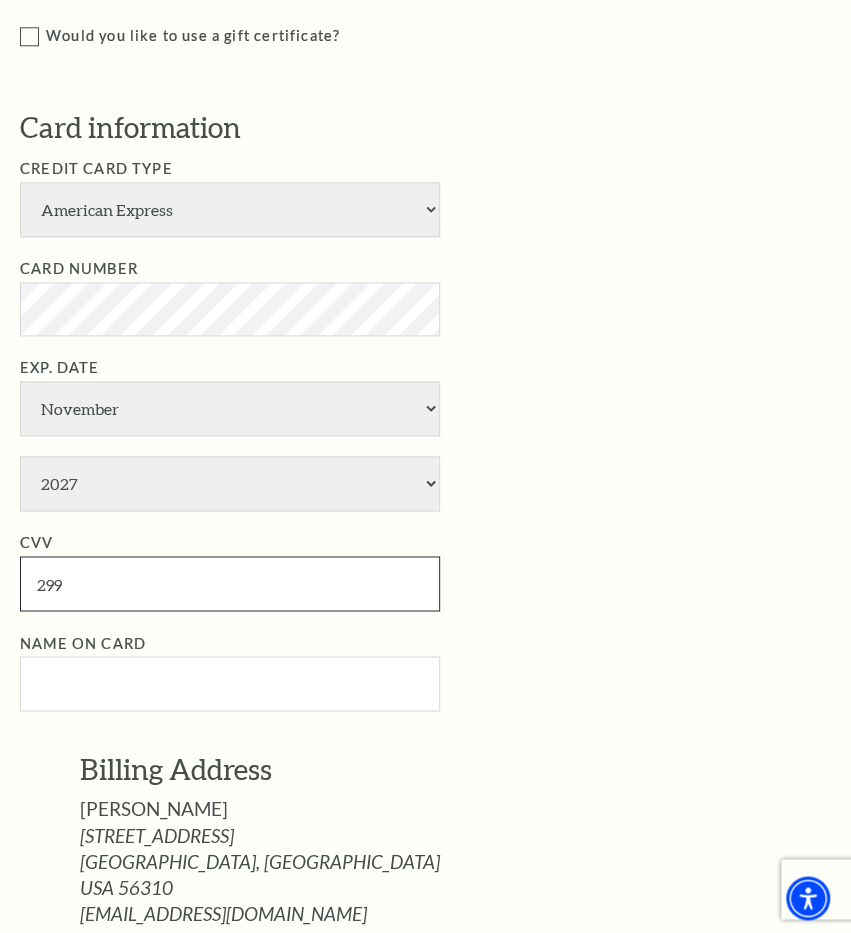 scroll, scrollTop: 733, scrollLeft: 0, axis: vertical 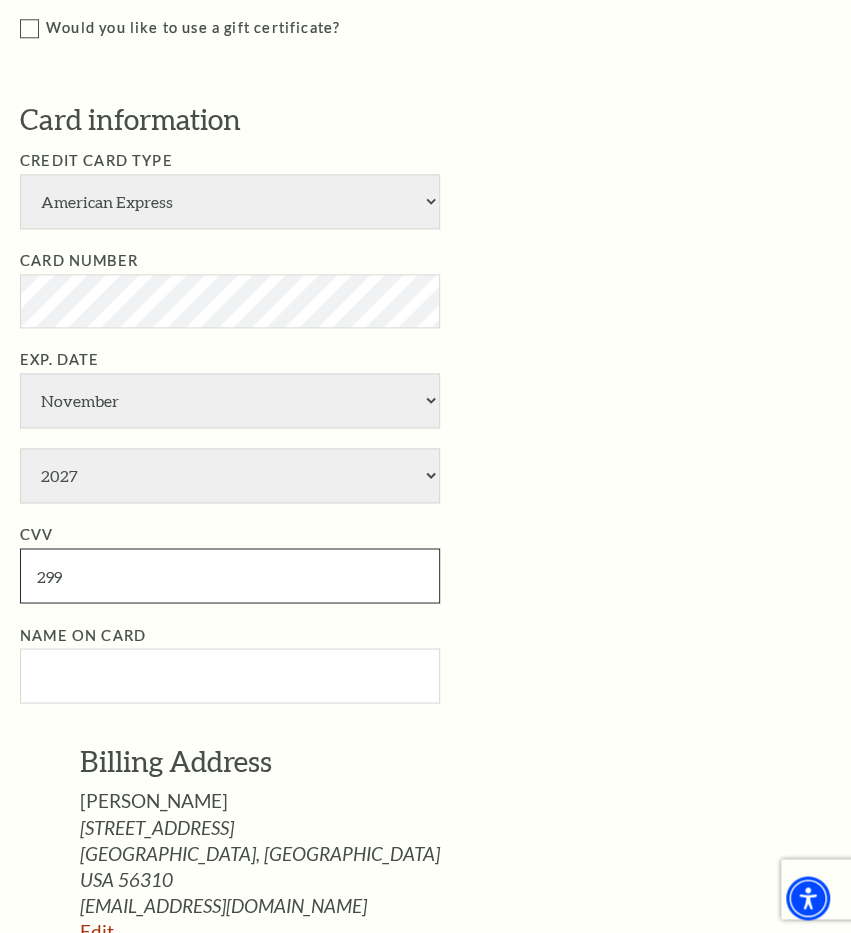type on "299" 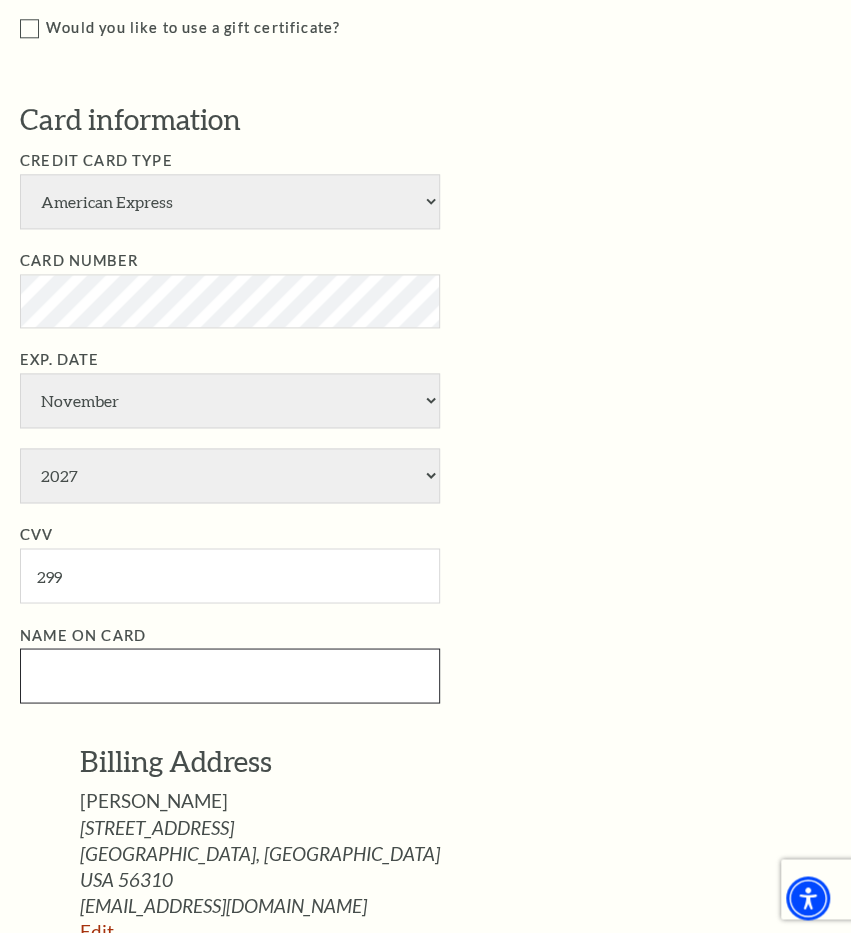 click on "Name on Card" at bounding box center [230, 675] 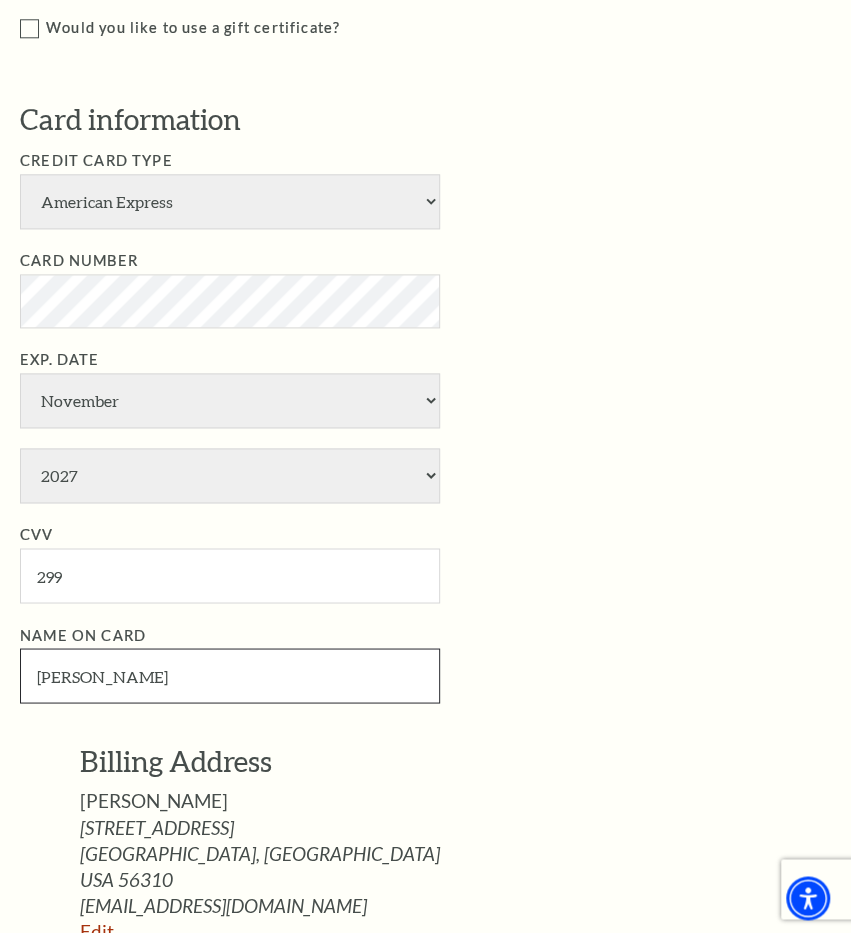 type on "Forlan Perry" 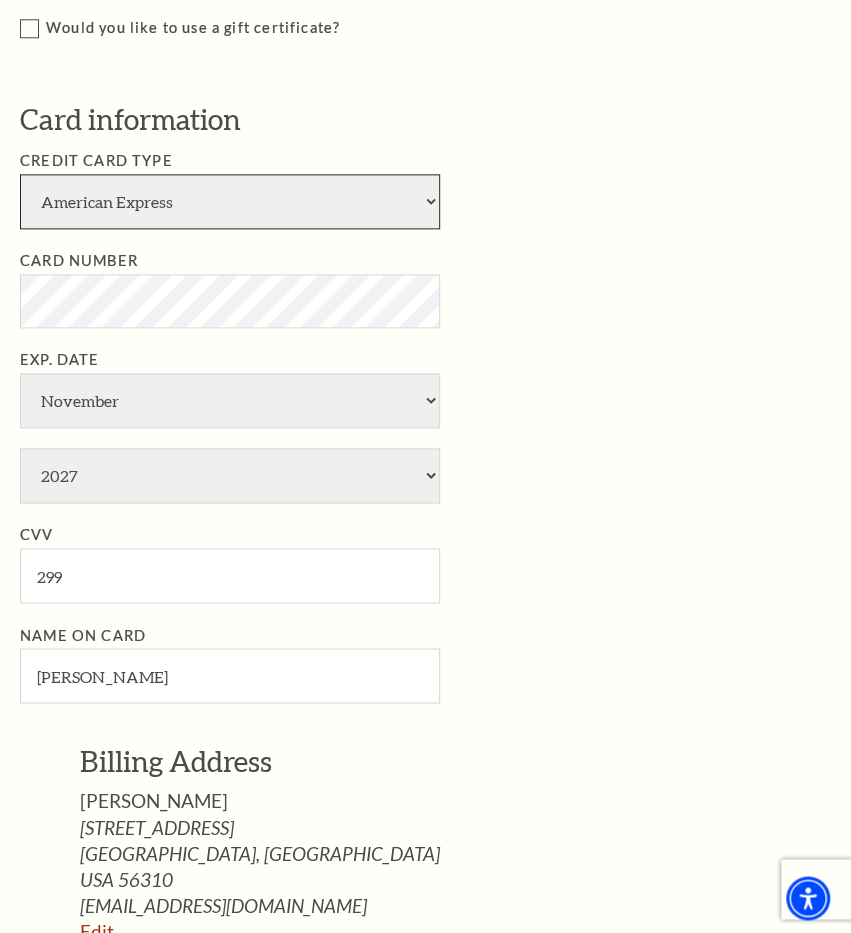 click on "American Express
Visa
Master Card
Discover" at bounding box center [230, 201] 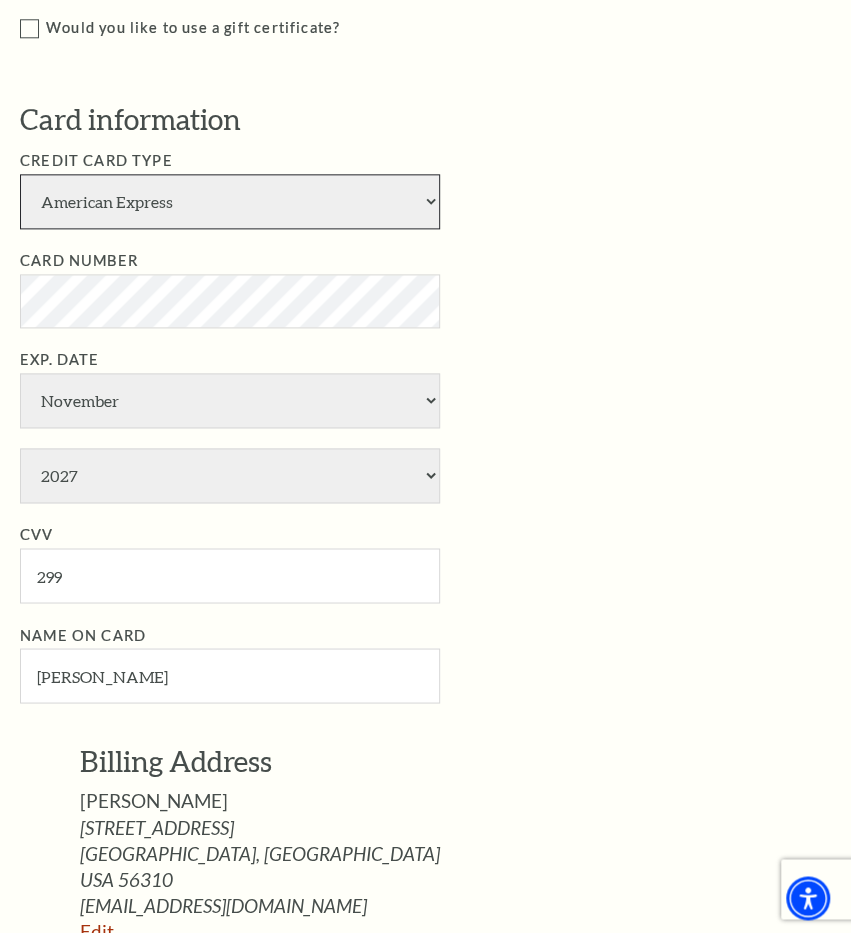 select on "24" 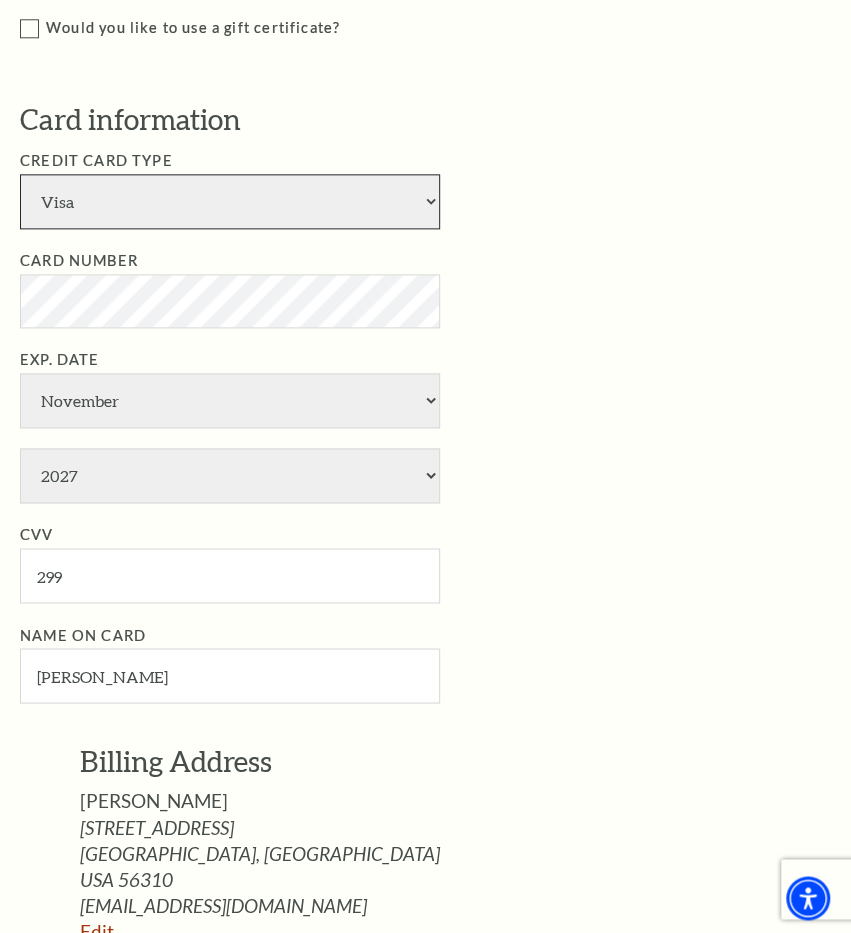 click on "Visa" at bounding box center (0, 0) 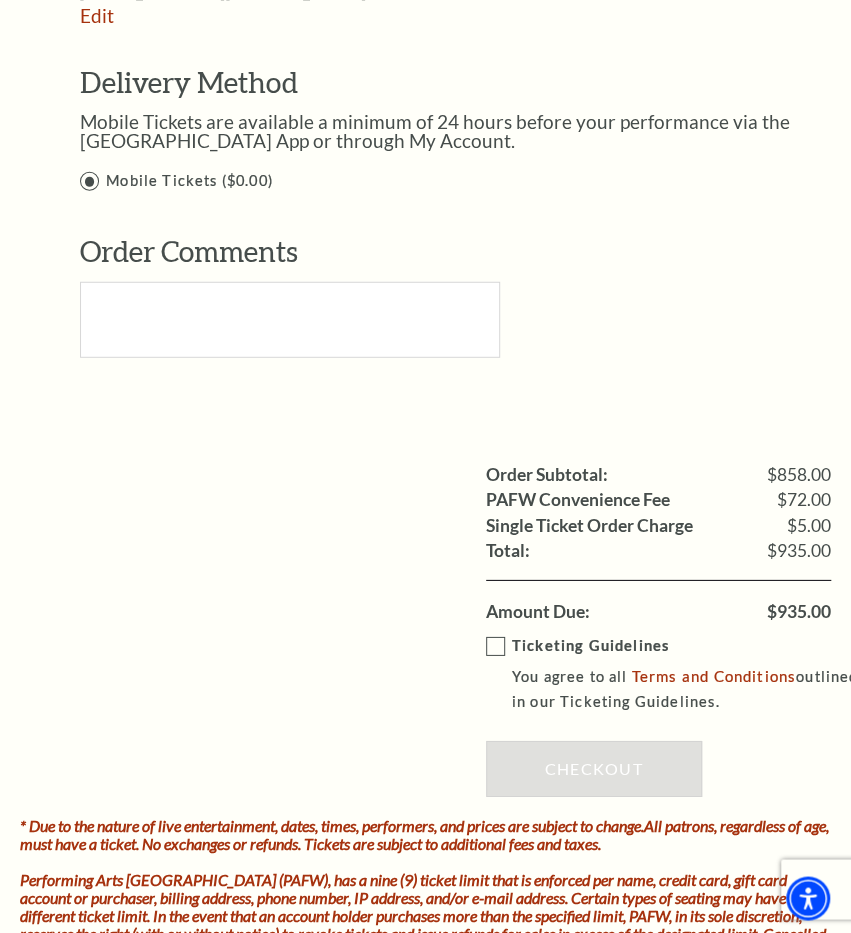 scroll, scrollTop: 1667, scrollLeft: 0, axis: vertical 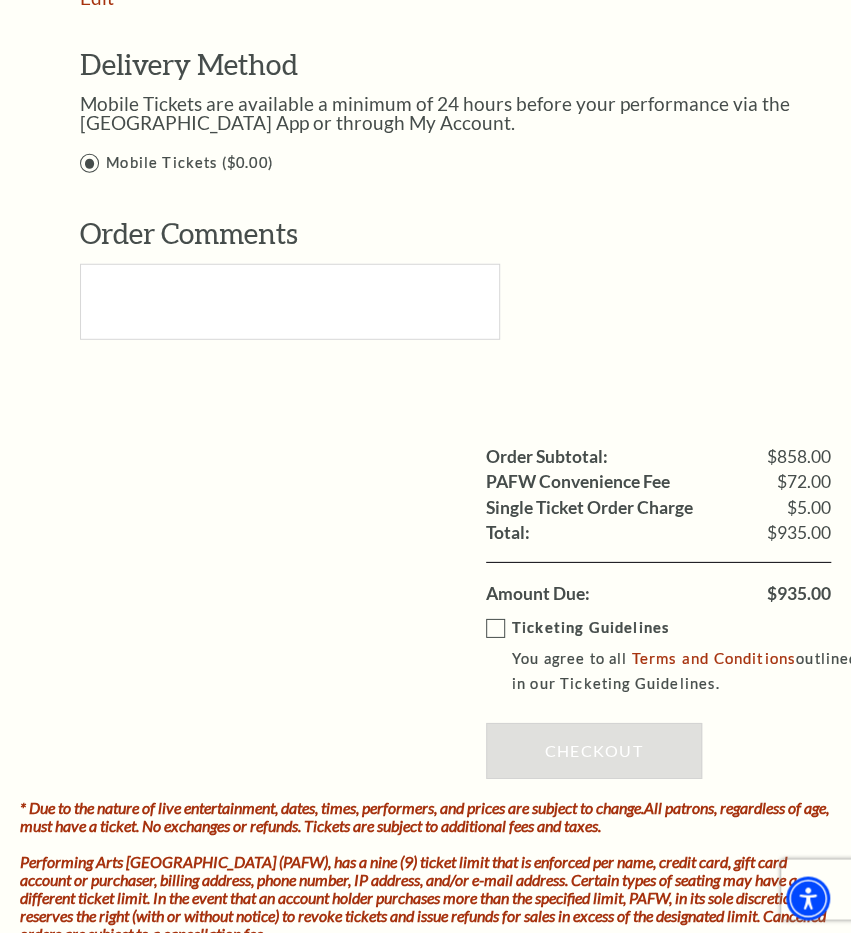 click on "Ticketing Guidelines
You agree to all   Terms and Conditions  outlined in our Ticketing Guidelines." at bounding box center [673, 655] 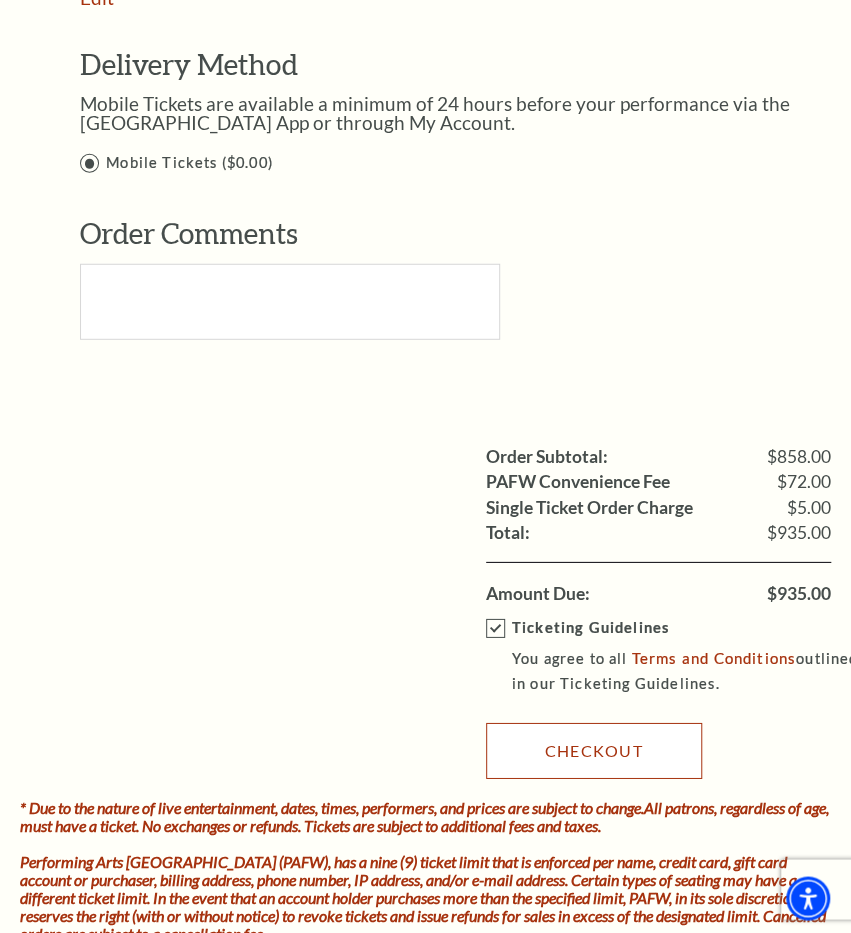 click on "Checkout" at bounding box center (594, 750) 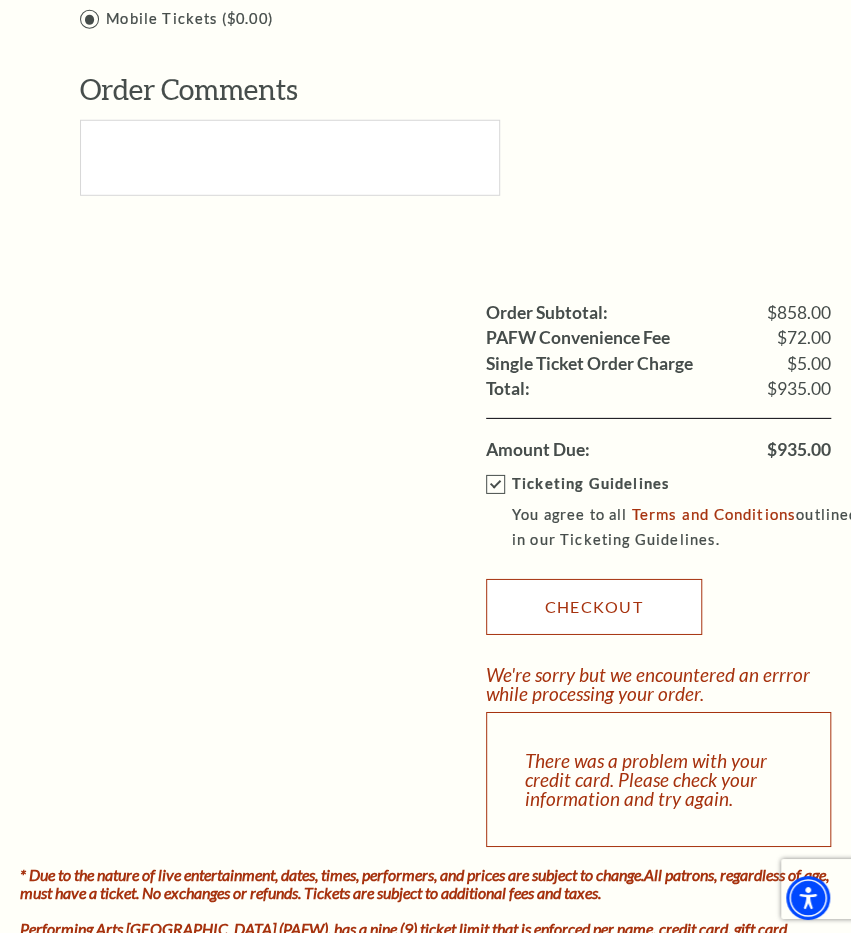 scroll, scrollTop: 1813, scrollLeft: 0, axis: vertical 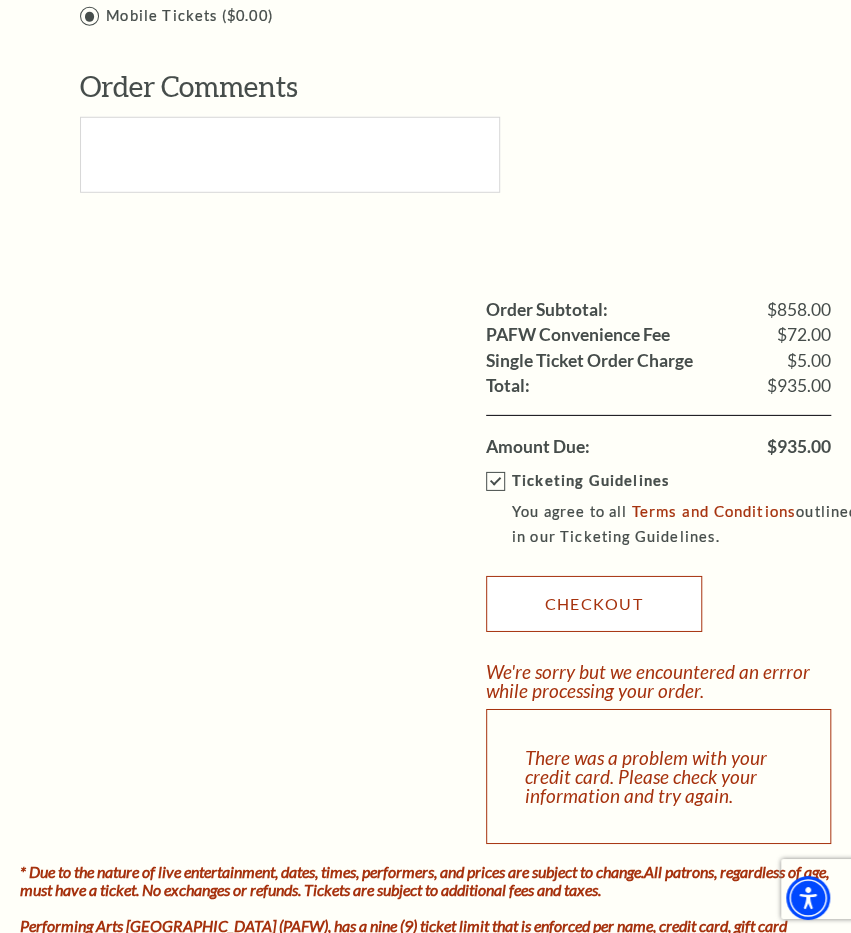 click on "Checkout" at bounding box center (594, 604) 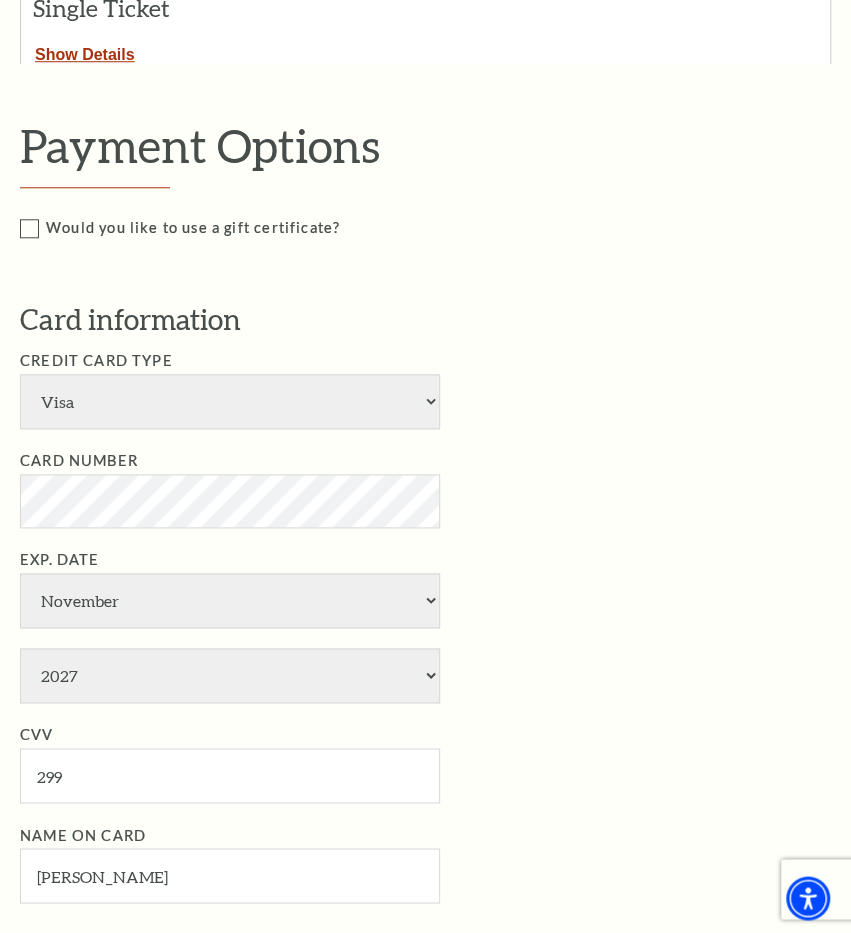 scroll, scrollTop: 532, scrollLeft: 0, axis: vertical 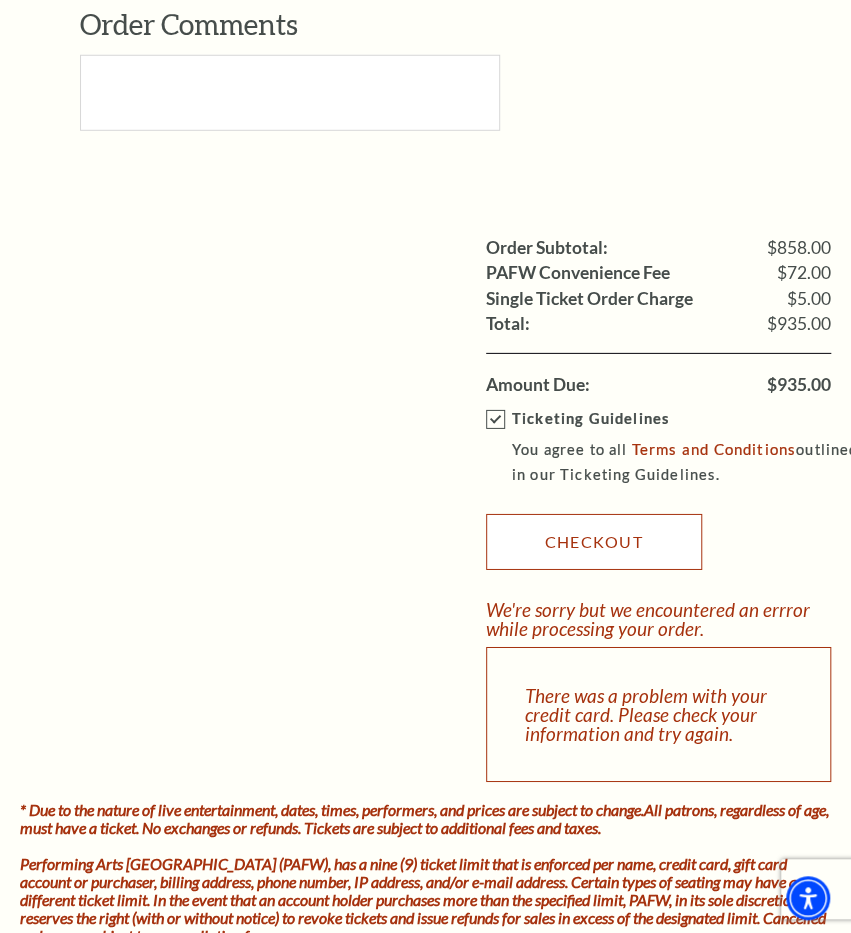 click on "Checkout" at bounding box center [594, 542] 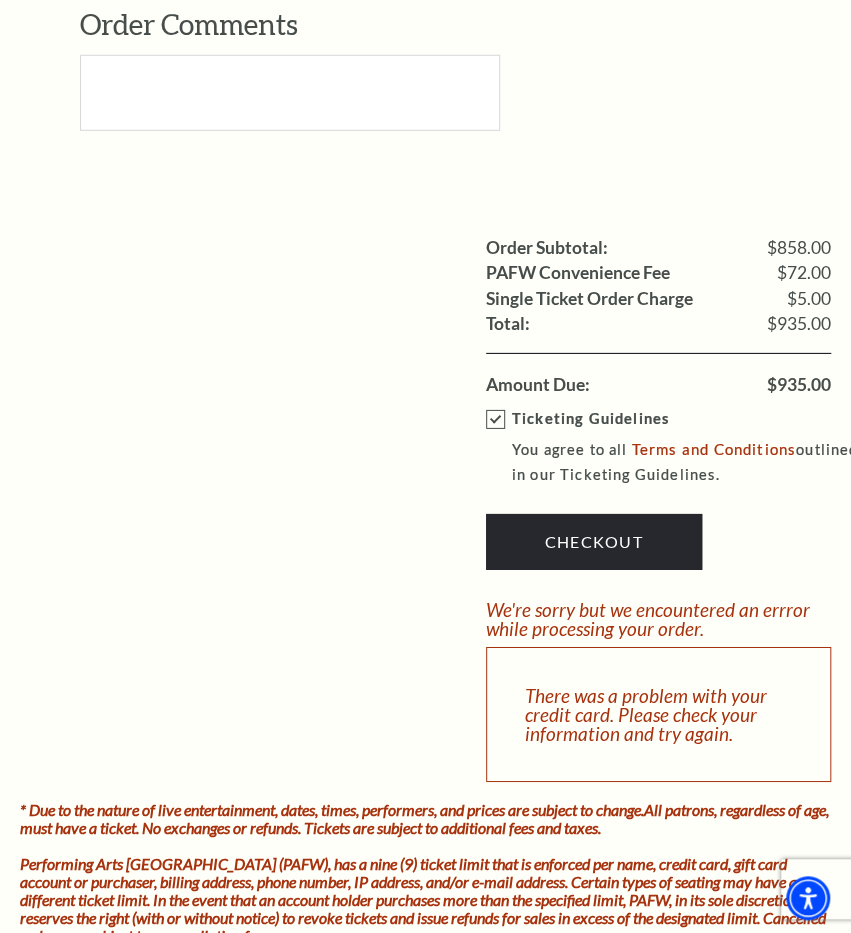click on "Payment Header
Checkout  /  Payment
Complete Purchase
Single Ticket
Show Details
6 $155.00" at bounding box center (425, -345) 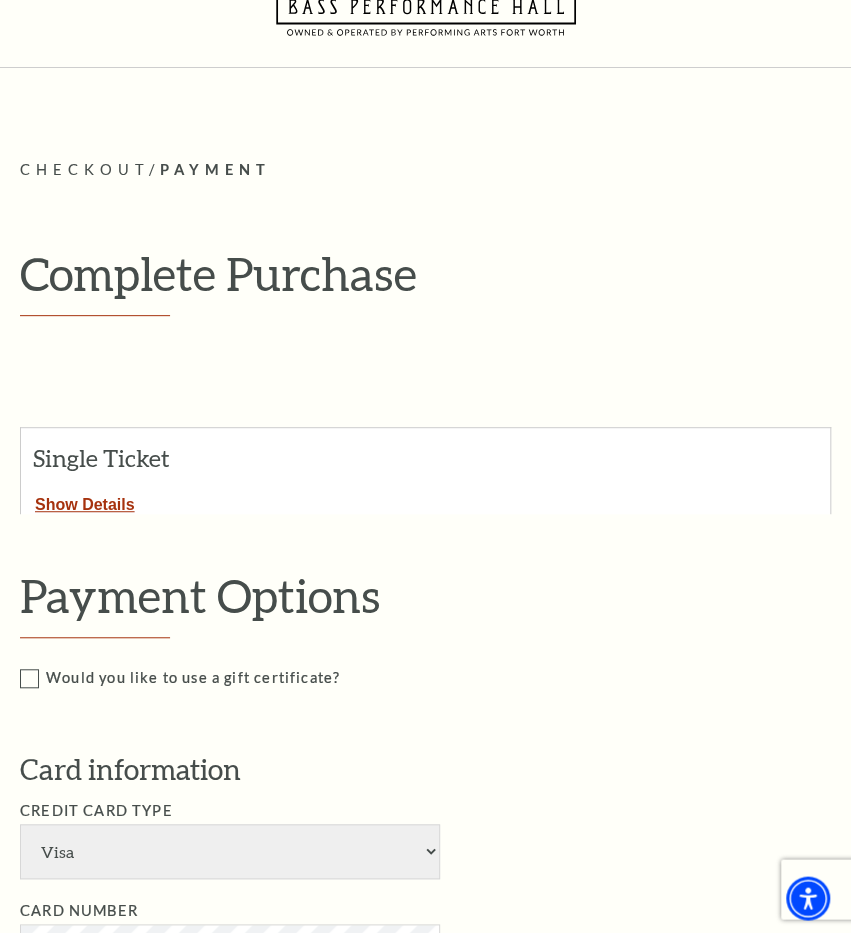 scroll, scrollTop: 0, scrollLeft: 0, axis: both 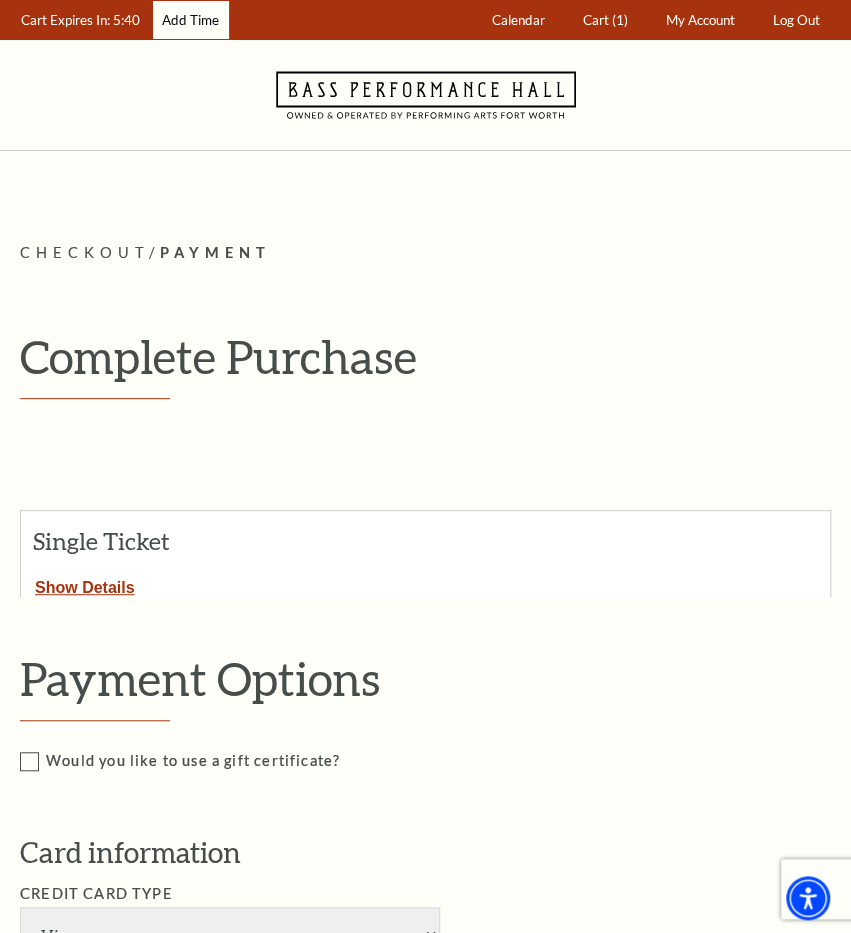 click on "Add Time" at bounding box center [191, 20] 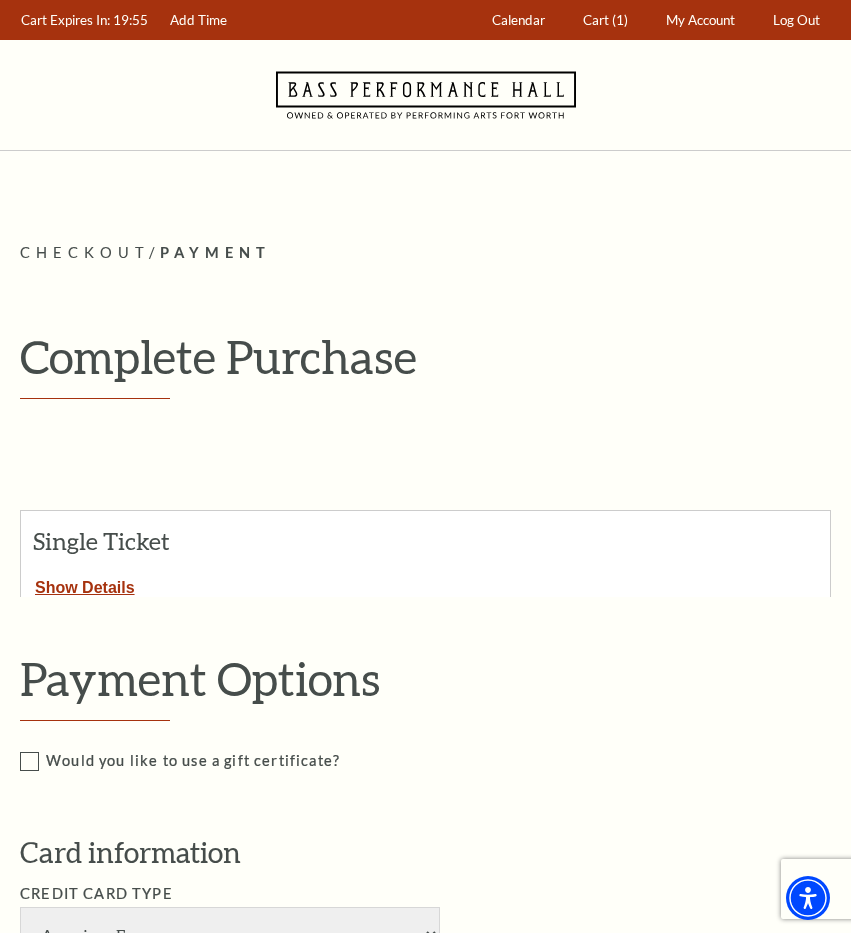 scroll, scrollTop: 0, scrollLeft: 0, axis: both 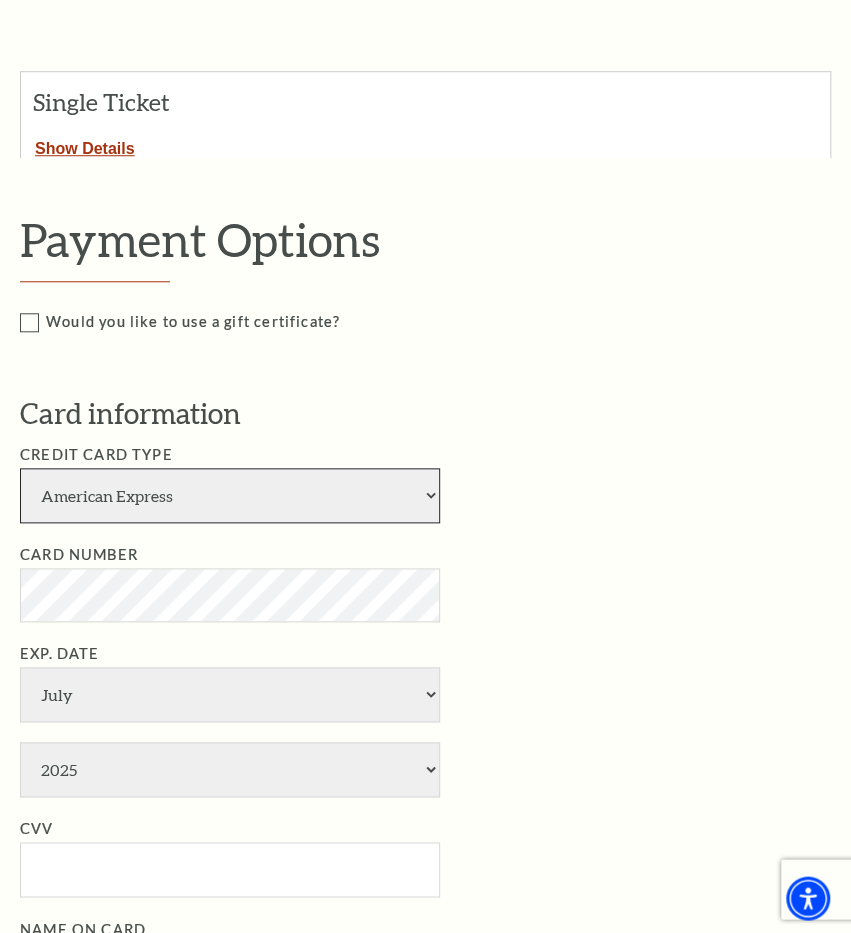 click on "American Express
Visa
Master Card
Discover" at bounding box center [230, 495] 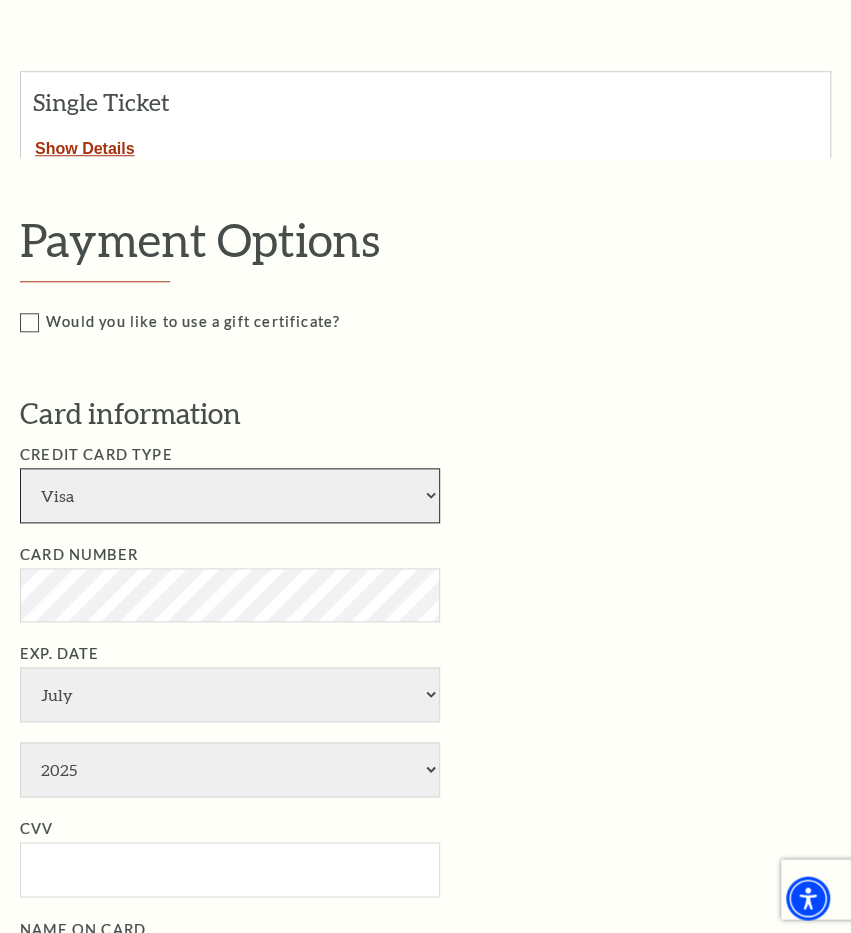 click on "Visa" at bounding box center (0, 0) 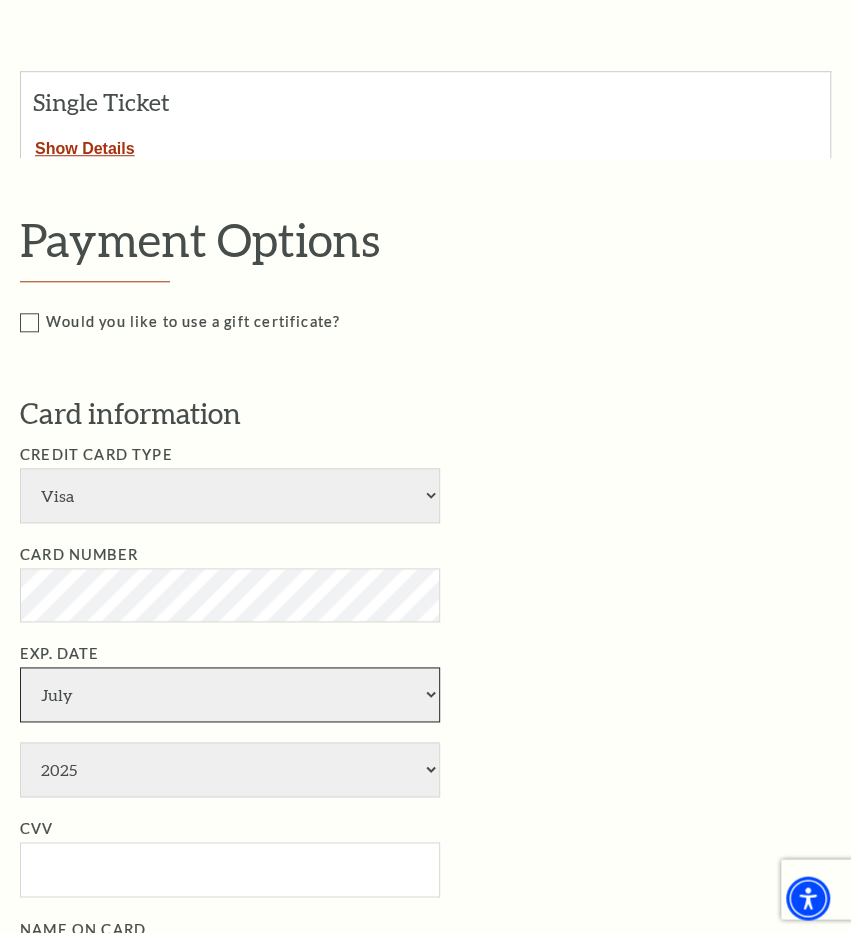 click on "January
February
March
April
May
June
July
August
September
October
November
December" at bounding box center (230, 694) 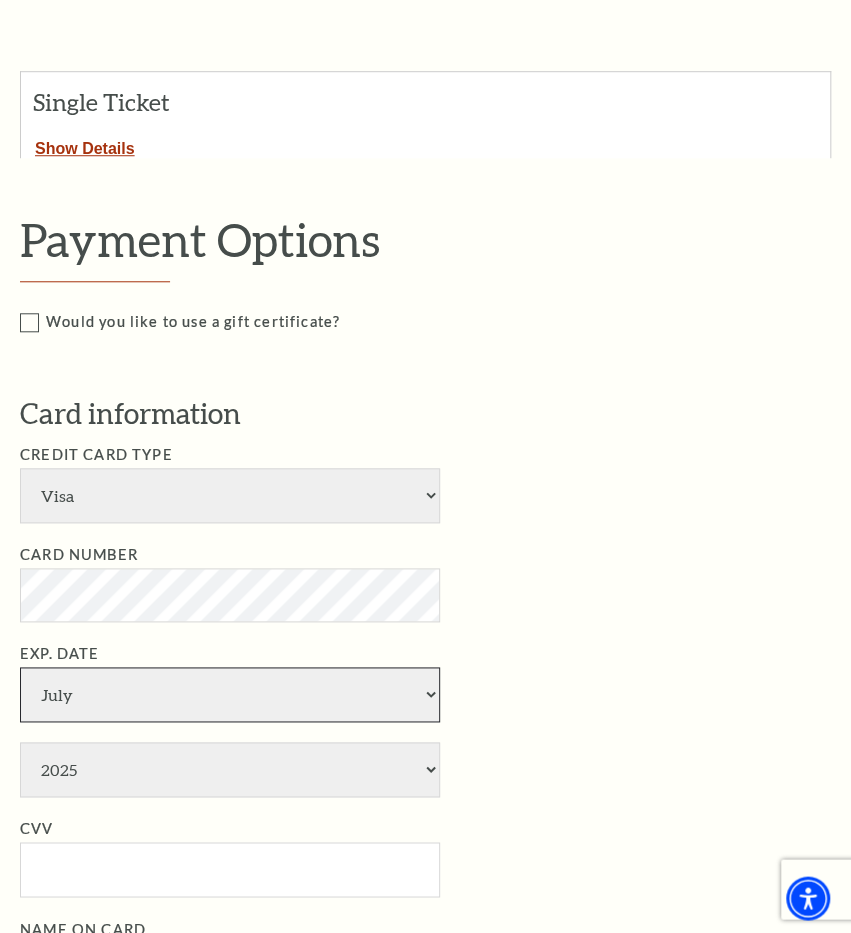 select on "8" 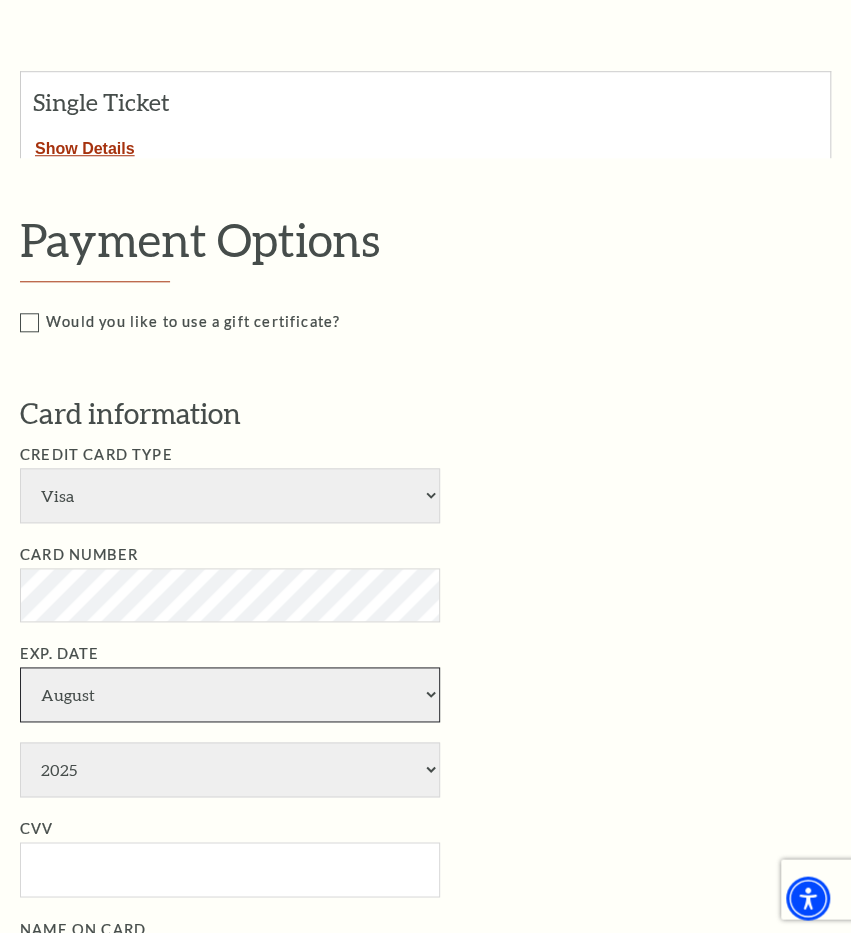 click on "August" at bounding box center (0, 0) 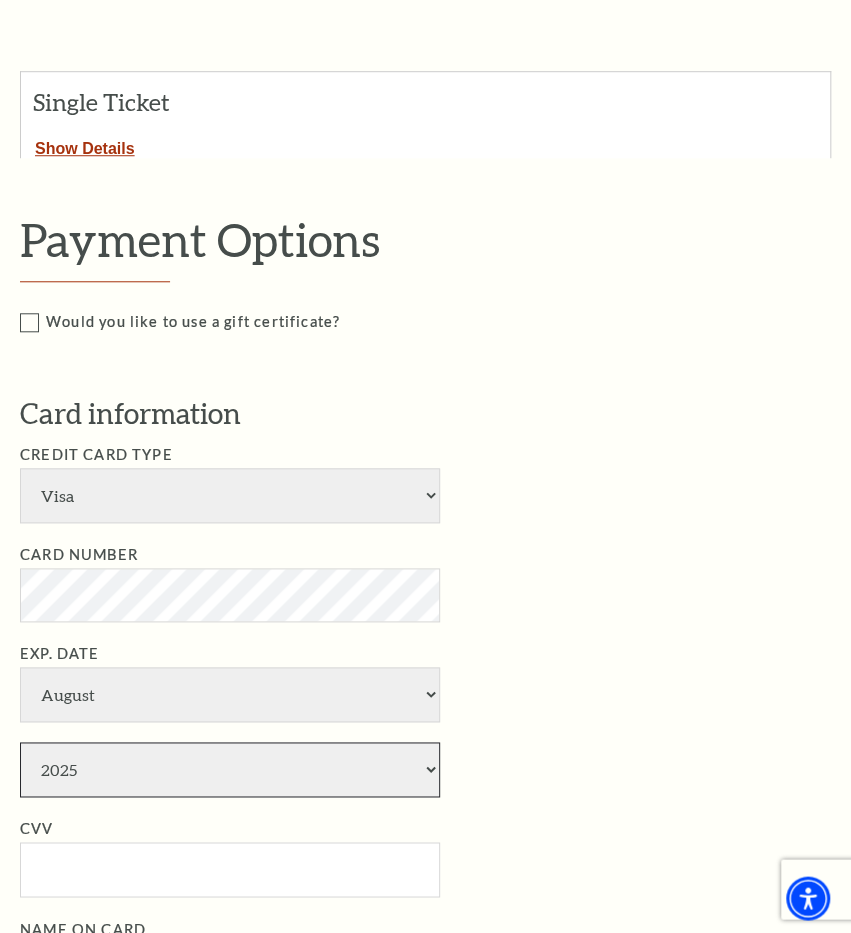 click on "2025
2026
2027
2028
2029
2030
2031
2032
2033
2034" at bounding box center (230, 769) 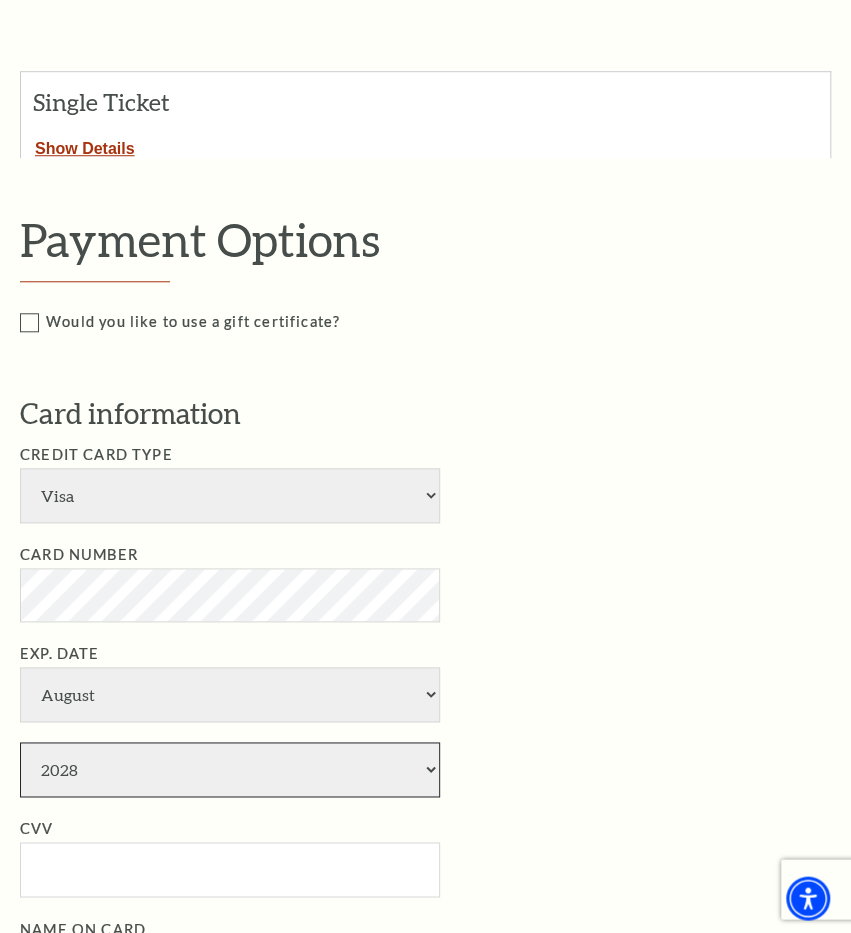 click on "2028" at bounding box center (0, 0) 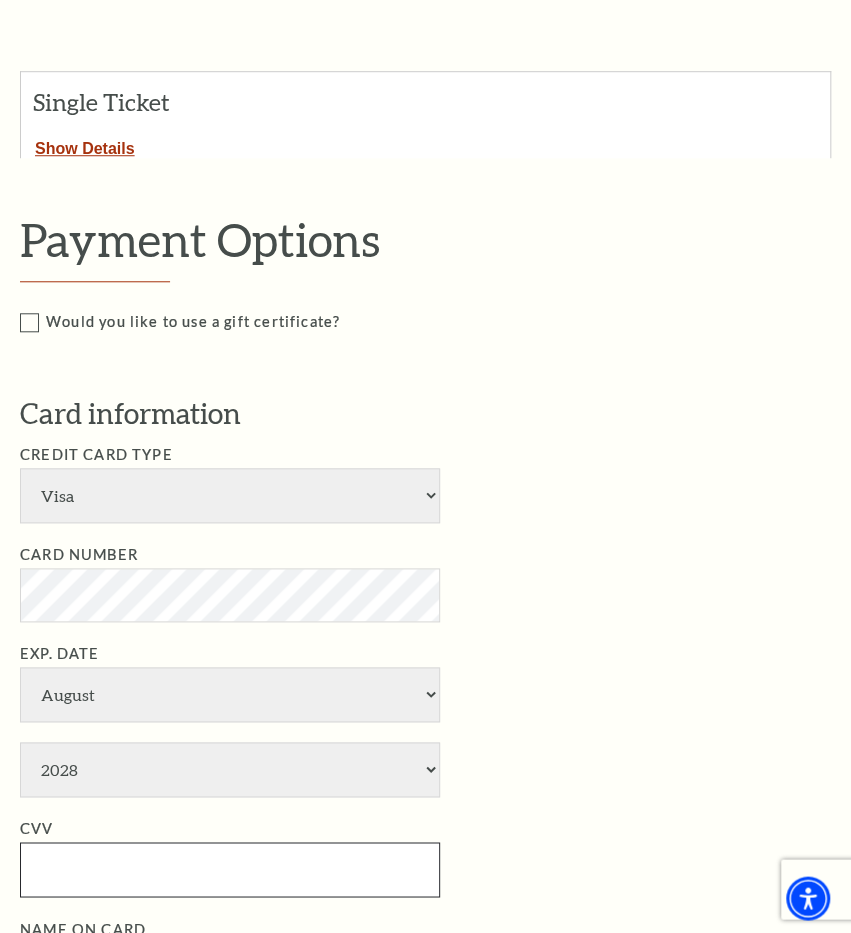 click on "CVV" at bounding box center [230, 869] 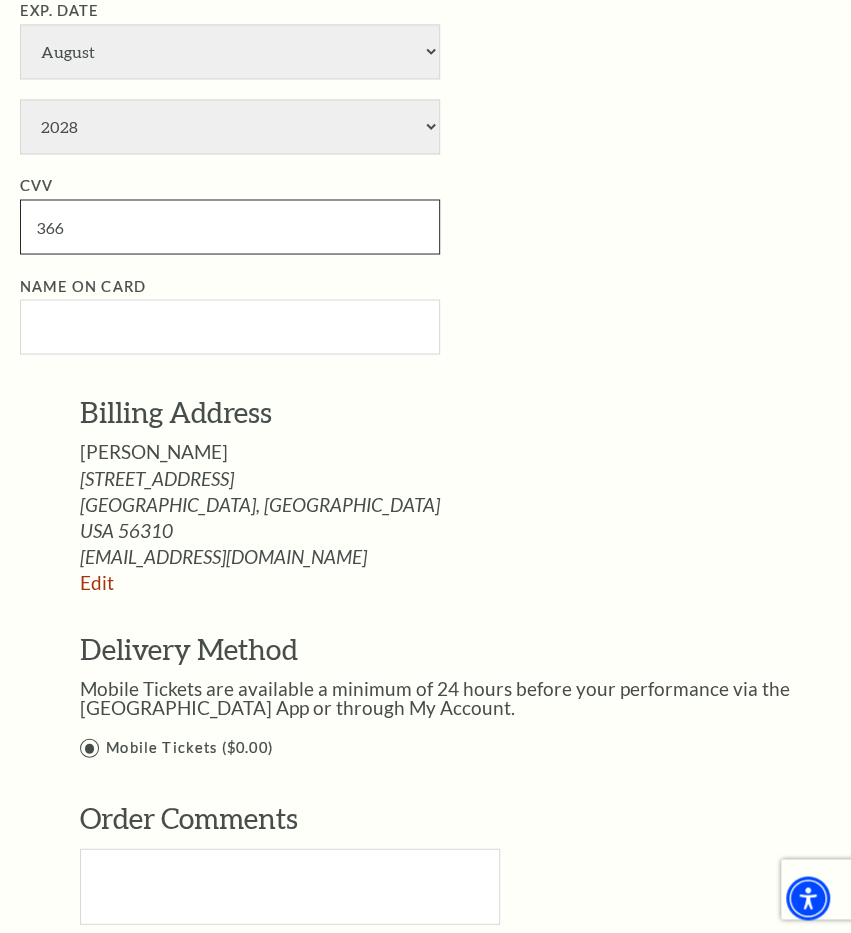 scroll, scrollTop: 1014, scrollLeft: 0, axis: vertical 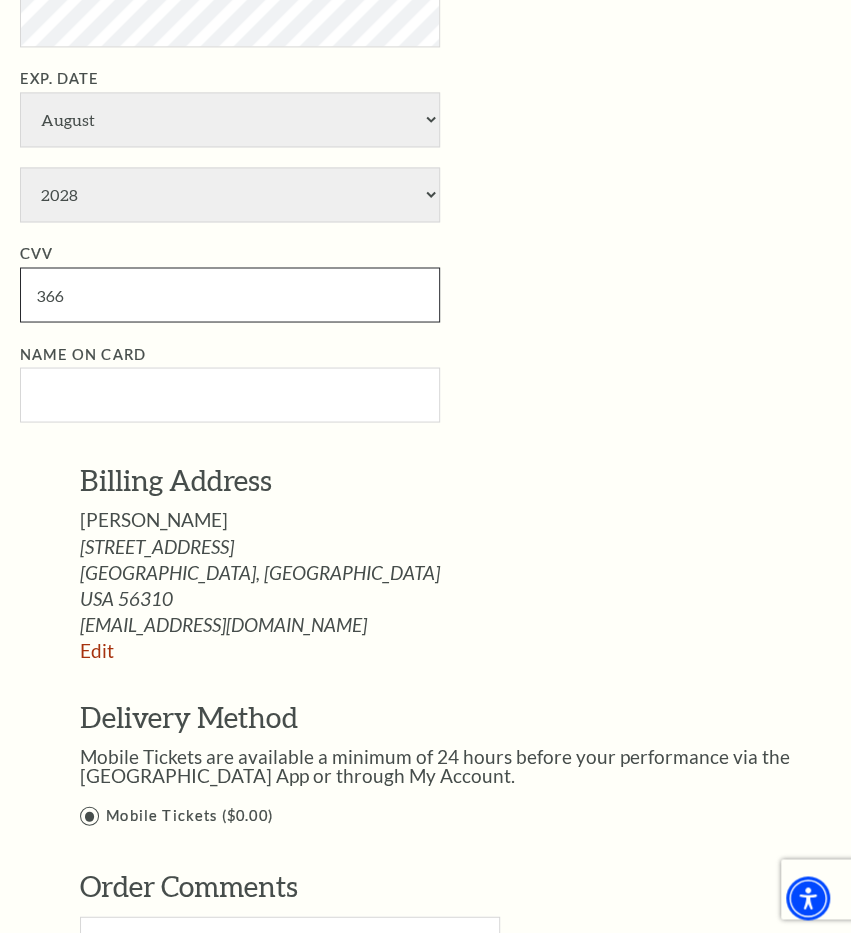 type on "366" 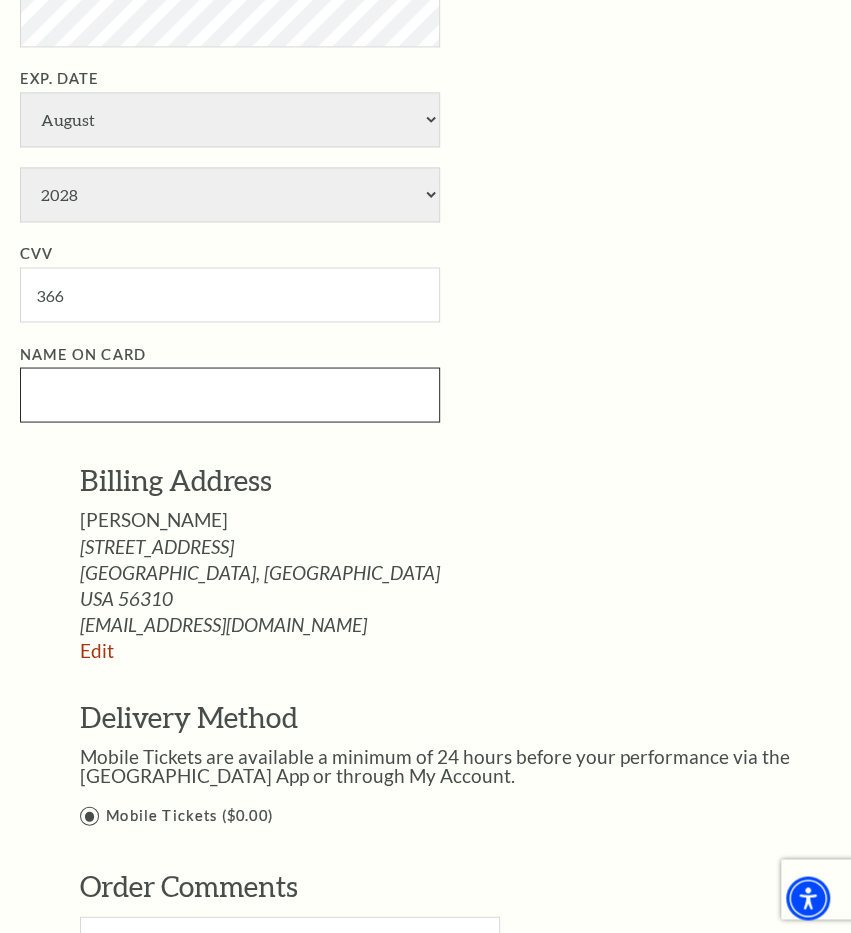 click on "Name on Card" at bounding box center (230, 394) 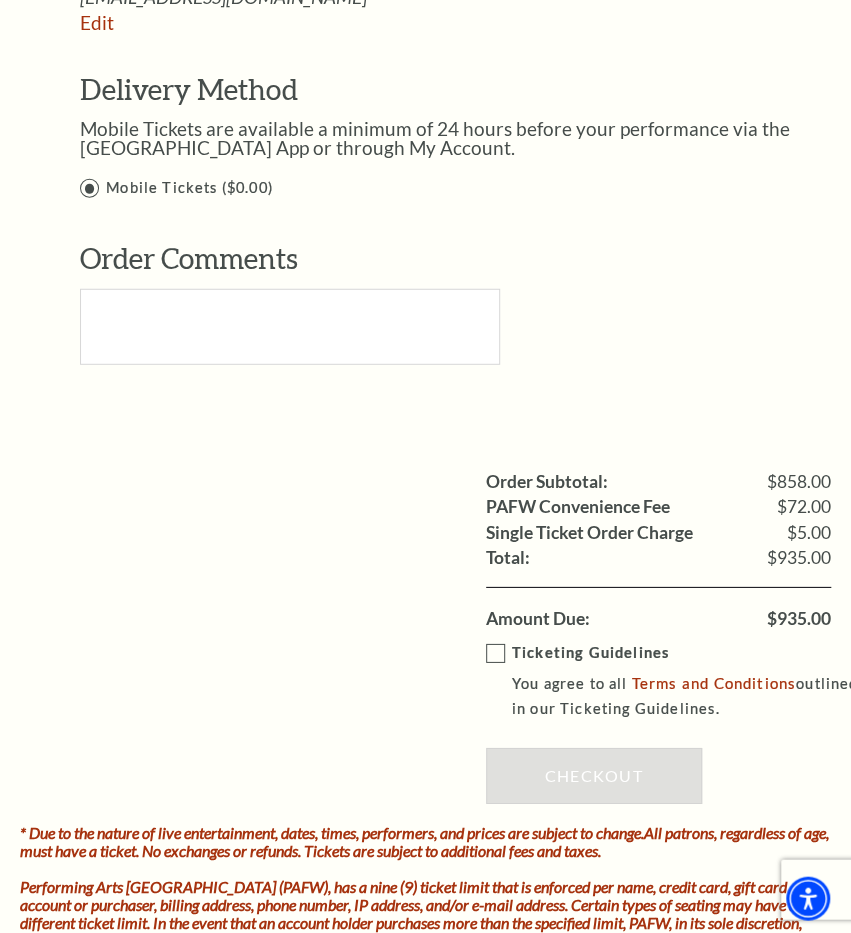 scroll, scrollTop: 1644, scrollLeft: 0, axis: vertical 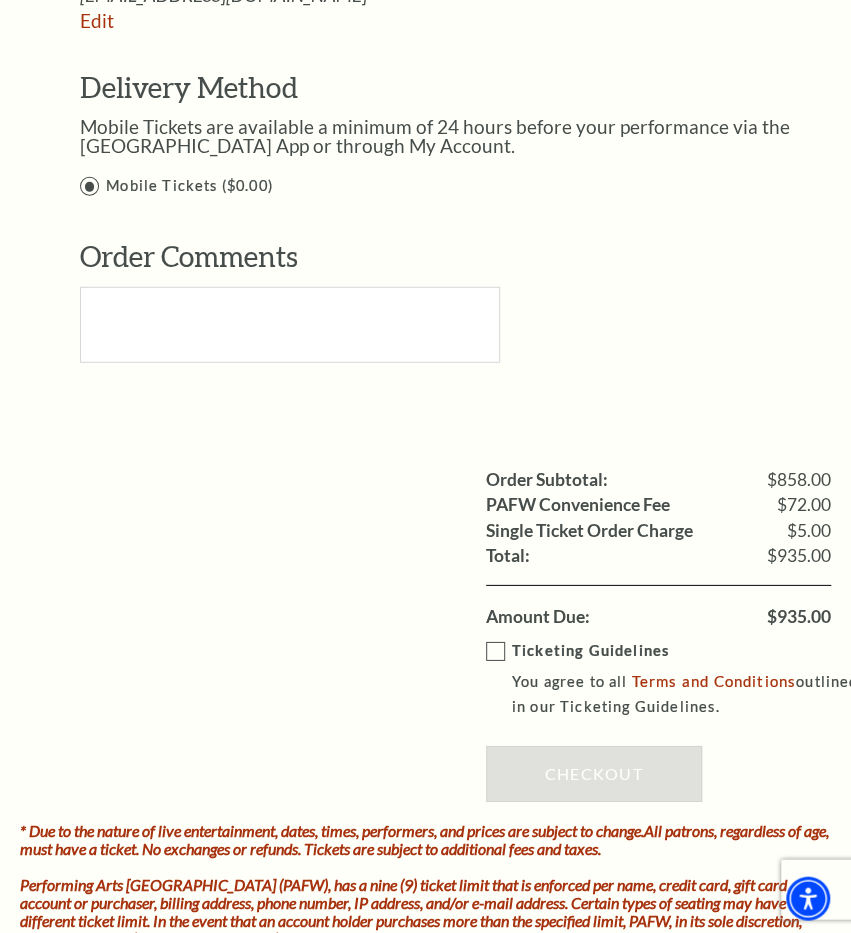 type on "Forlan Perry" 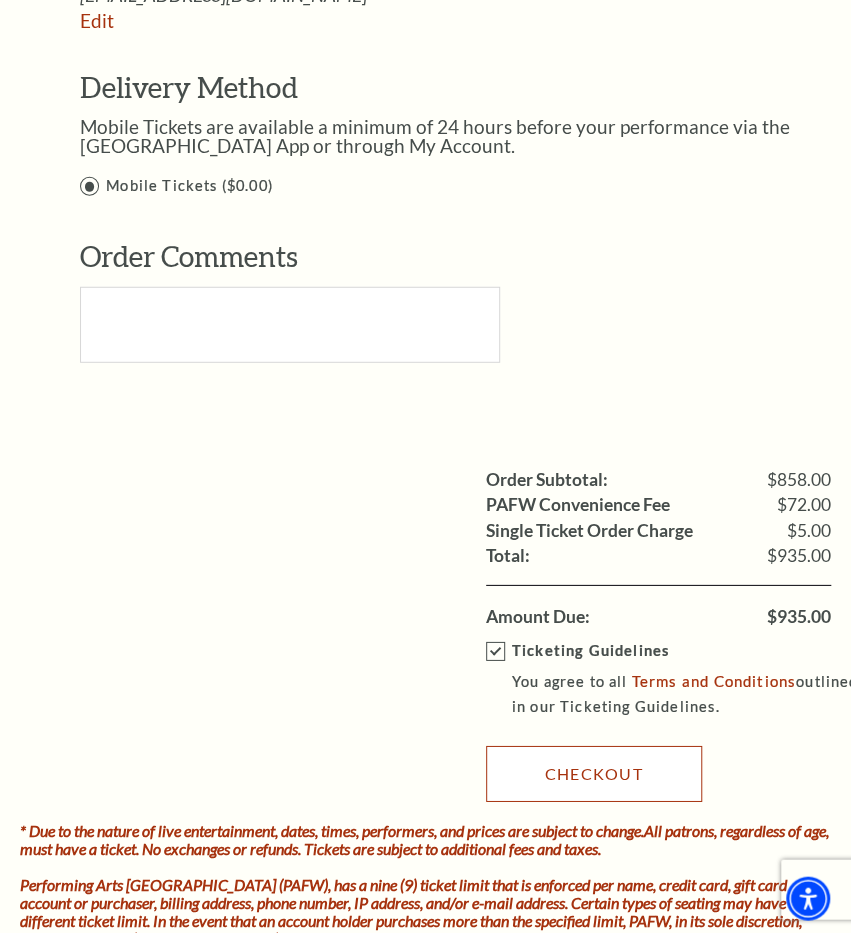 click on "Checkout" at bounding box center (594, 773) 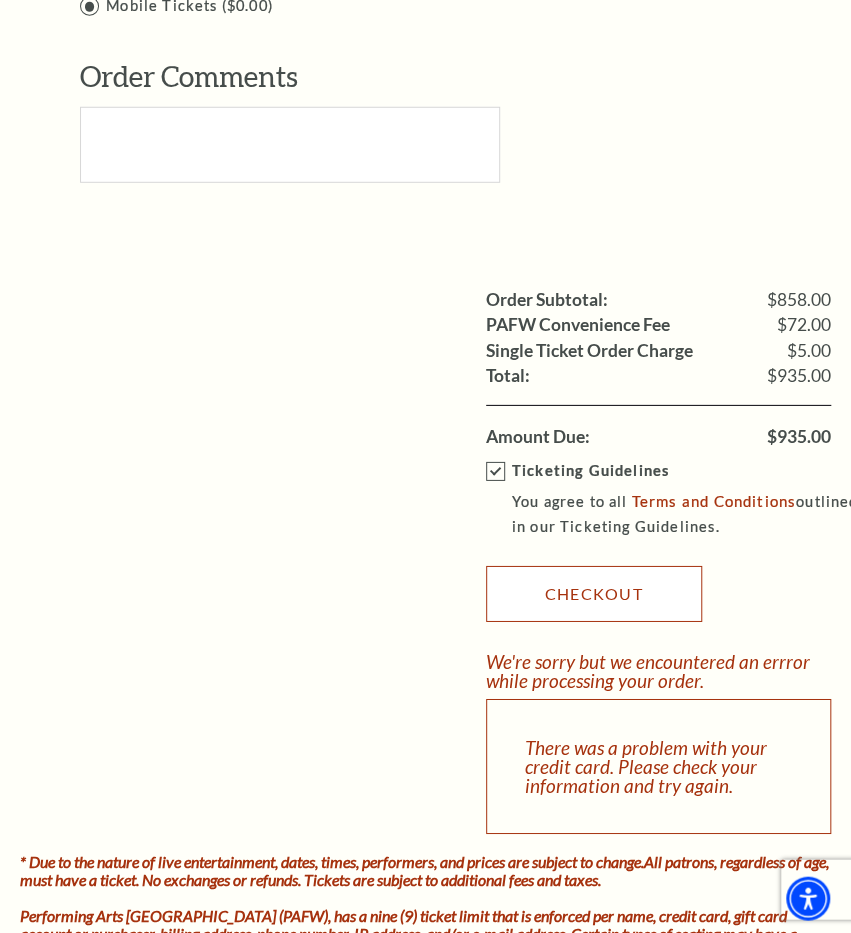 scroll, scrollTop: 1826, scrollLeft: 0, axis: vertical 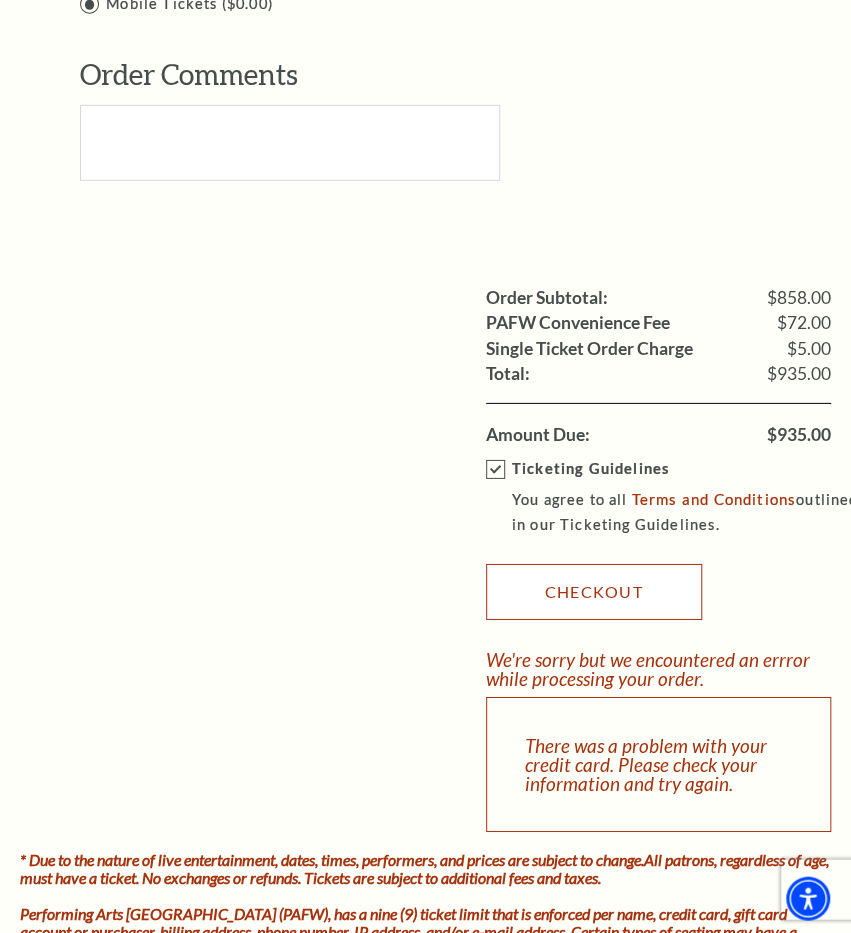 click on "Checkout" at bounding box center [594, 591] 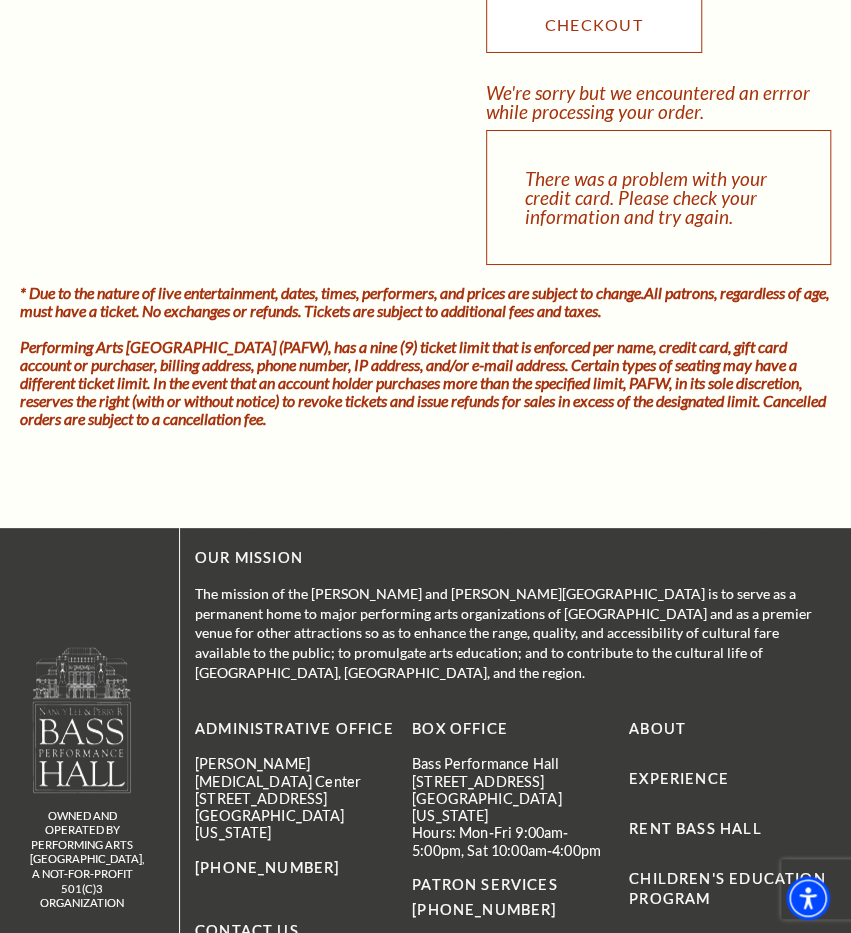 scroll, scrollTop: 2396, scrollLeft: 0, axis: vertical 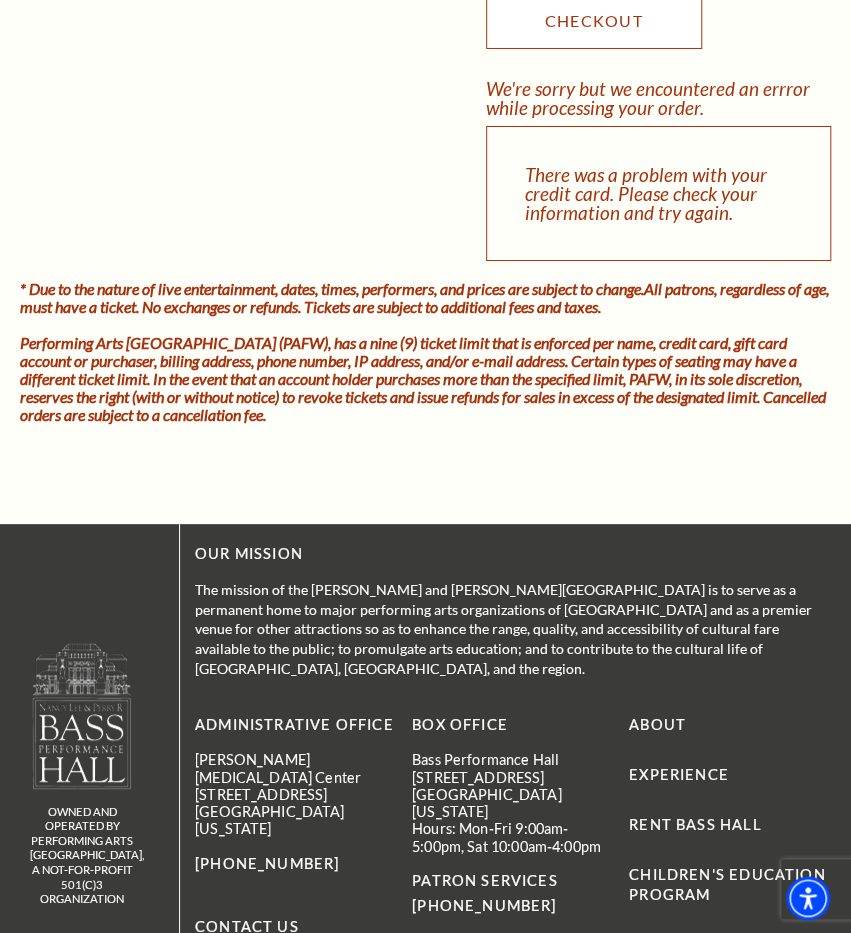 click on "Checkout" at bounding box center [594, 21] 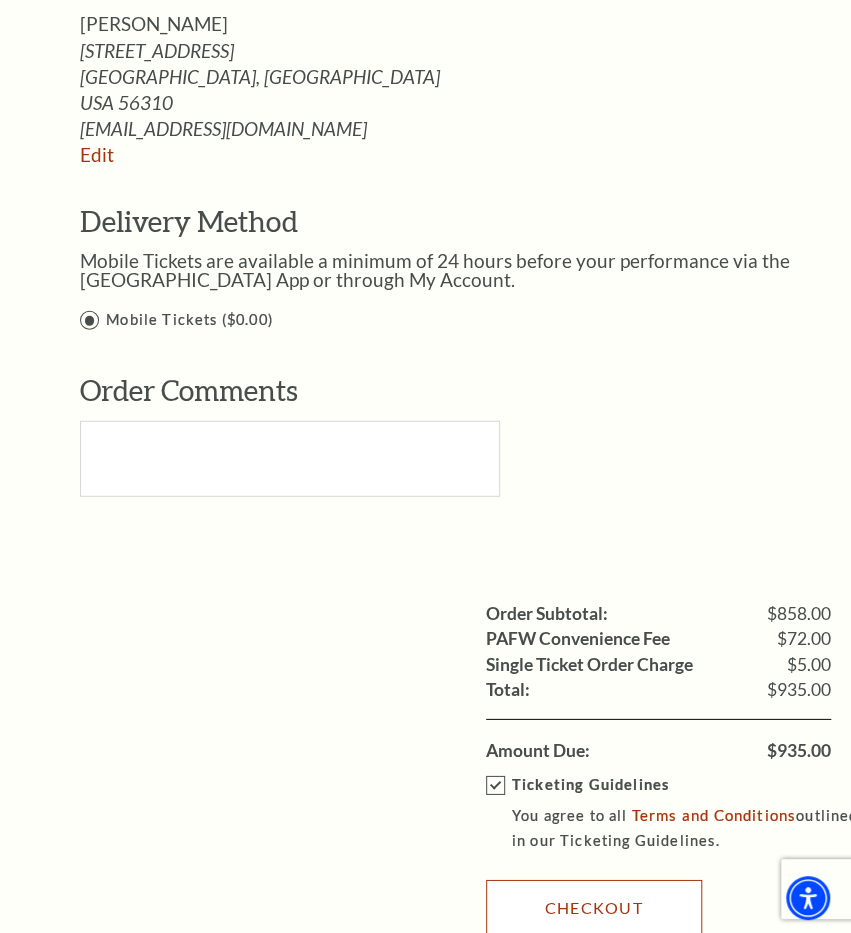 scroll, scrollTop: 1508, scrollLeft: 0, axis: vertical 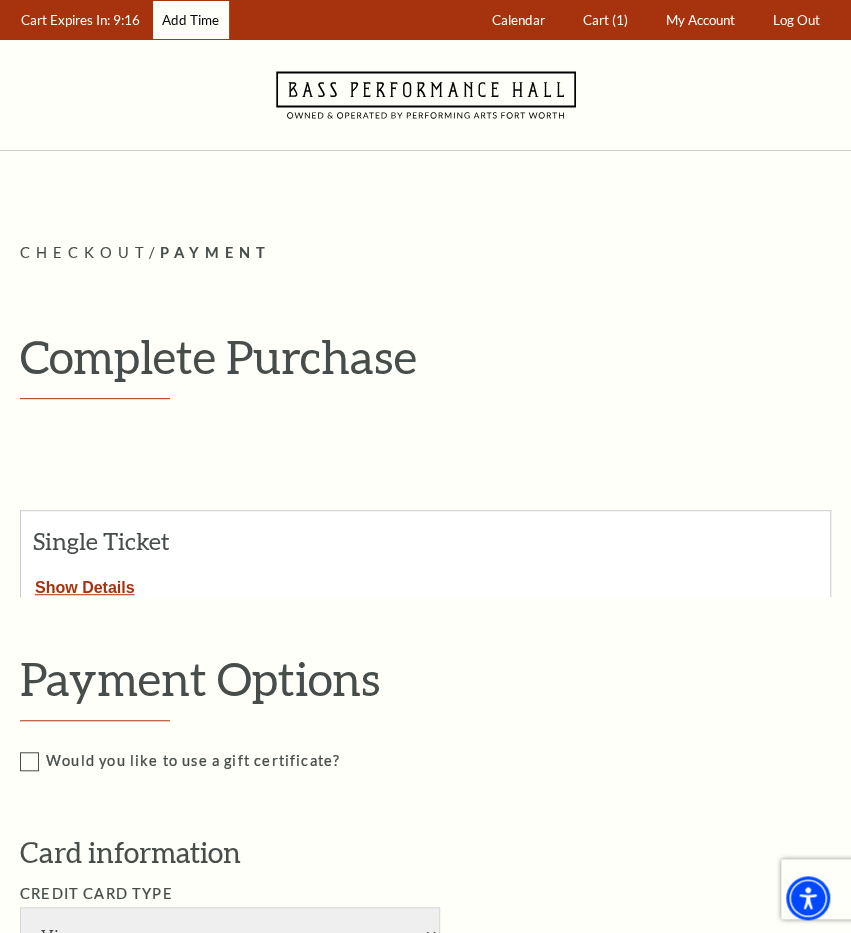 click on "Add Time" at bounding box center (191, 20) 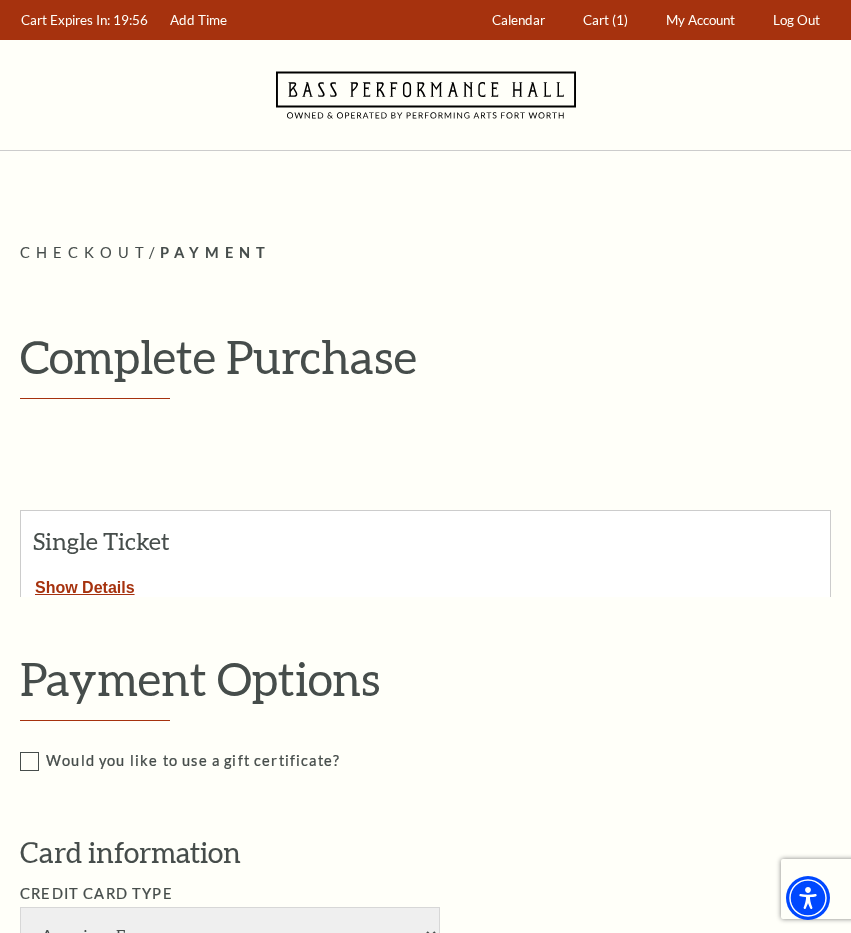 scroll, scrollTop: 0, scrollLeft: 0, axis: both 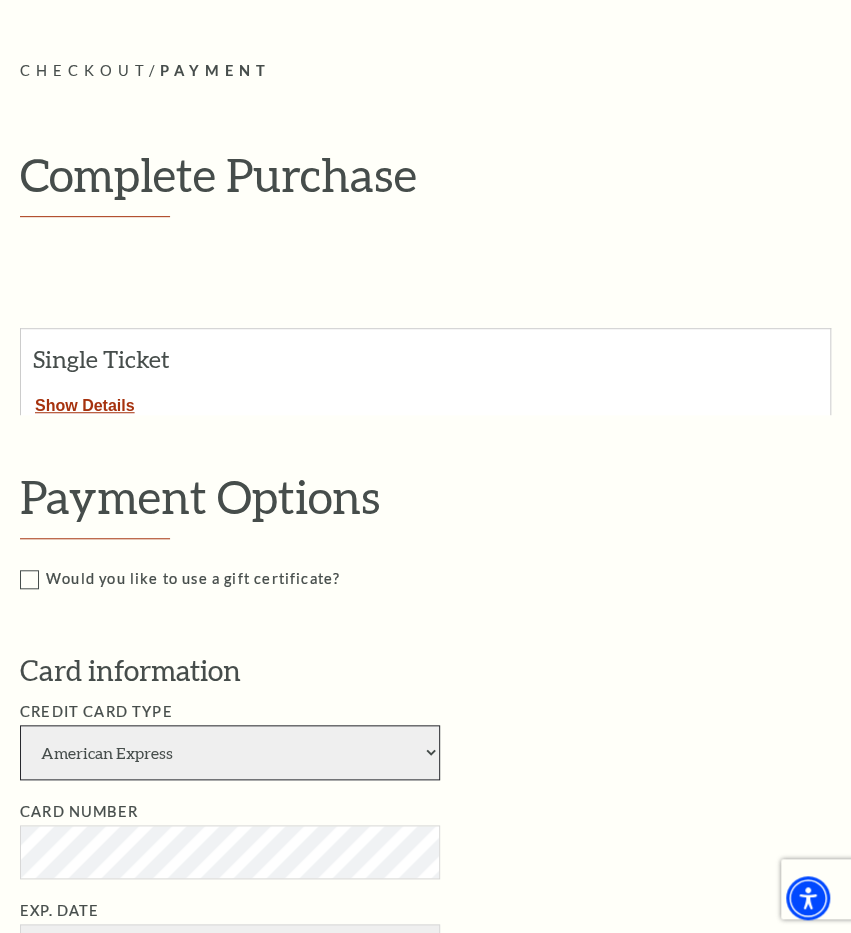 click on "American Express
Visa
Master Card
Discover" at bounding box center (230, 752) 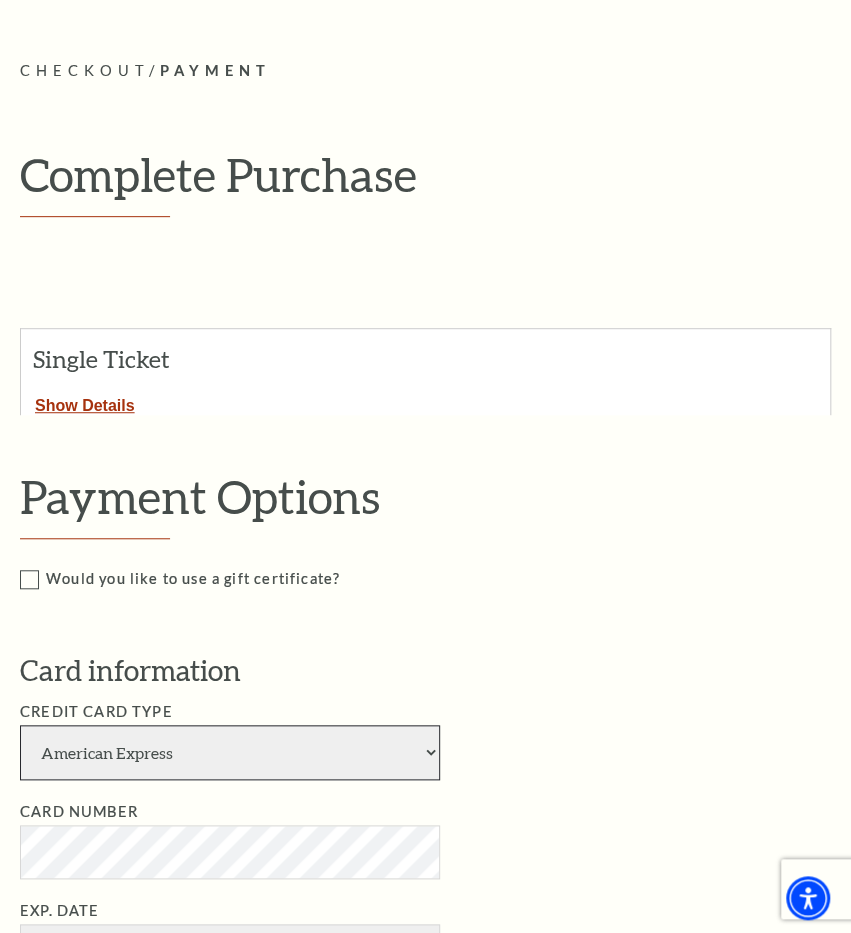 select on "24" 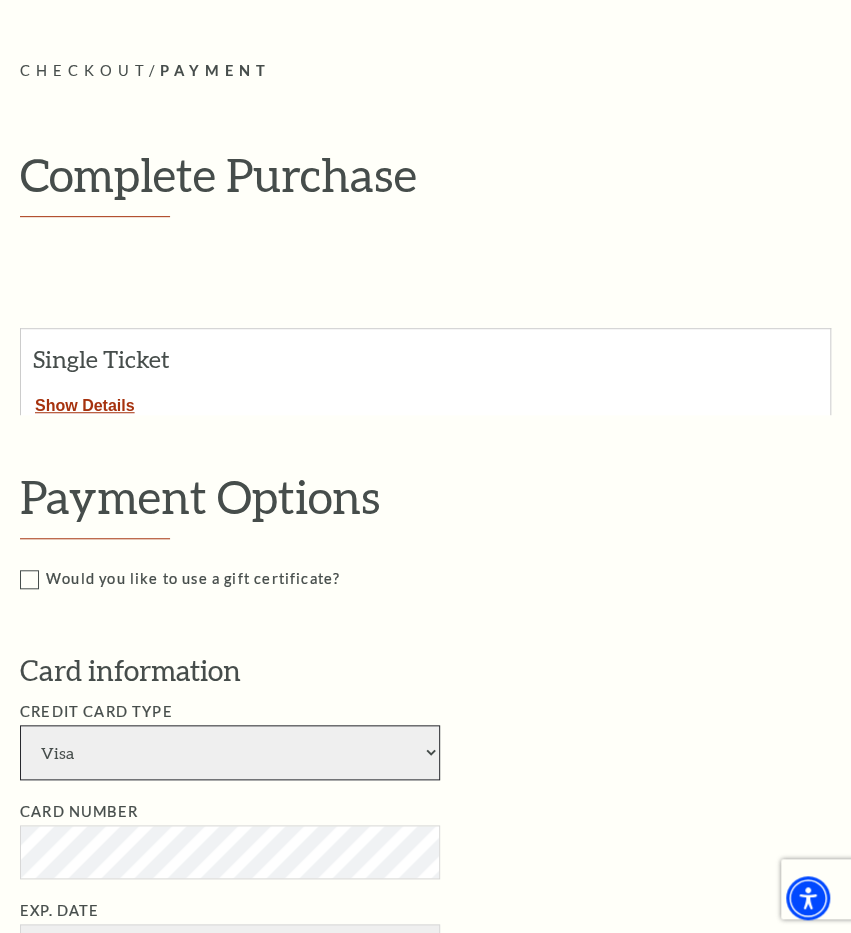 click on "Visa" at bounding box center [0, 0] 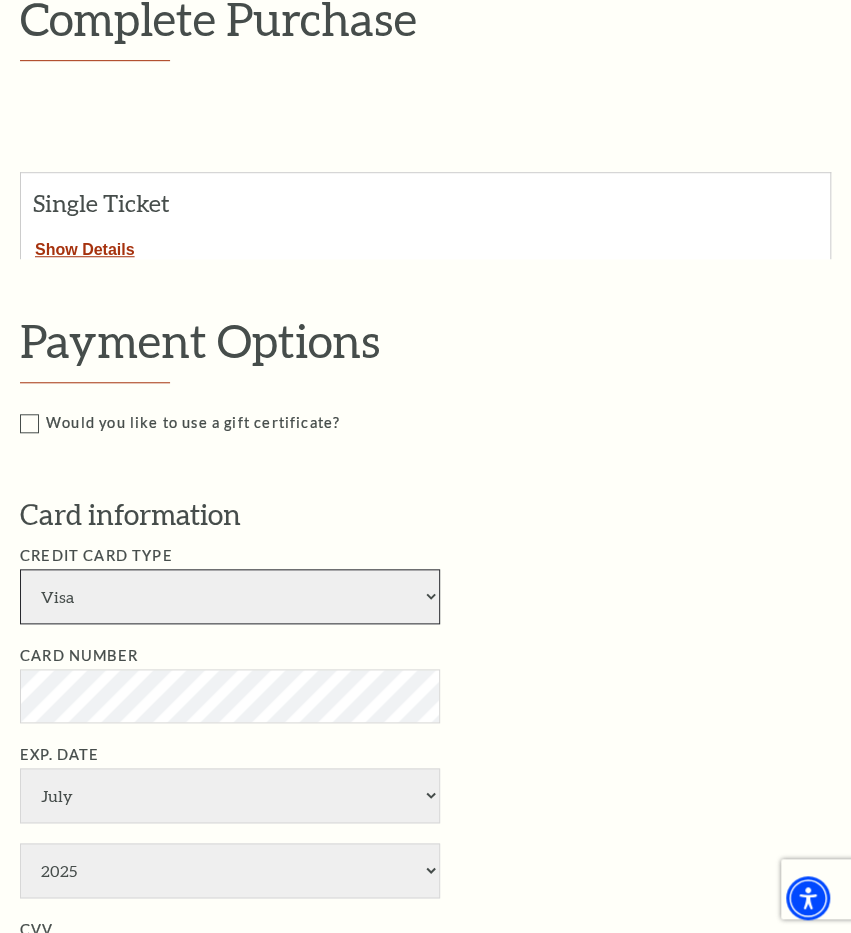 scroll, scrollTop: 362, scrollLeft: 0, axis: vertical 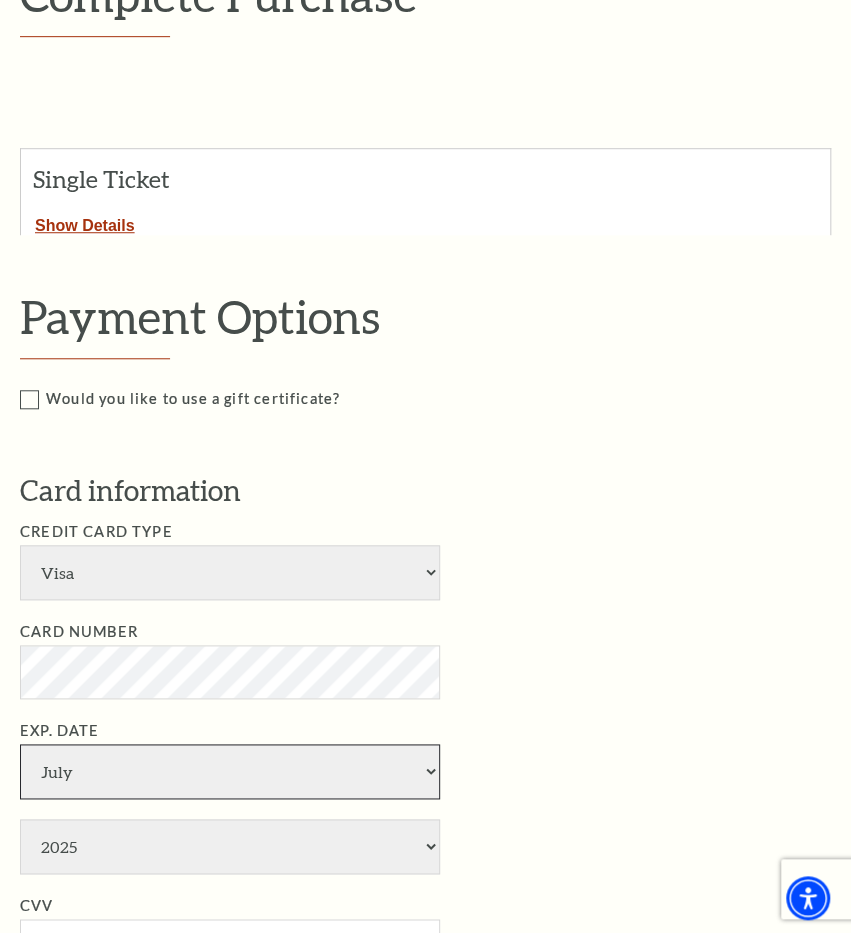 click on "January
February
March
April
May
June
July
August
September
October
November
December" at bounding box center (230, 771) 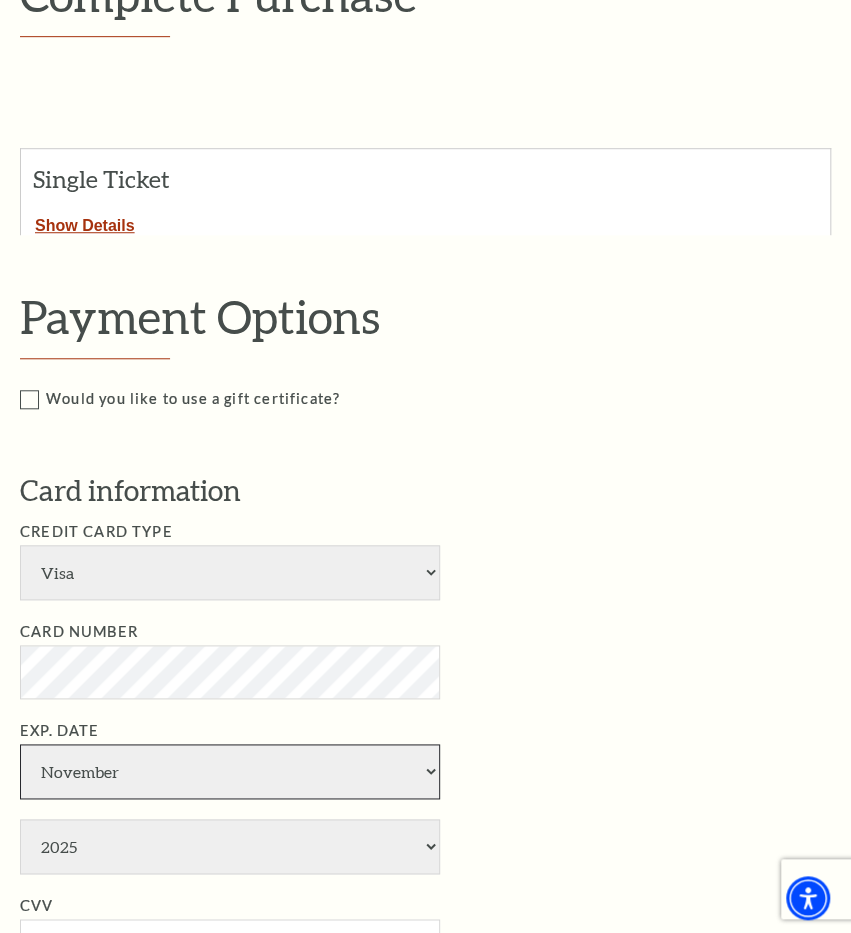 click on "November" at bounding box center (0, 0) 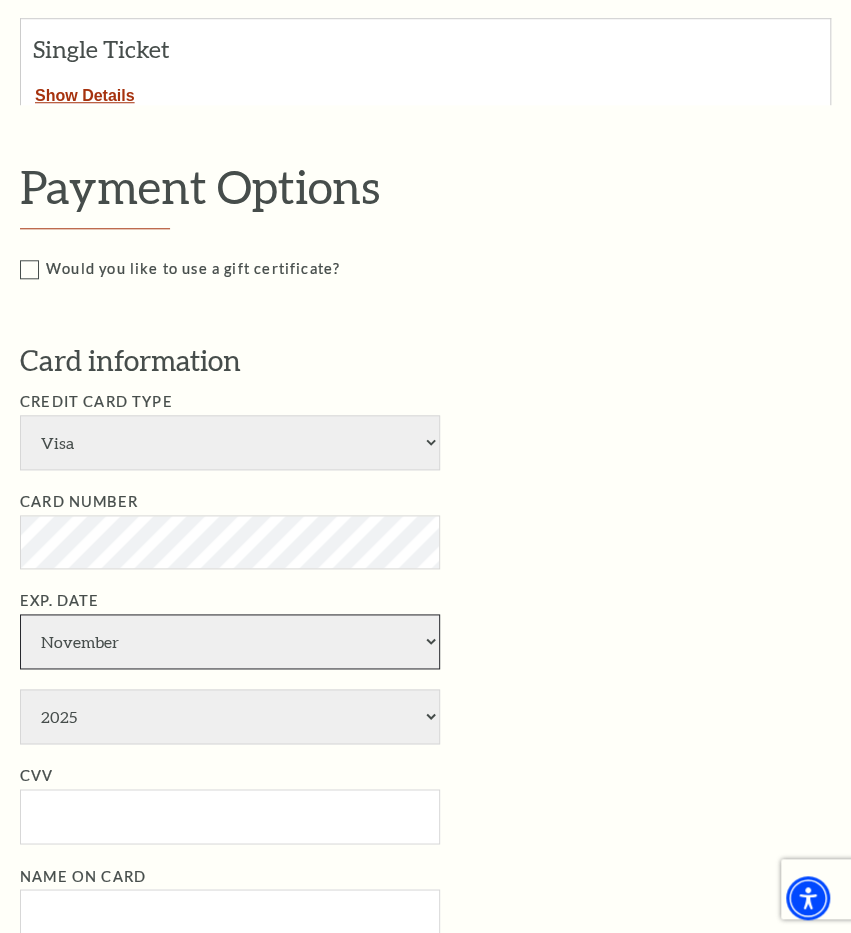 scroll, scrollTop: 495, scrollLeft: 0, axis: vertical 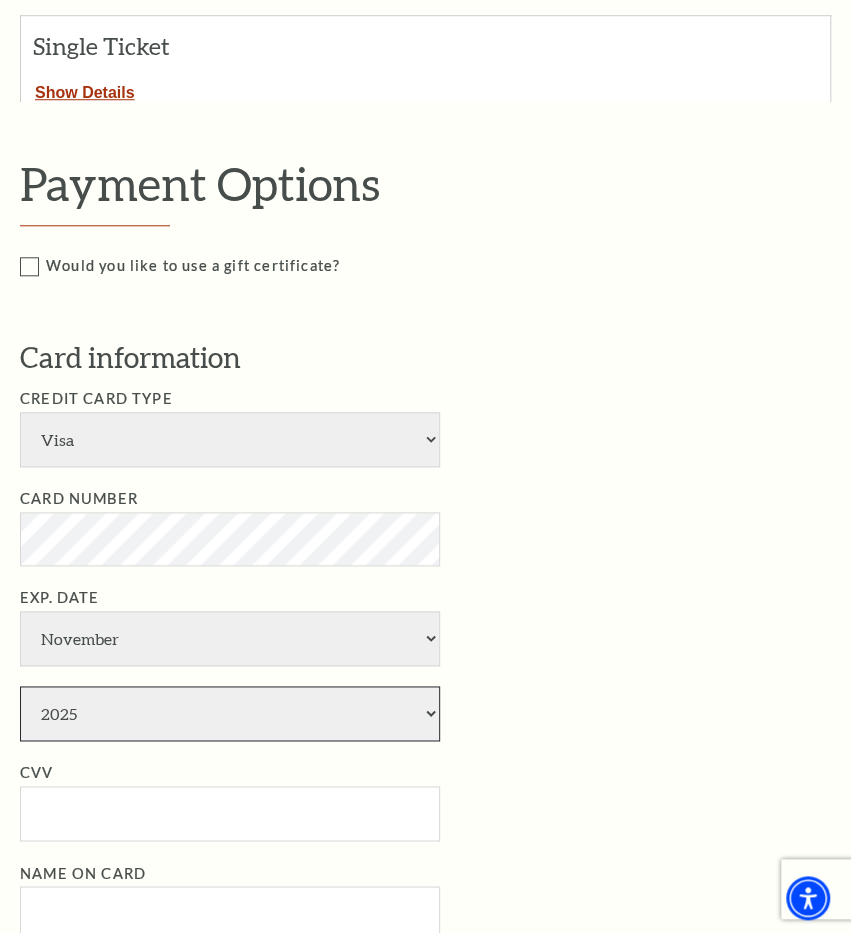 click on "2025
2026
2027
2028
2029
2030
2031
2032
2033
2034" at bounding box center (230, 713) 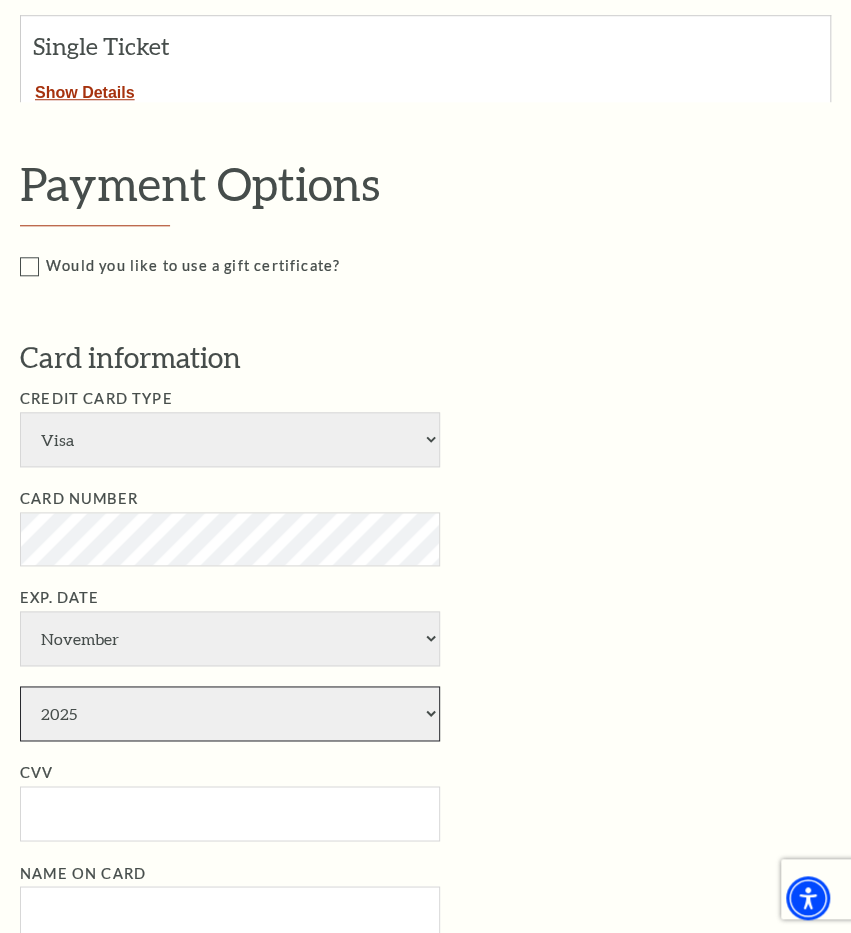 select on "2028" 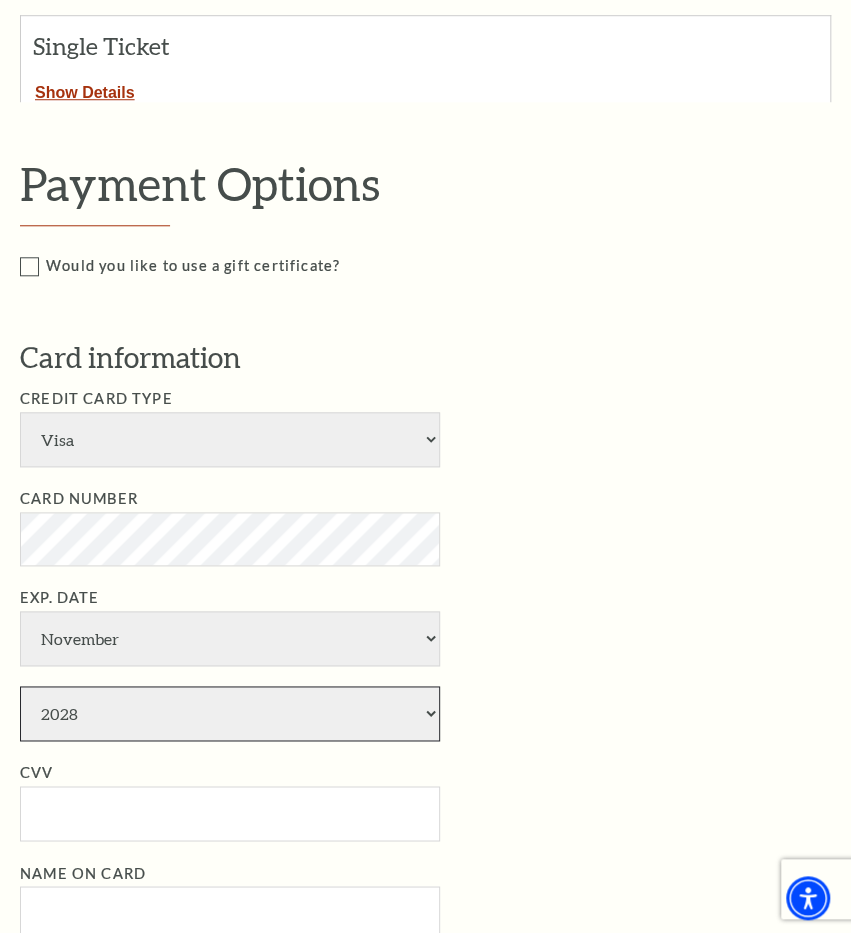 click on "2028" at bounding box center (0, 0) 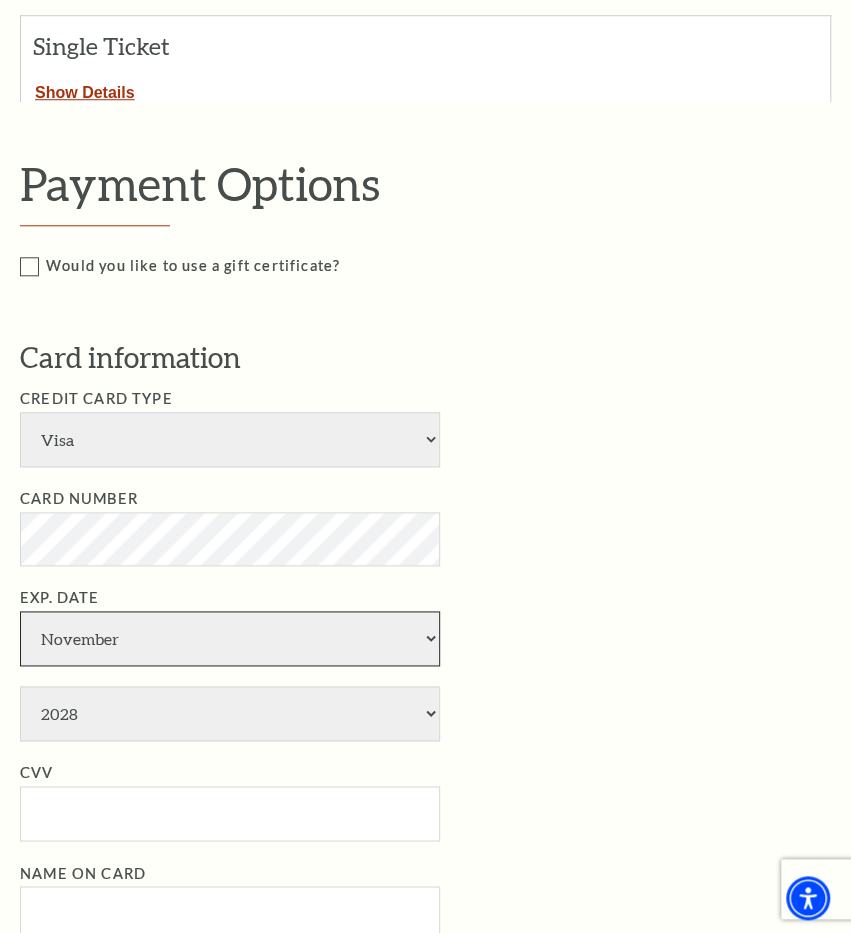 click on "January
February
March
April
May
June
July
August
September
October
November
December" at bounding box center [230, 638] 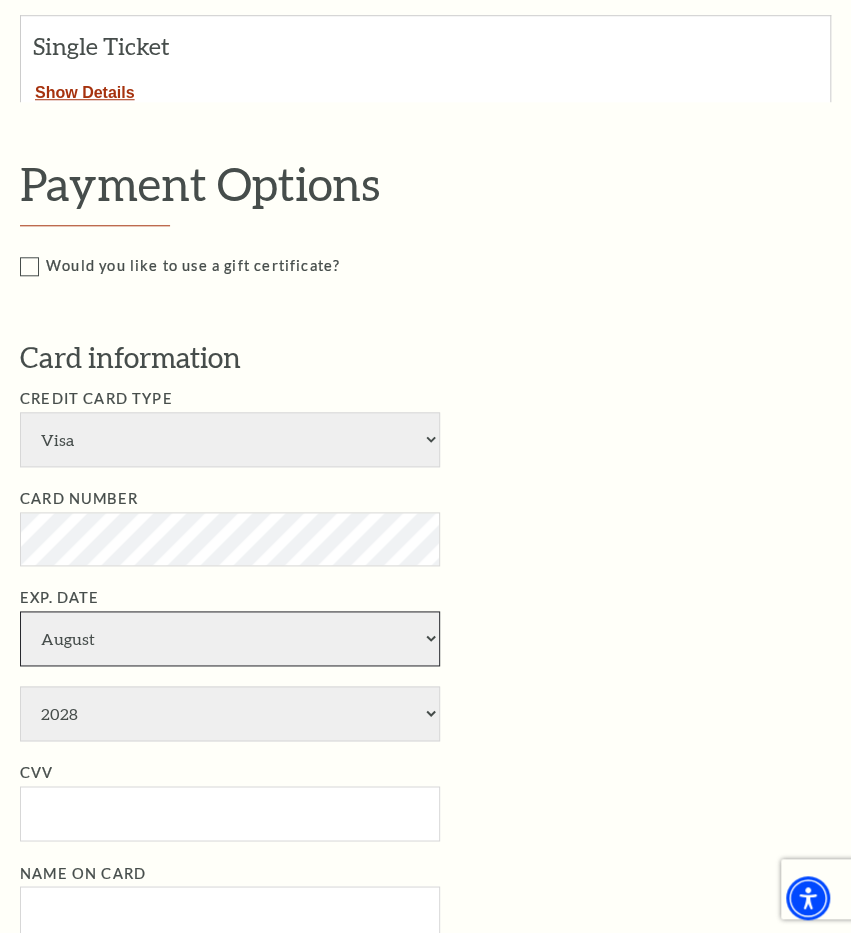 click on "August" at bounding box center (0, 0) 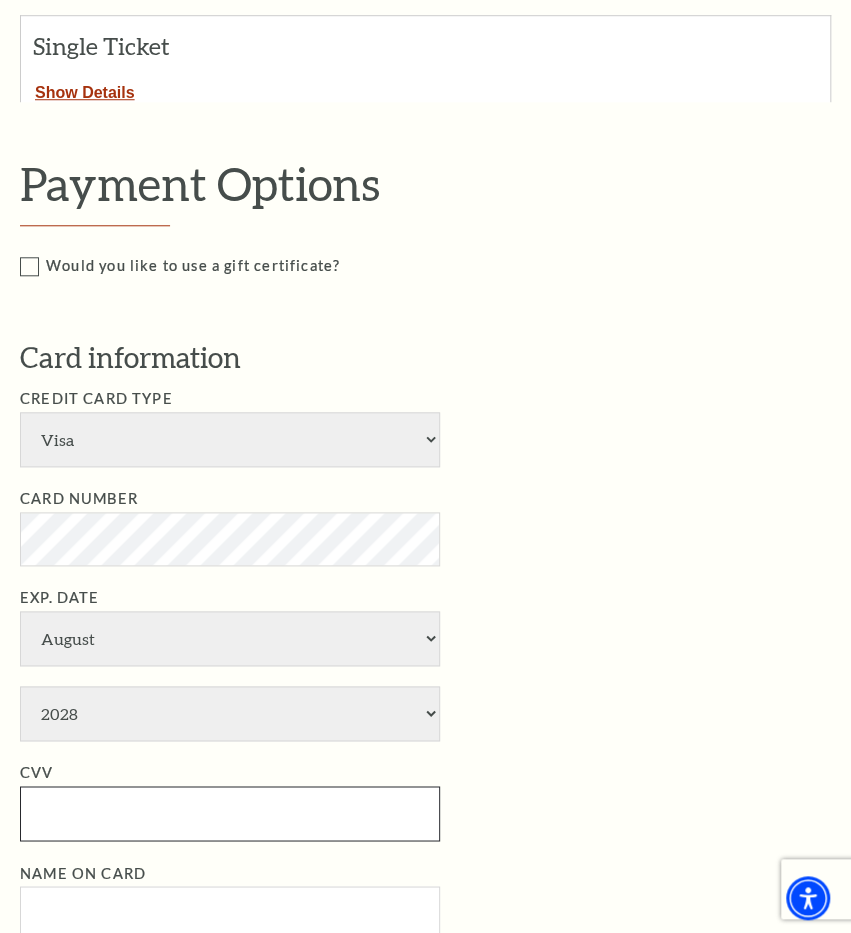 click on "CVV" at bounding box center (230, 813) 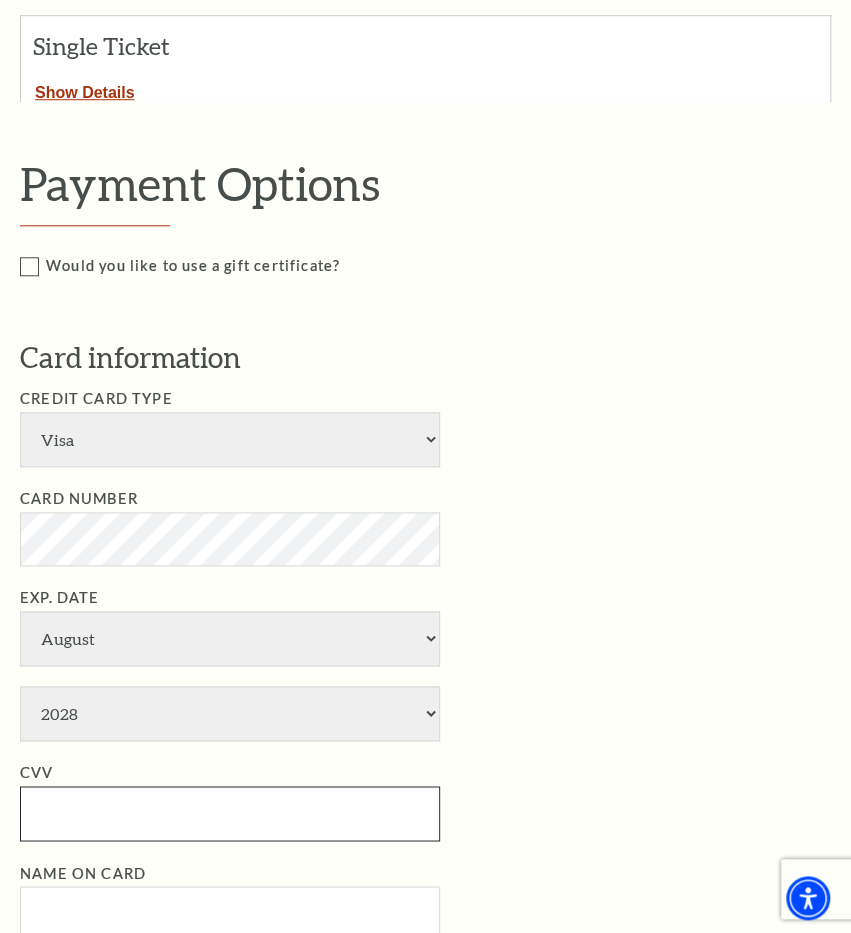 click on "CVV" at bounding box center (230, 813) 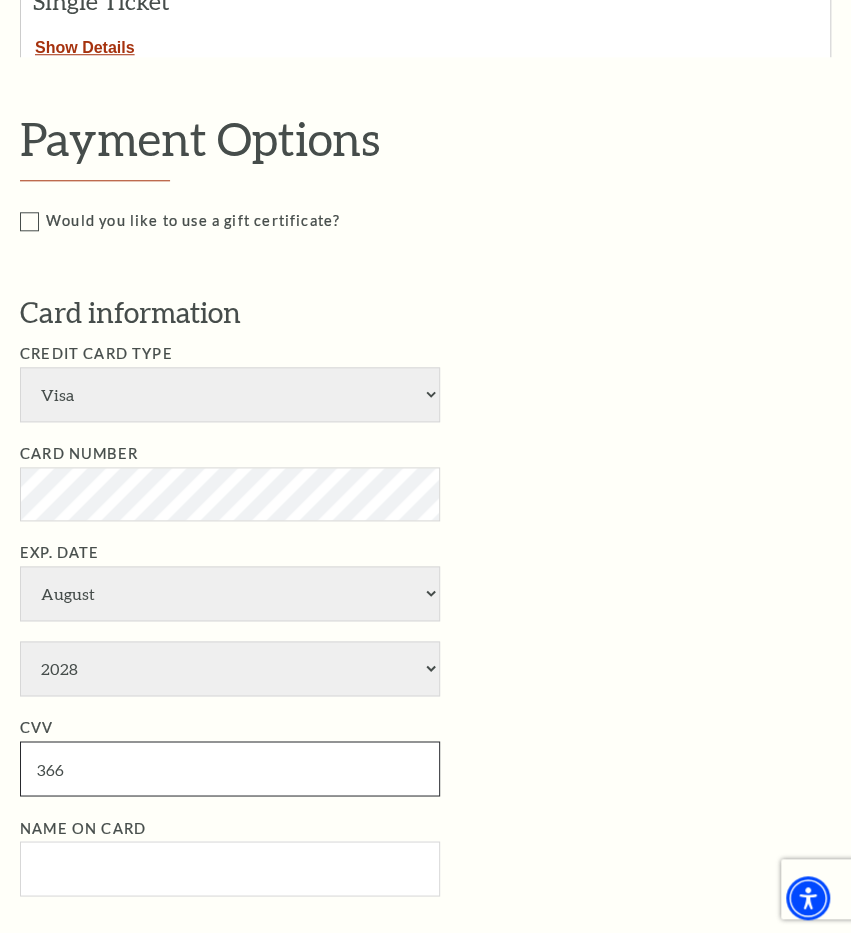 scroll, scrollTop: 611, scrollLeft: 0, axis: vertical 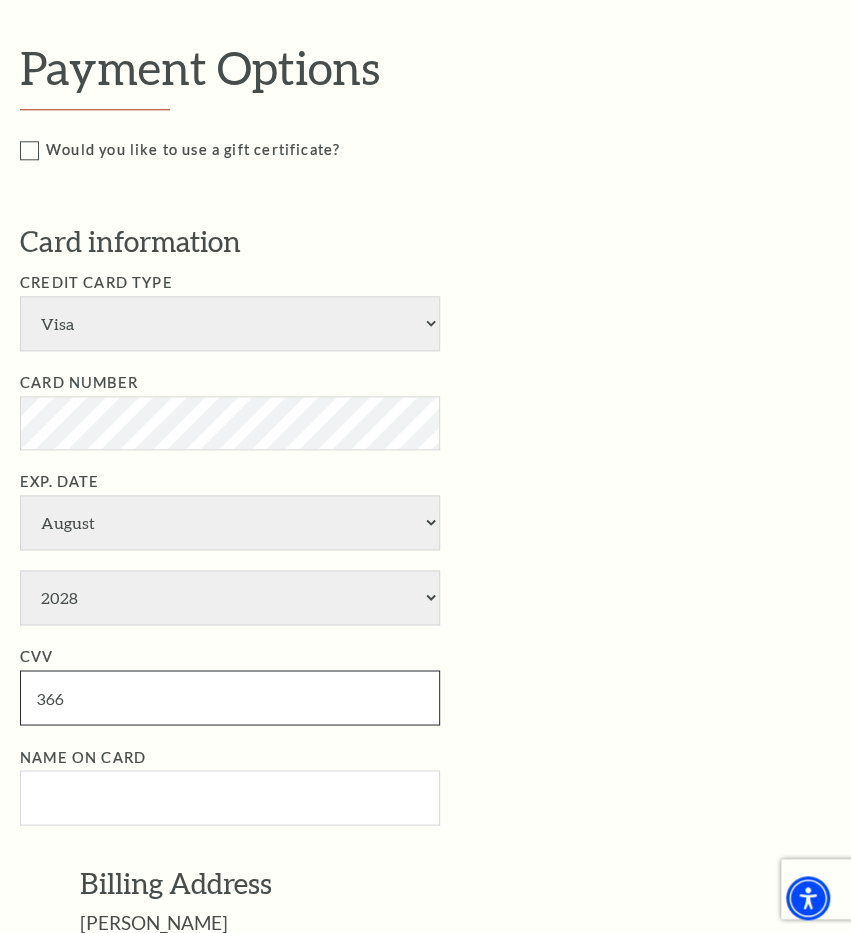 type on "366" 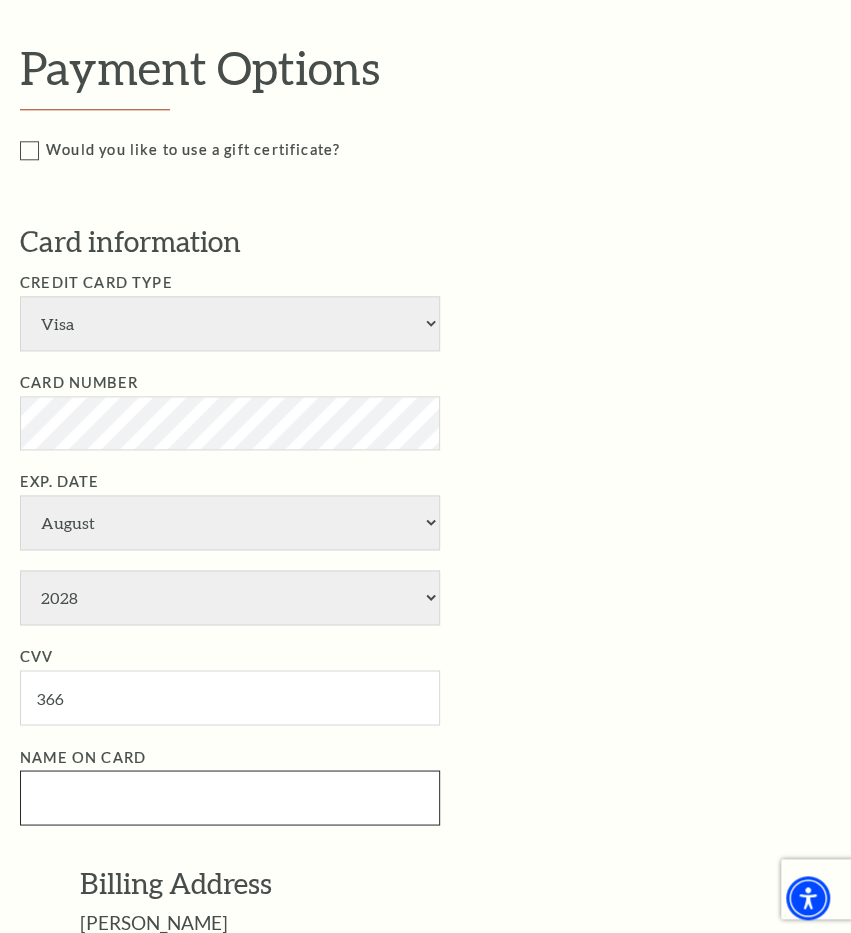 click on "Name on Card" at bounding box center (230, 797) 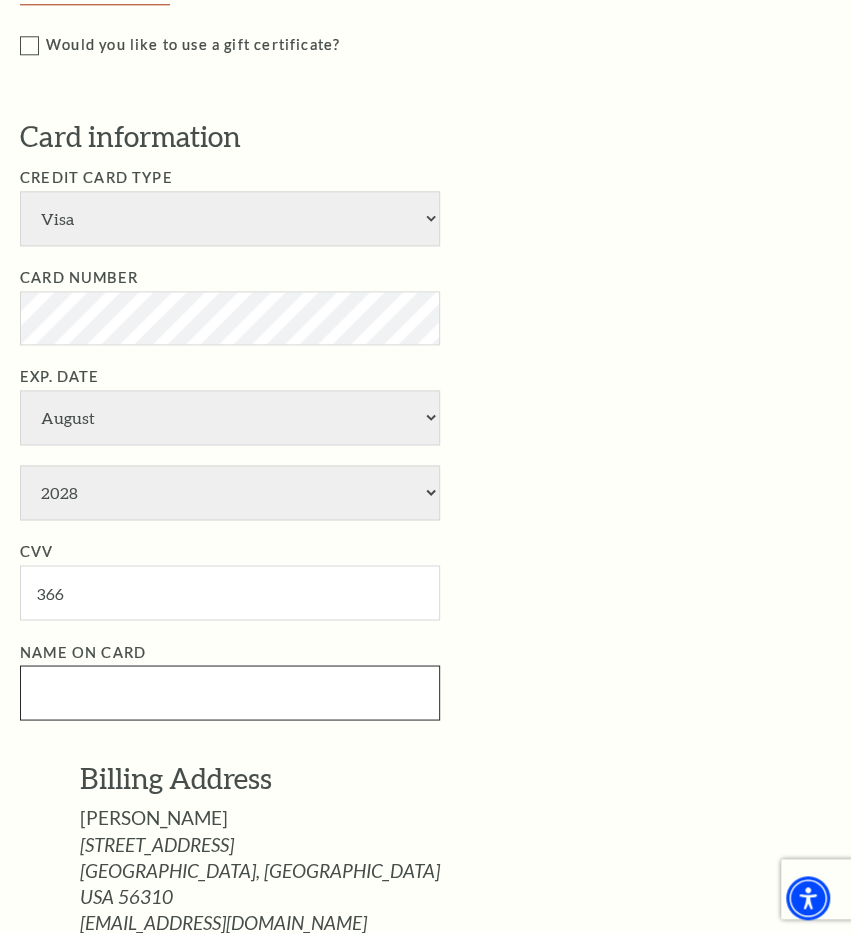 scroll, scrollTop: 719, scrollLeft: 0, axis: vertical 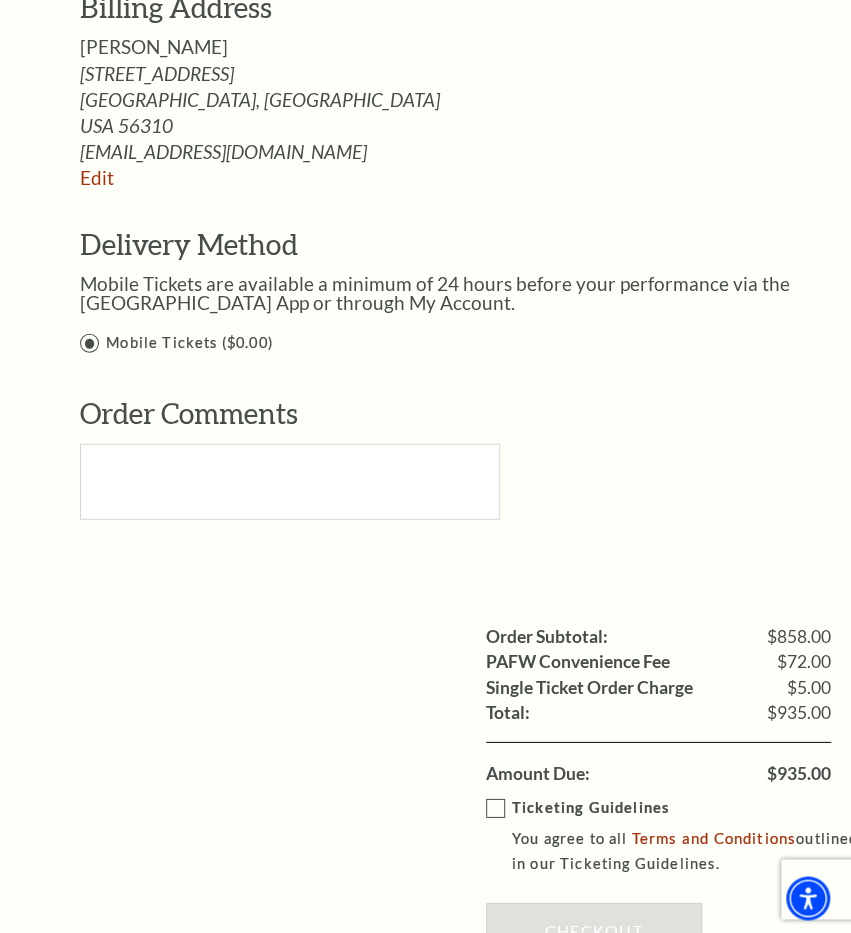 type on "F Perry" 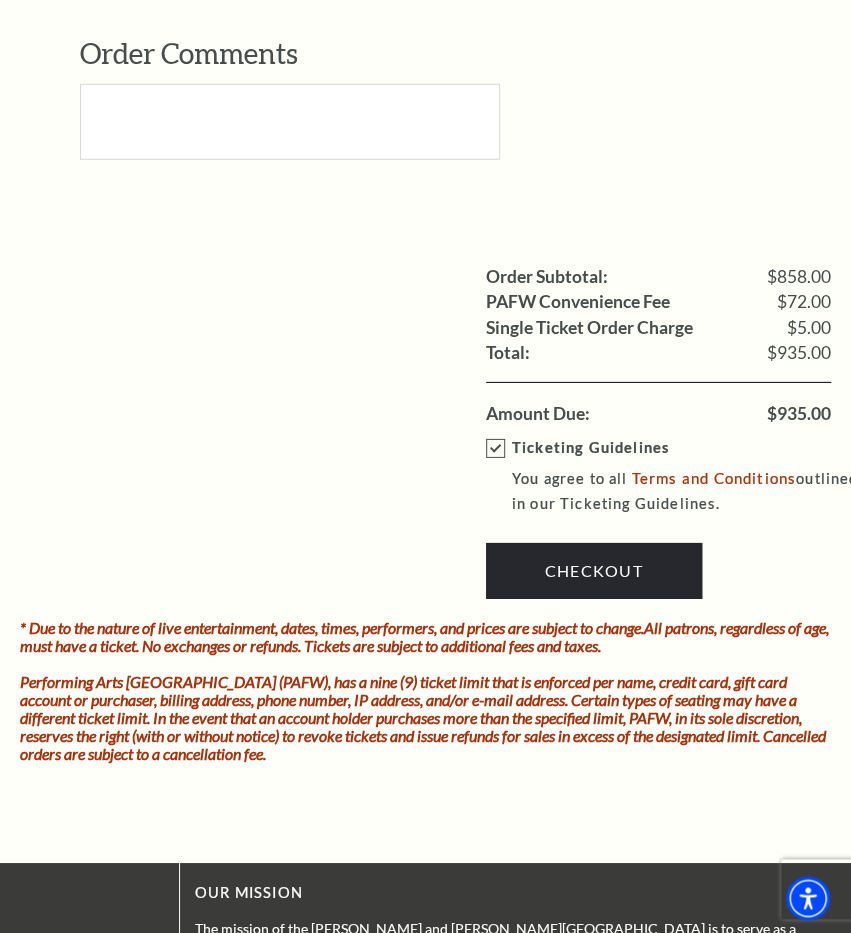 scroll, scrollTop: 1850, scrollLeft: 0, axis: vertical 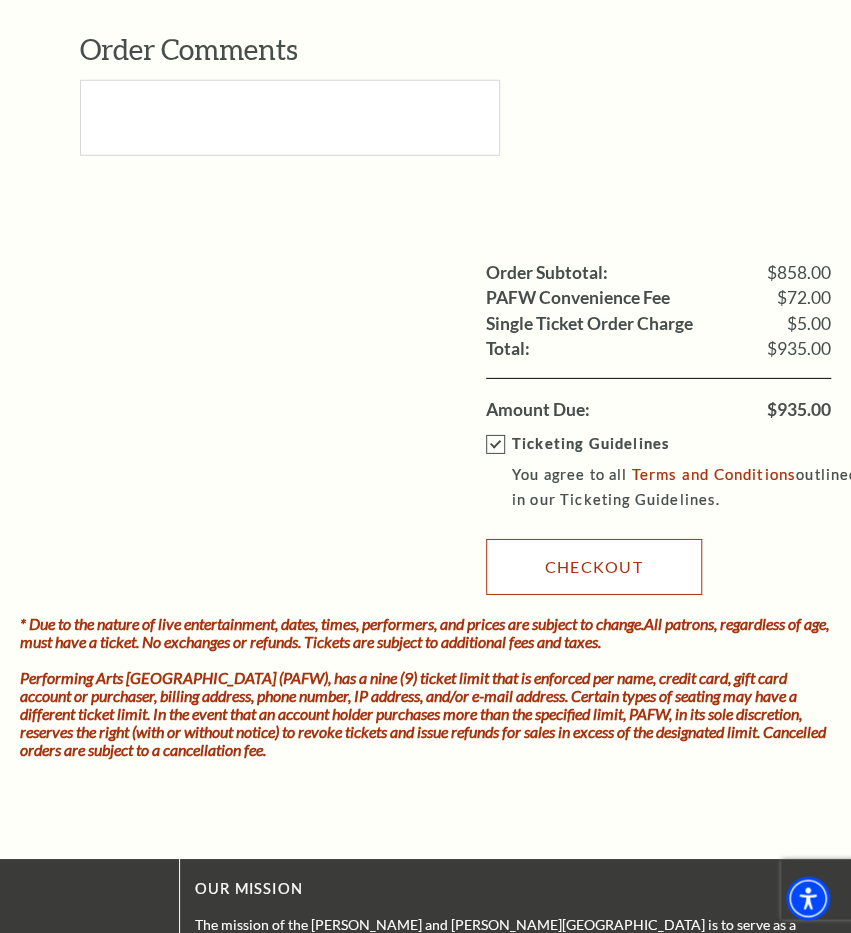 click on "Checkout" at bounding box center (594, 567) 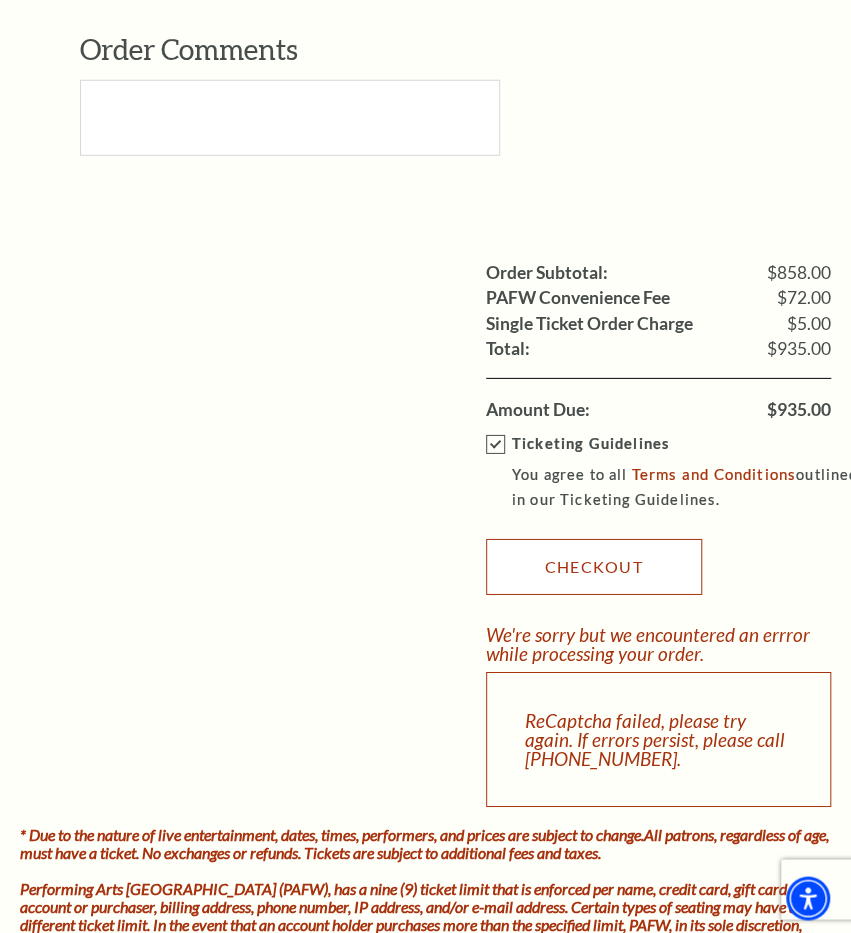click on "Checkout" at bounding box center [594, 567] 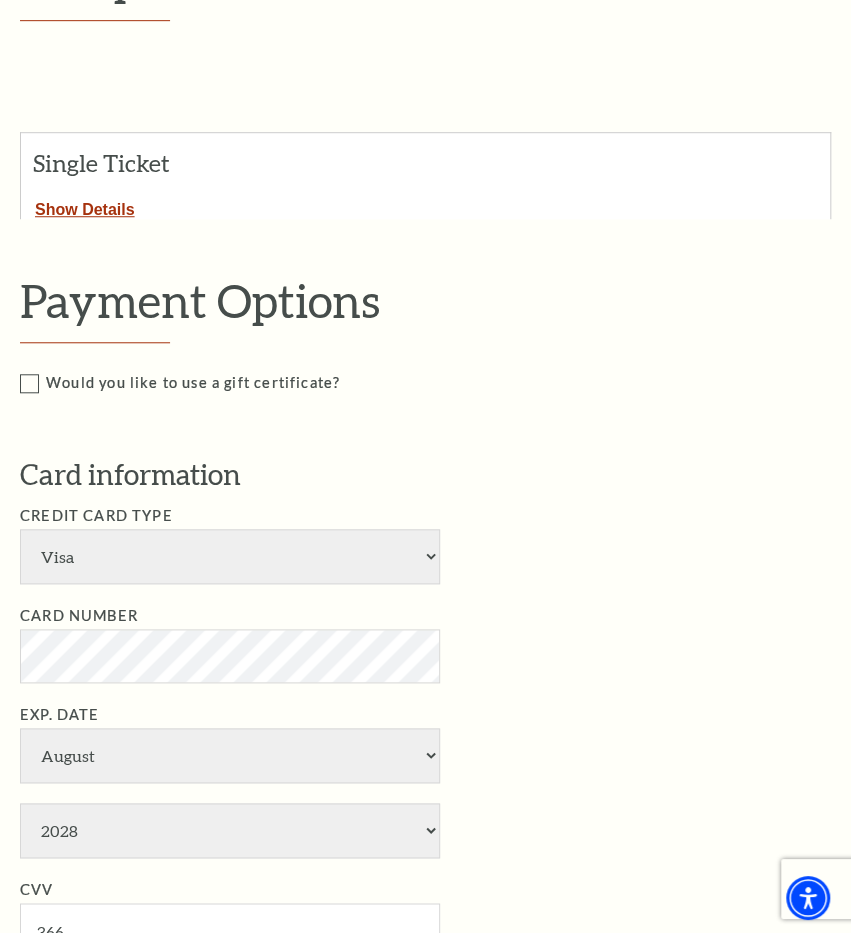 scroll, scrollTop: 0, scrollLeft: 0, axis: both 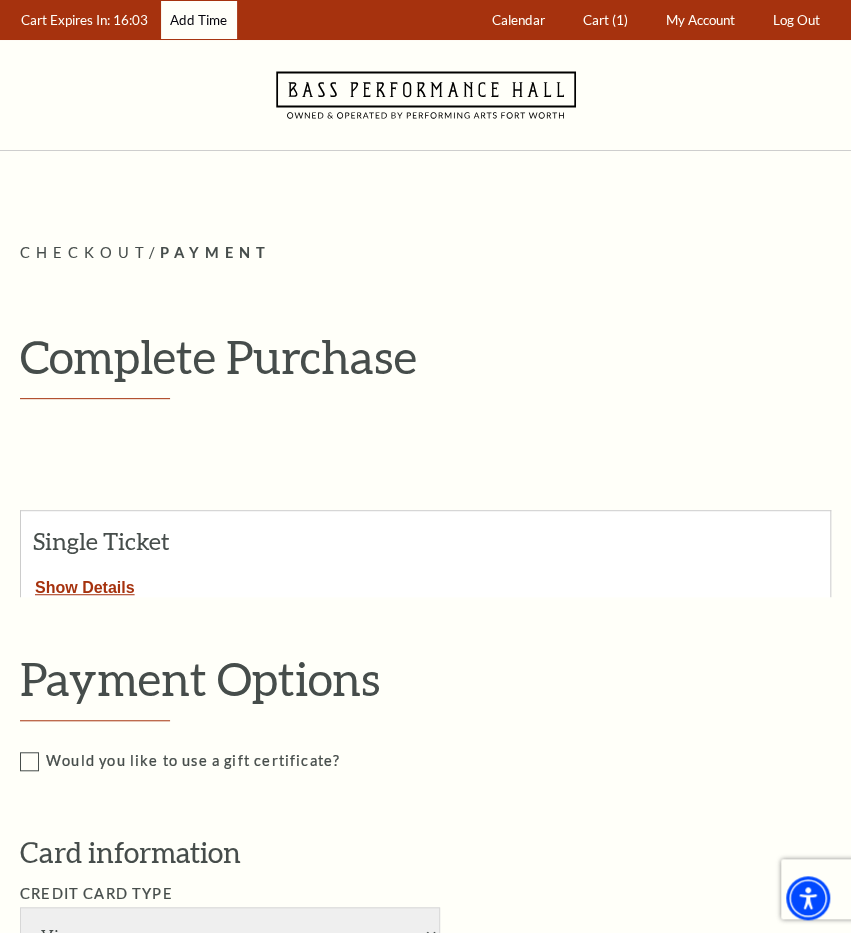 click on "Add Time" at bounding box center [199, 20] 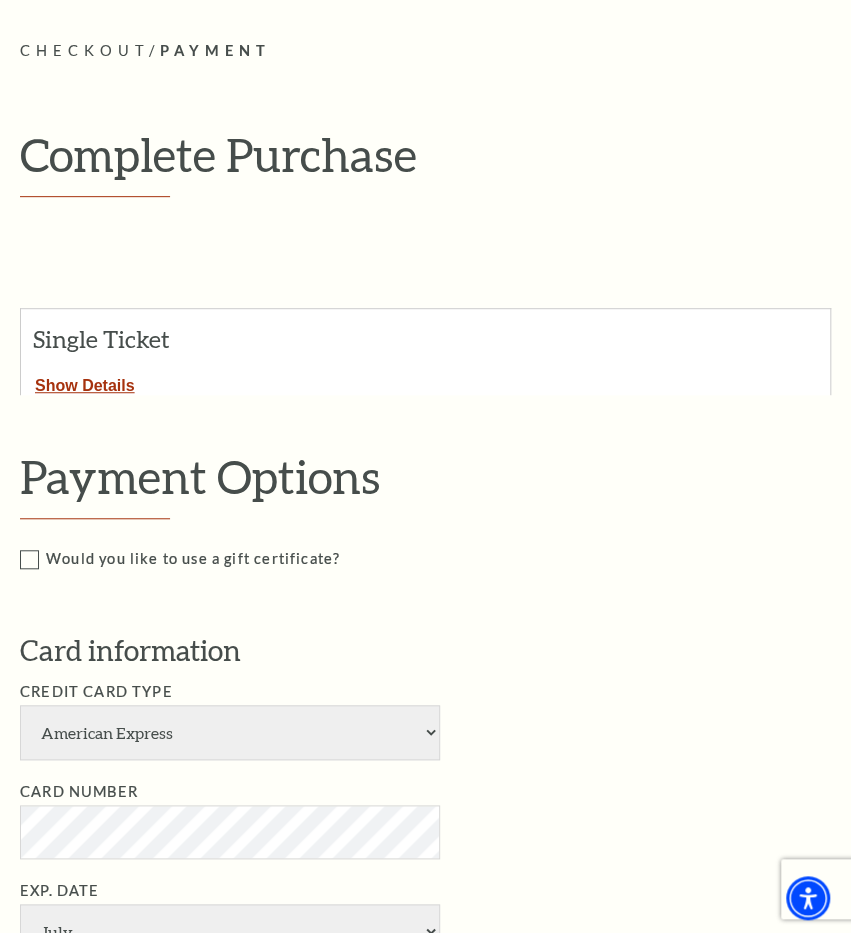 scroll, scrollTop: 244, scrollLeft: 0, axis: vertical 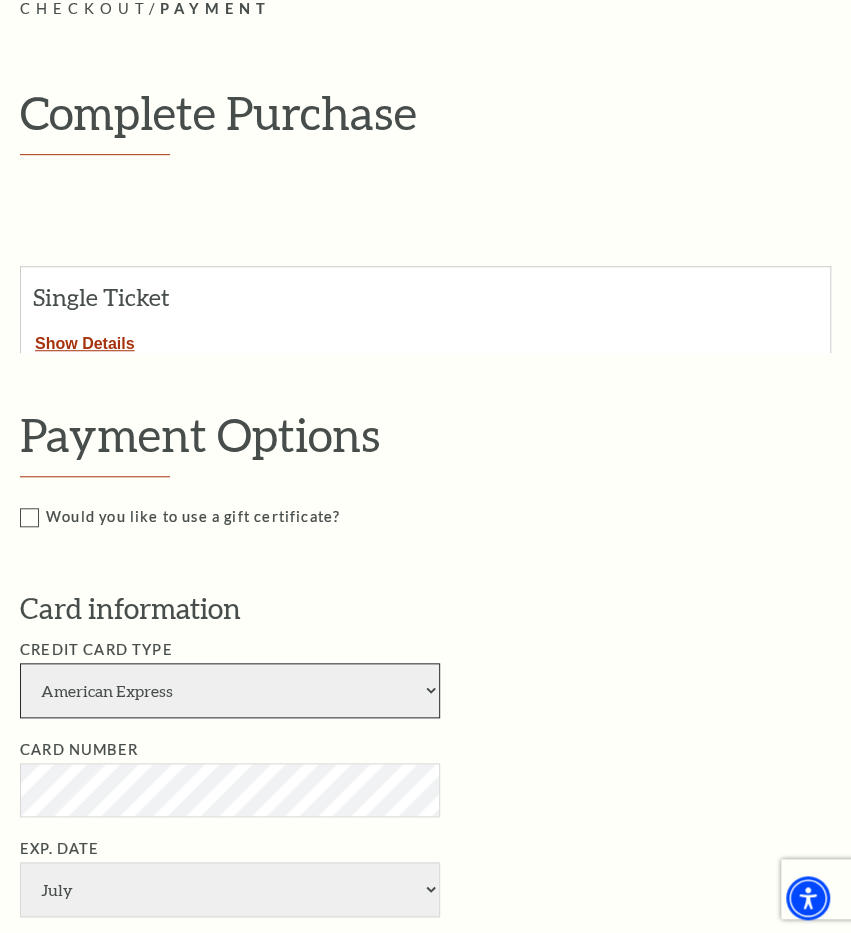 click on "American Express
Visa
Master Card
Discover" at bounding box center (230, 690) 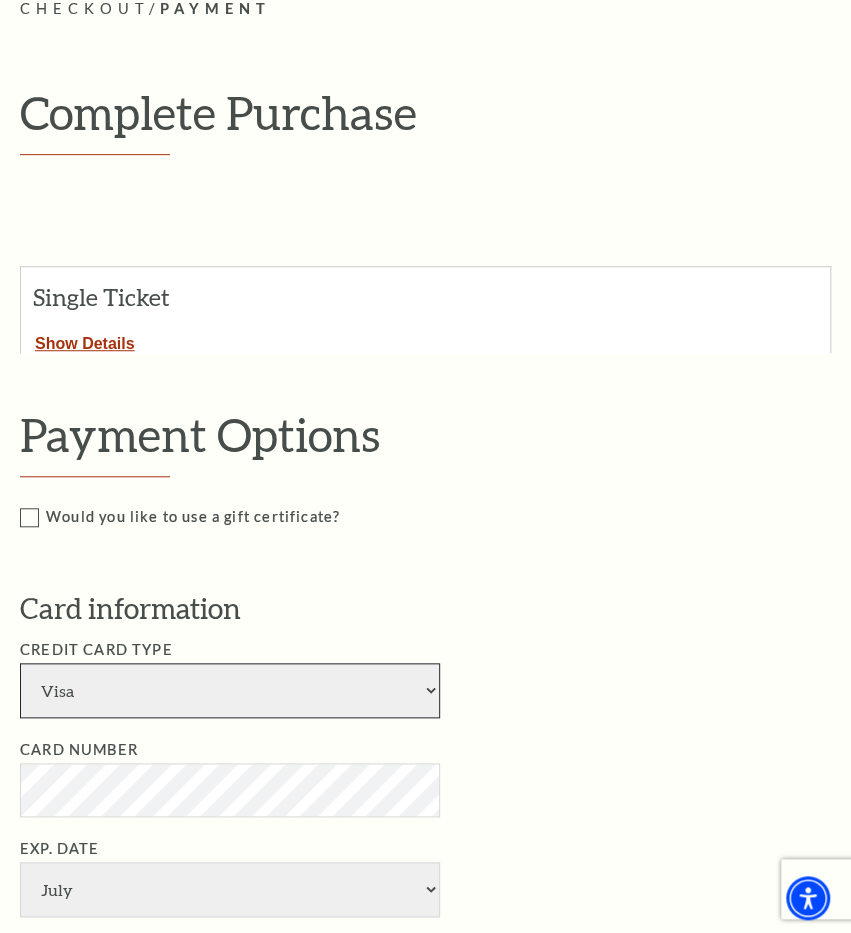 click on "Visa" at bounding box center (0, 0) 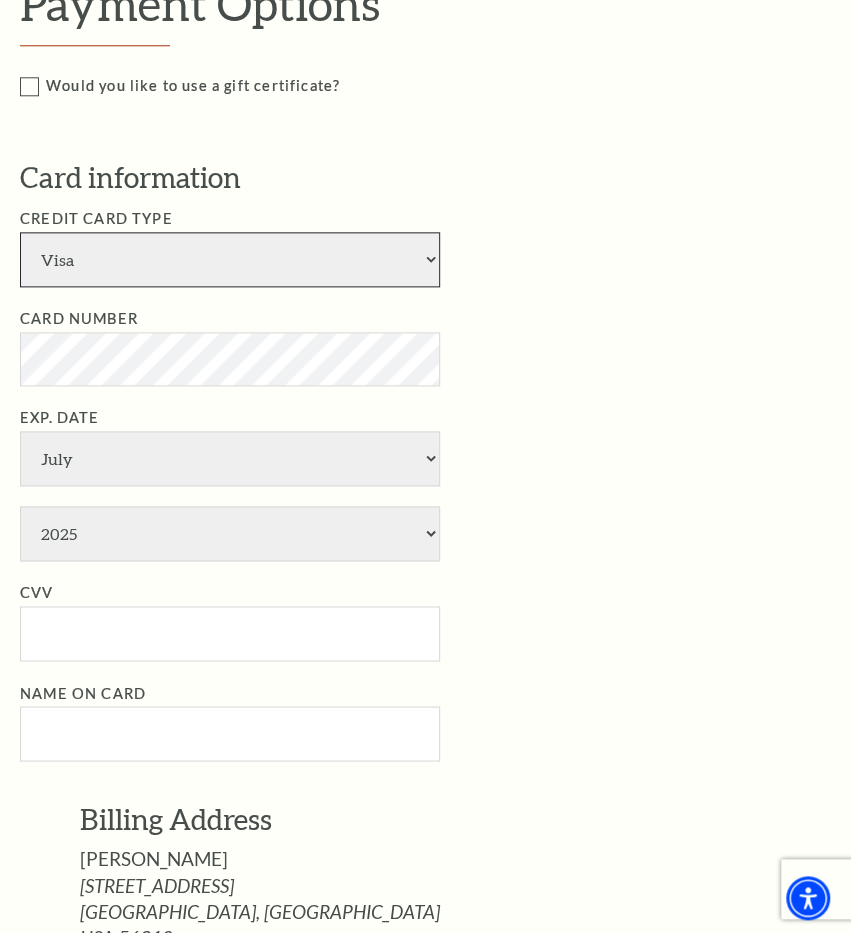 scroll, scrollTop: 676, scrollLeft: 0, axis: vertical 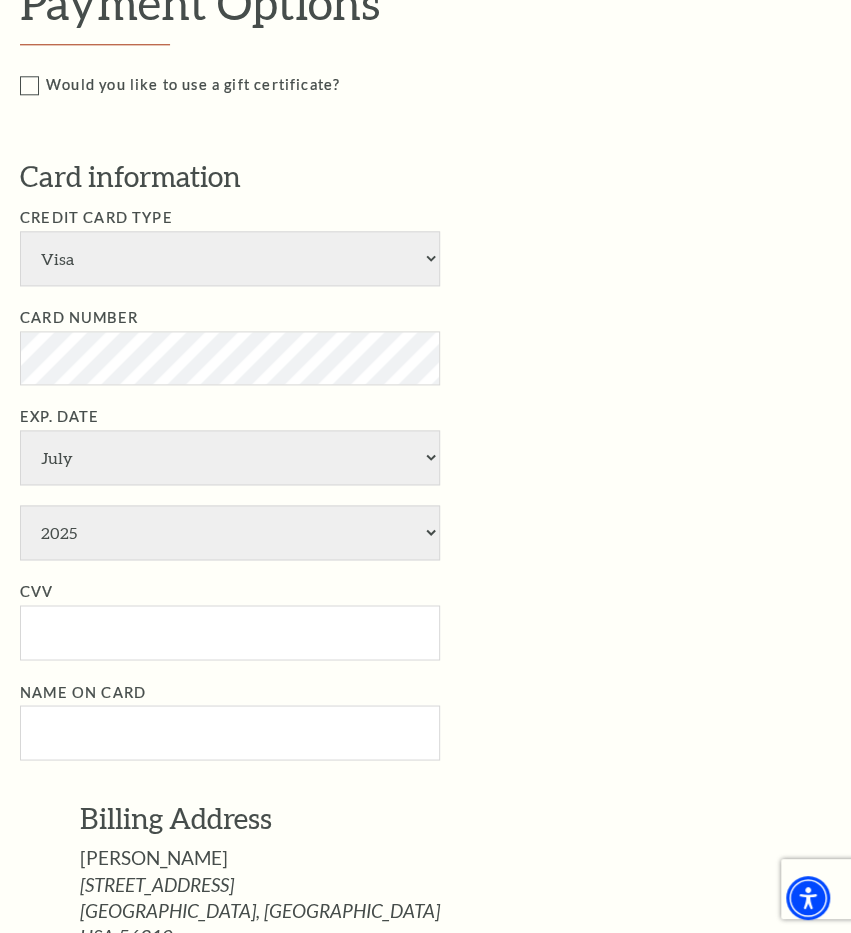 click on "Exp. Date
January
February
March
April
May
June
July
August
September
October
November
[DATE]
2026
2027
2028
2029
2030
2031
2032
2033
2034" at bounding box center (440, 482) 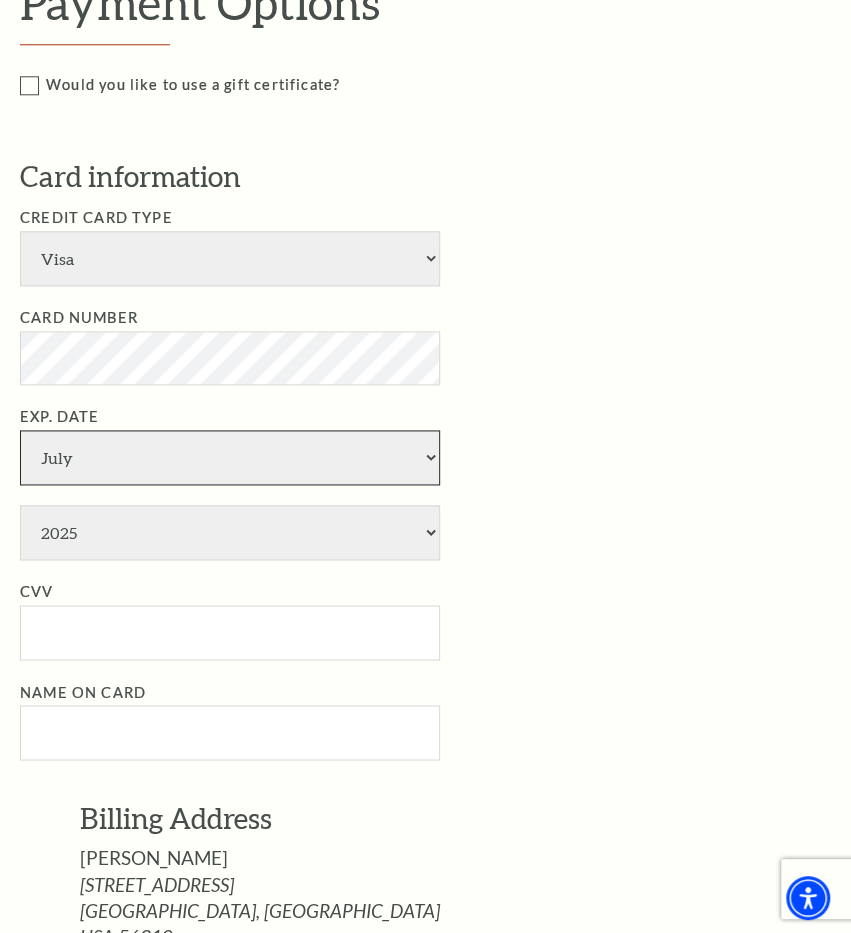 click on "January
February
March
April
May
June
July
August
September
October
November
December" at bounding box center [230, 457] 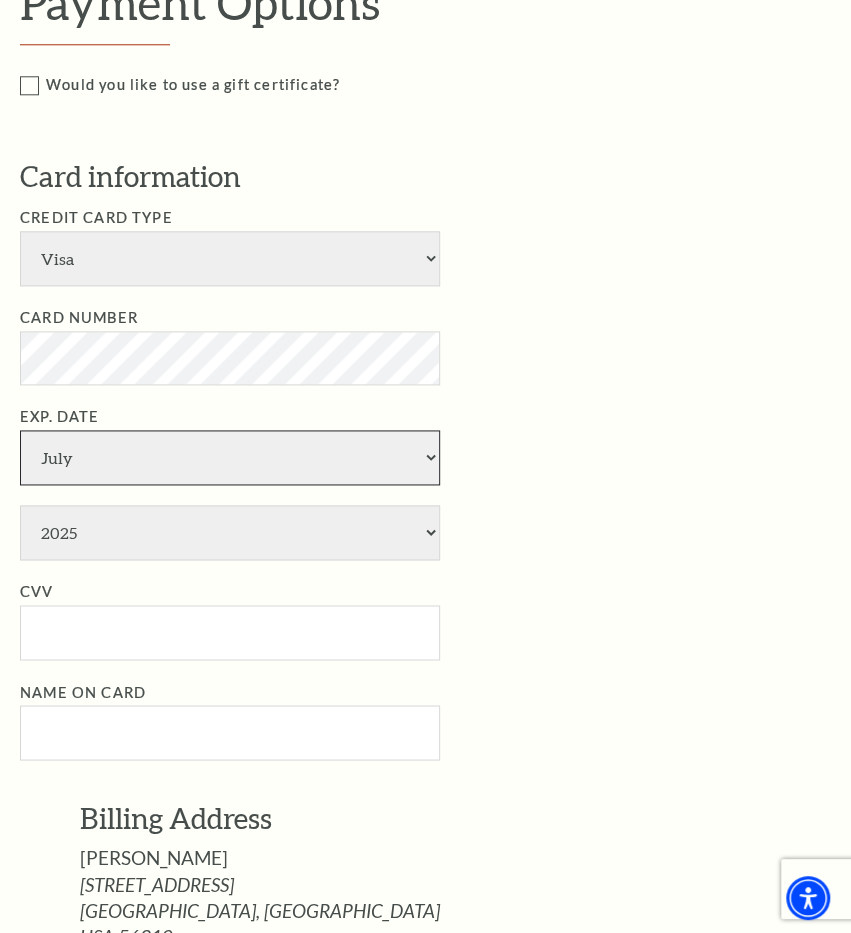 click on "January
February
March
April
May
June
July
August
September
October
November
December" at bounding box center [230, 457] 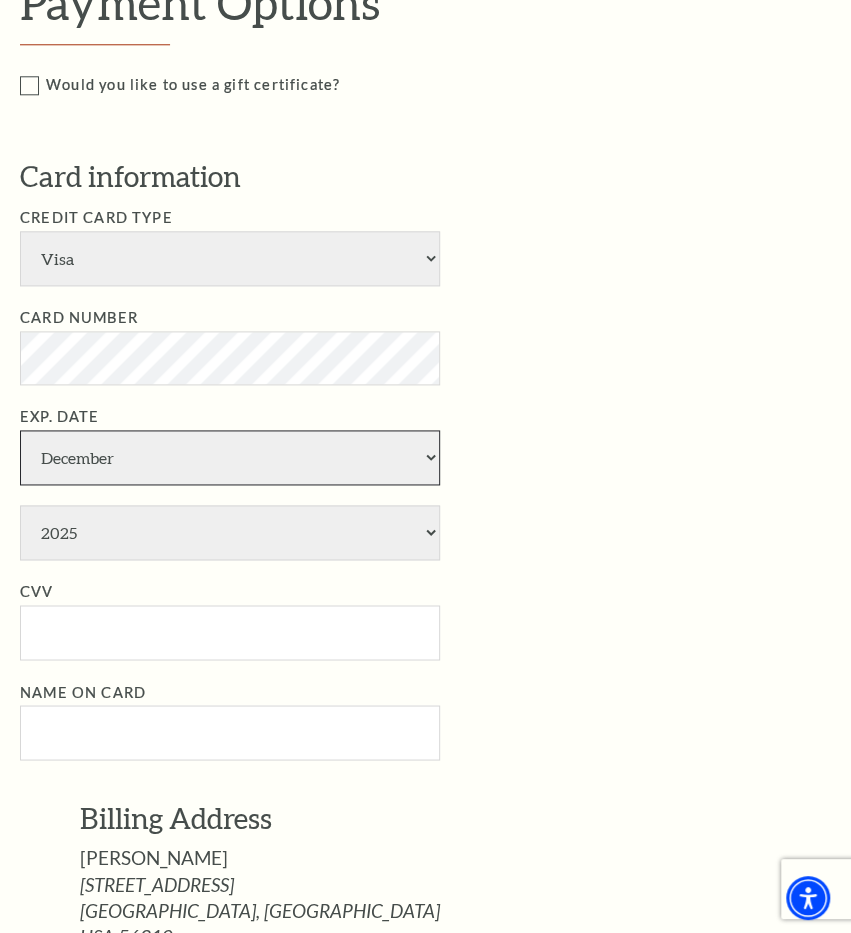 click on "December" at bounding box center [0, 0] 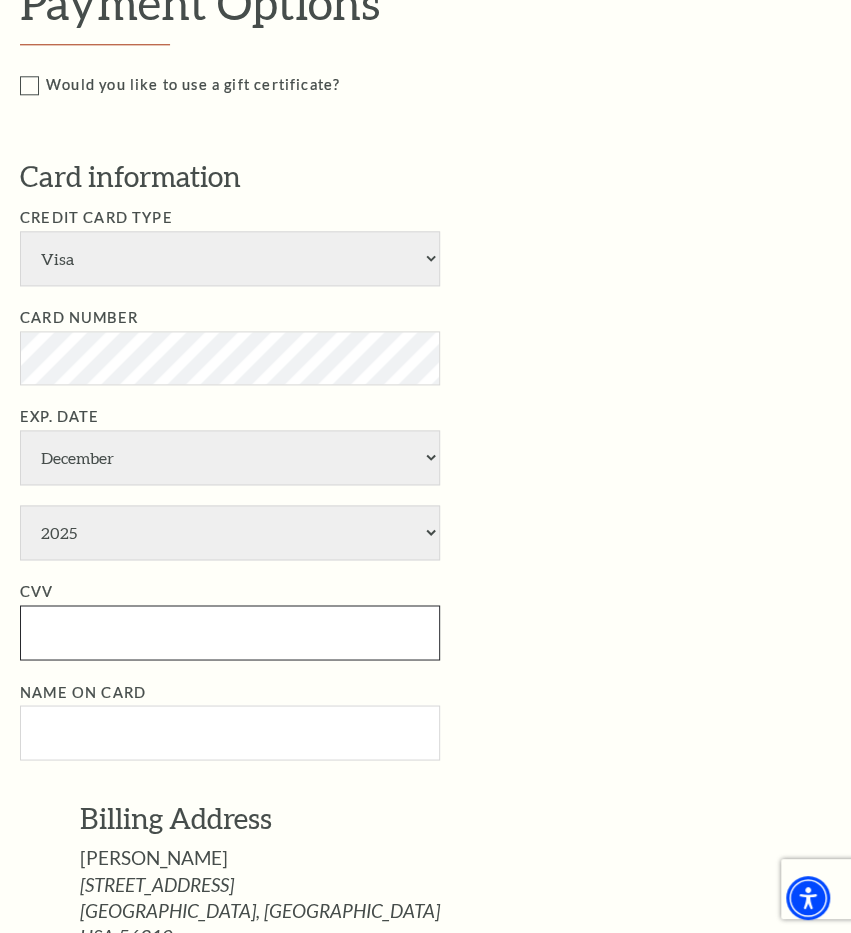 click on "CVV" at bounding box center [230, 632] 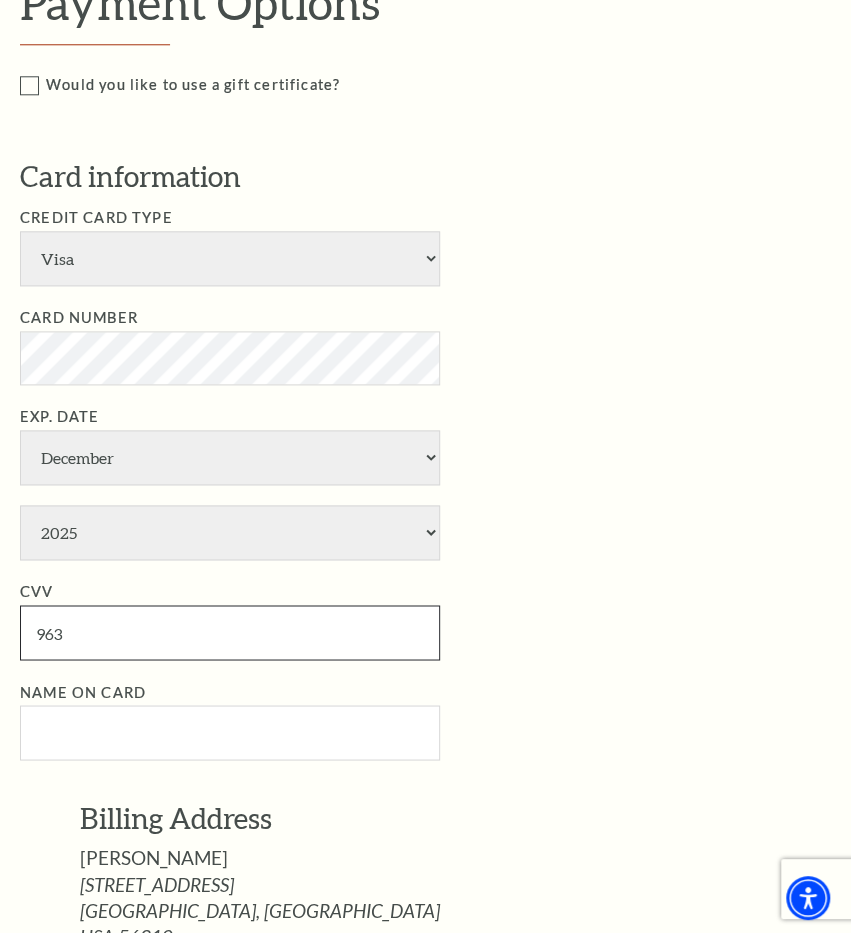 type on "963" 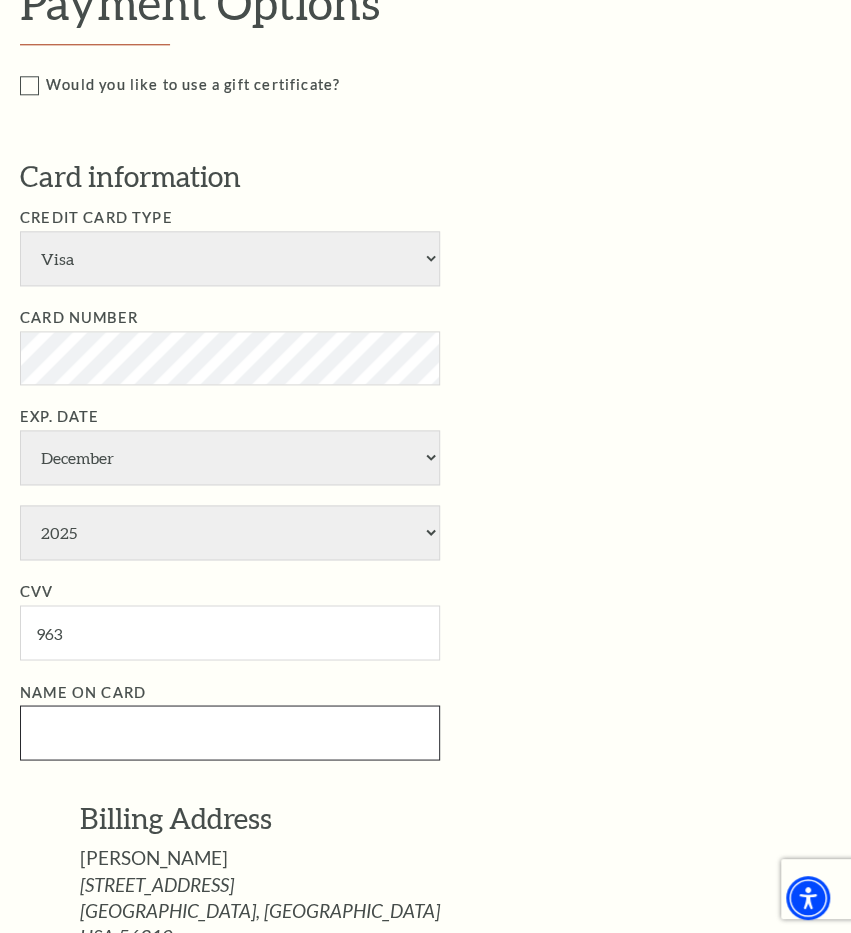 click on "Name on Card" at bounding box center (230, 732) 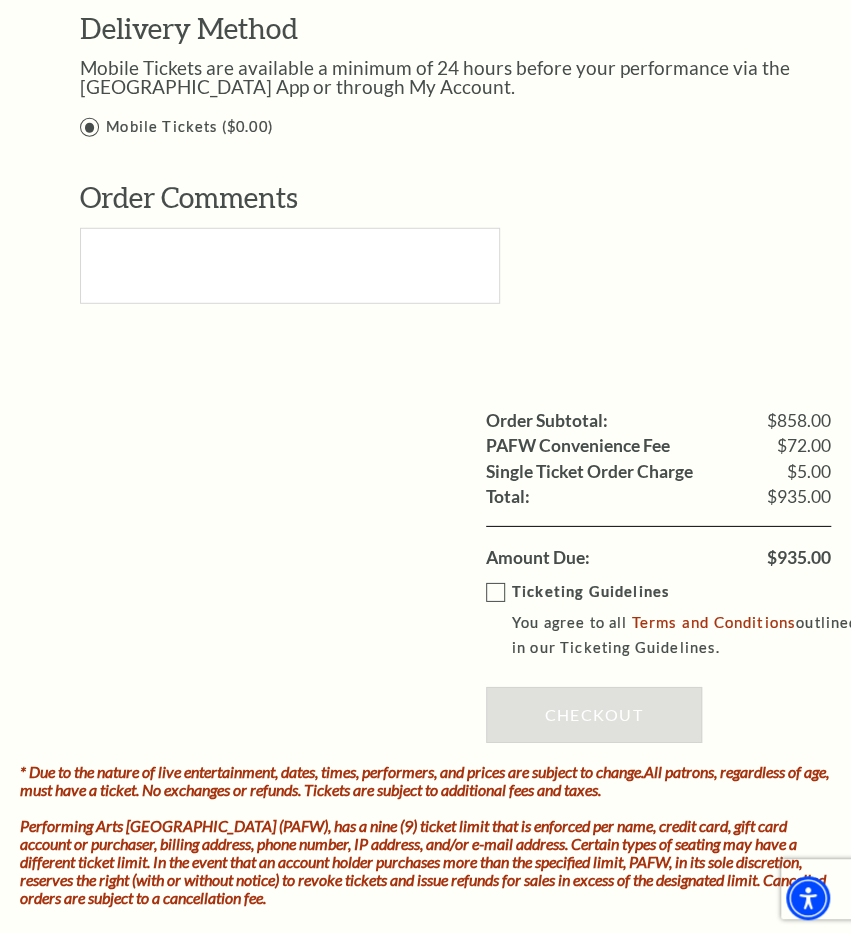 scroll, scrollTop: 1727, scrollLeft: 0, axis: vertical 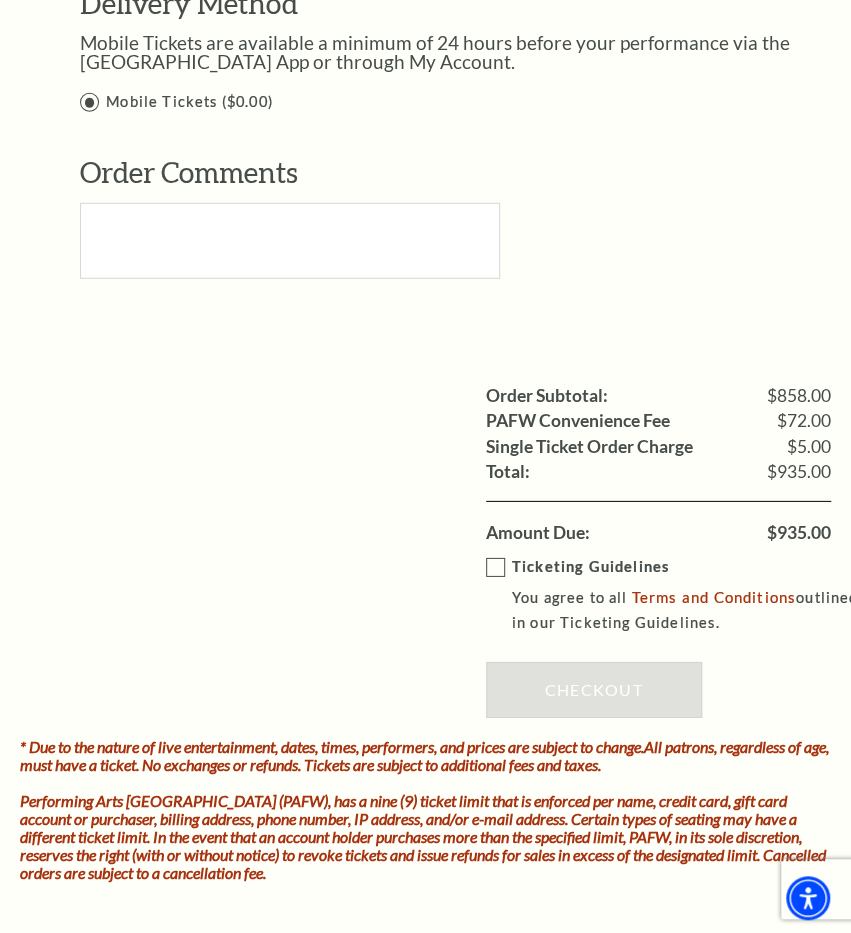 type on "F Perry" 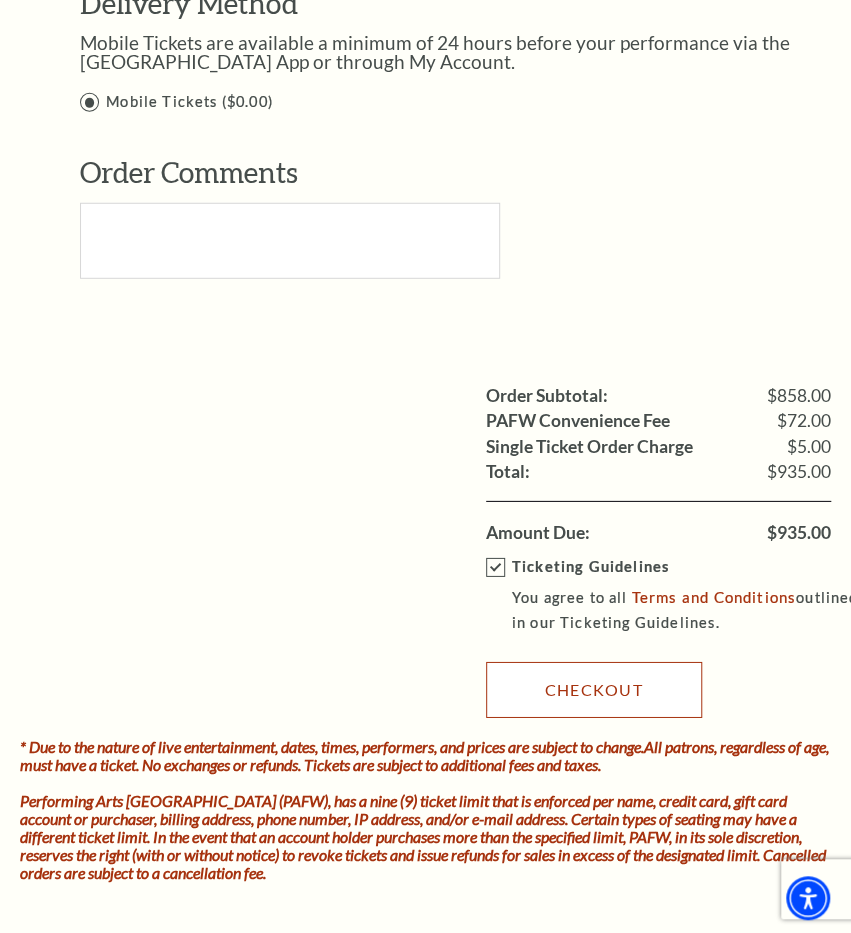 click on "Checkout" at bounding box center (594, 690) 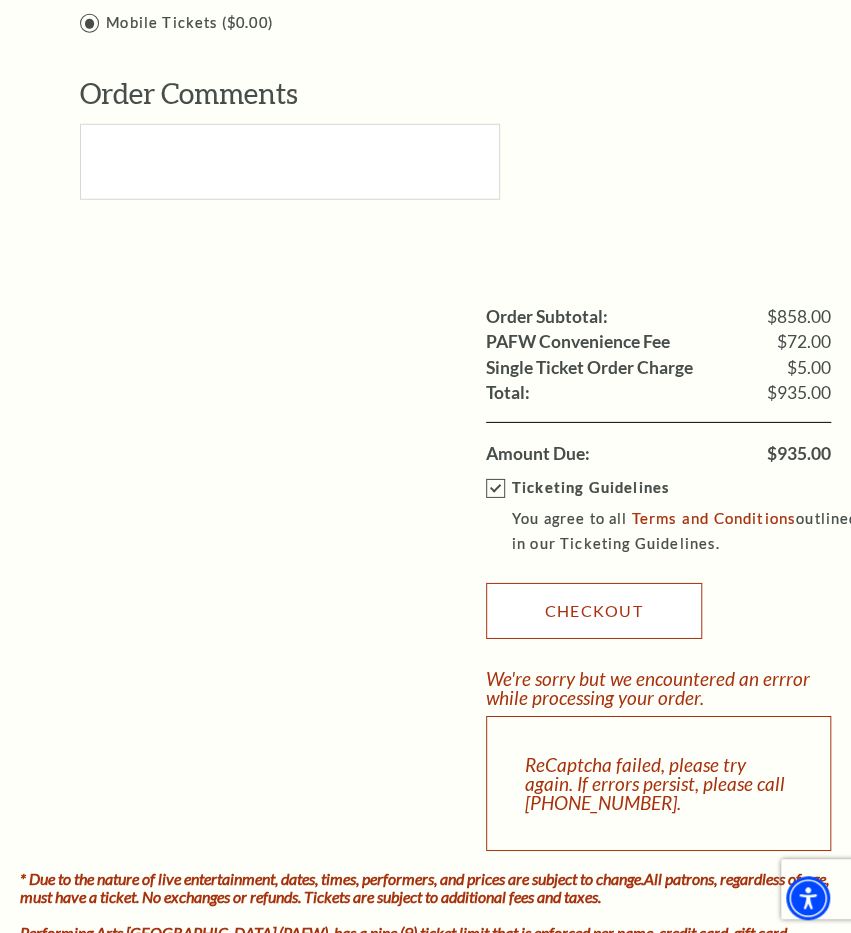 scroll, scrollTop: 1810, scrollLeft: 0, axis: vertical 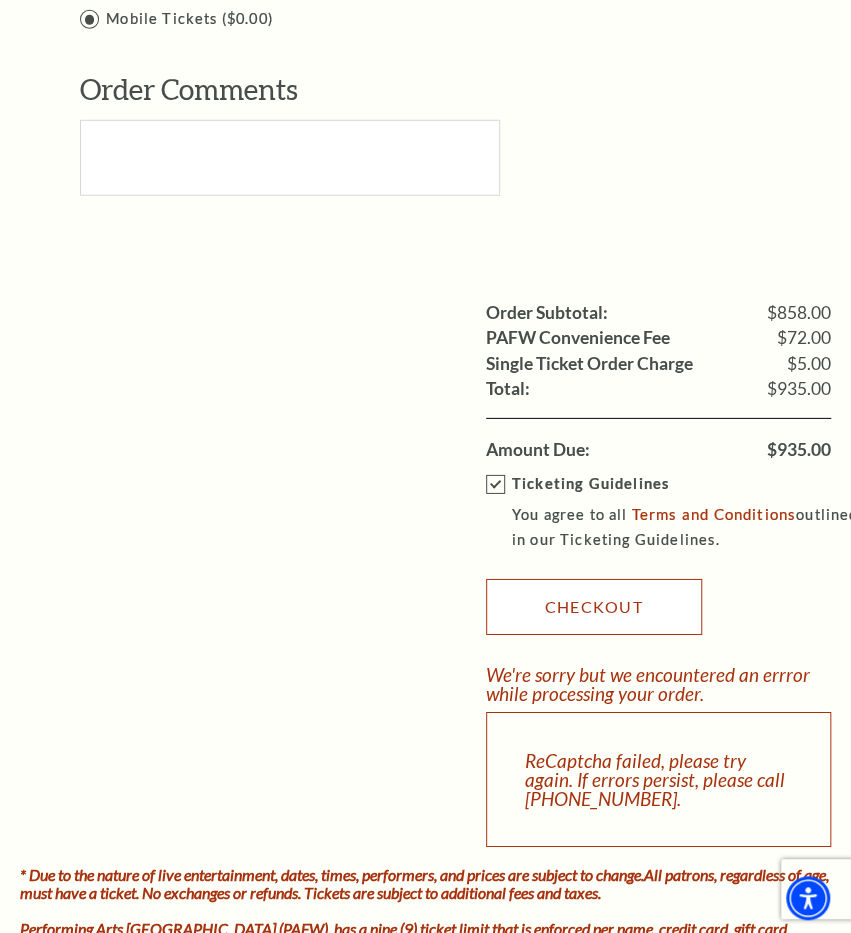 click on "Checkout" at bounding box center [594, 607] 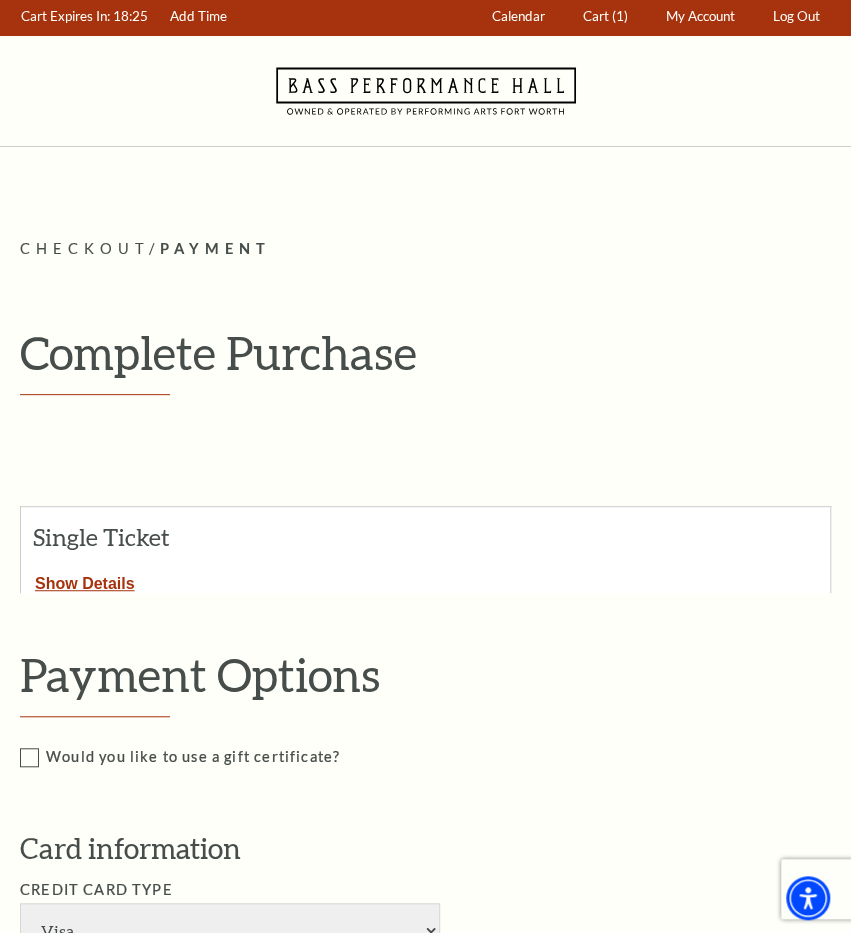 scroll, scrollTop: 0, scrollLeft: 0, axis: both 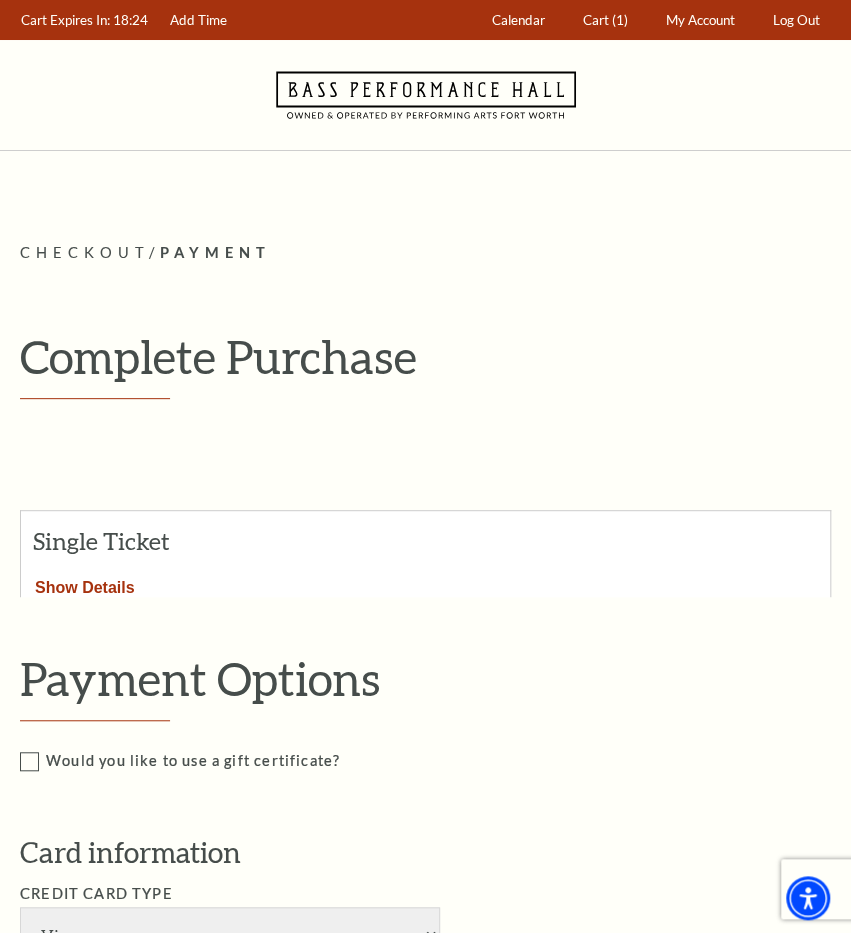 click on "Show Details" at bounding box center [85, 584] 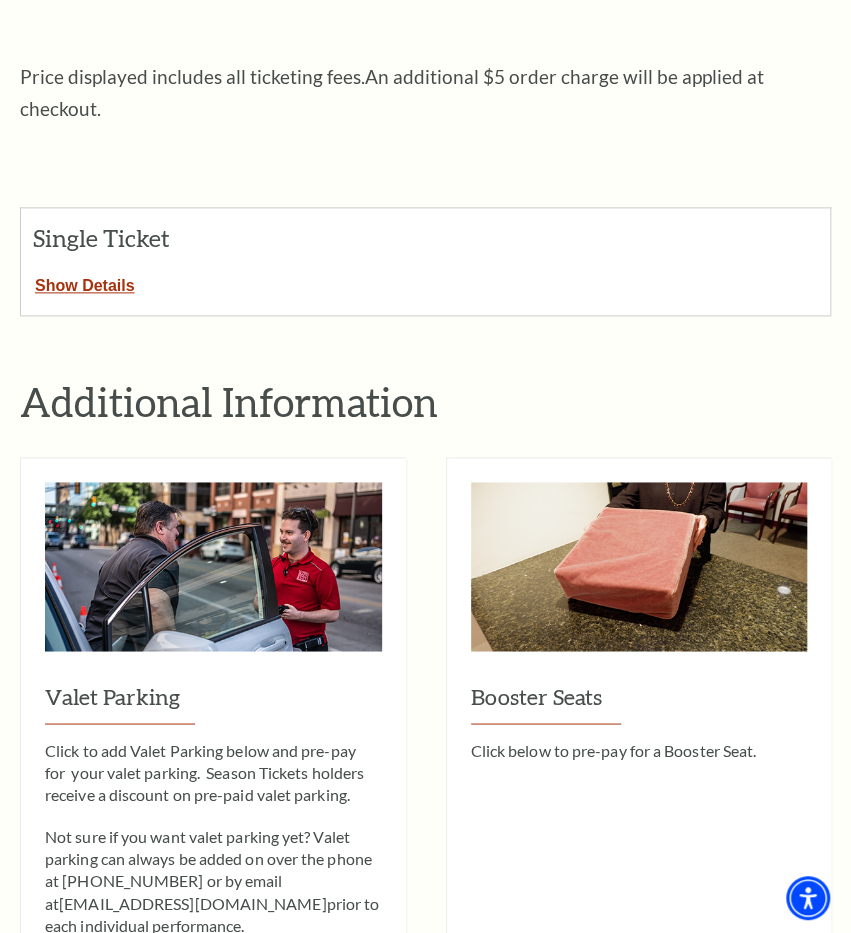 scroll, scrollTop: 686, scrollLeft: 0, axis: vertical 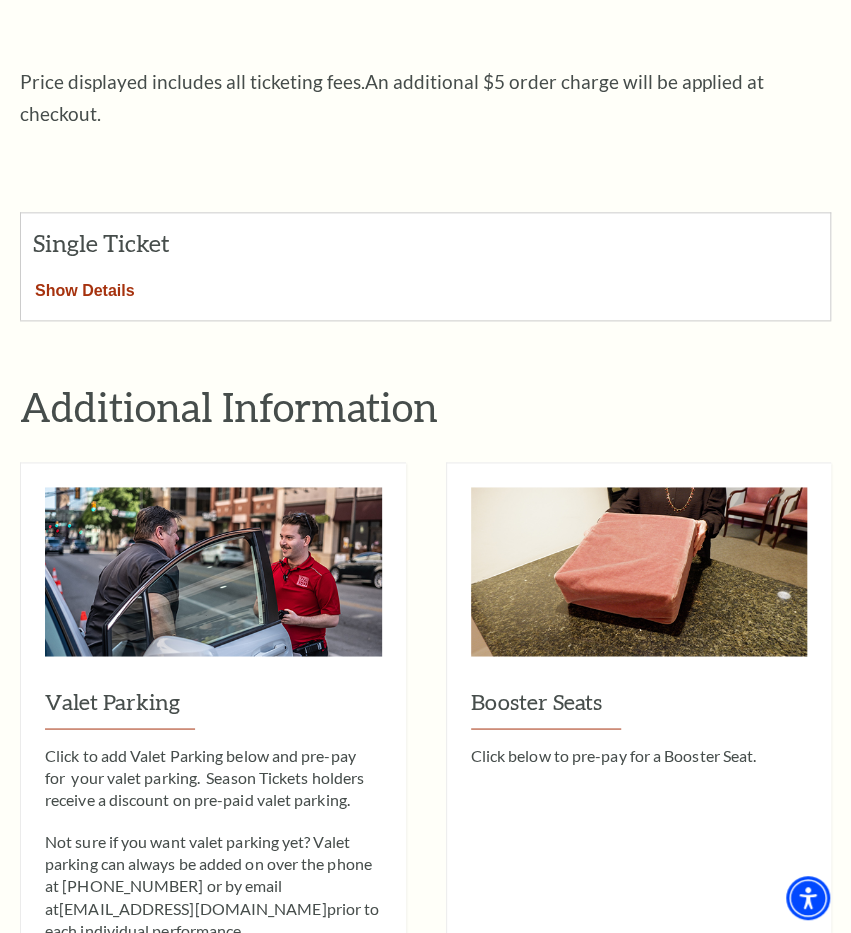 click on "Show Details" at bounding box center [85, 287] 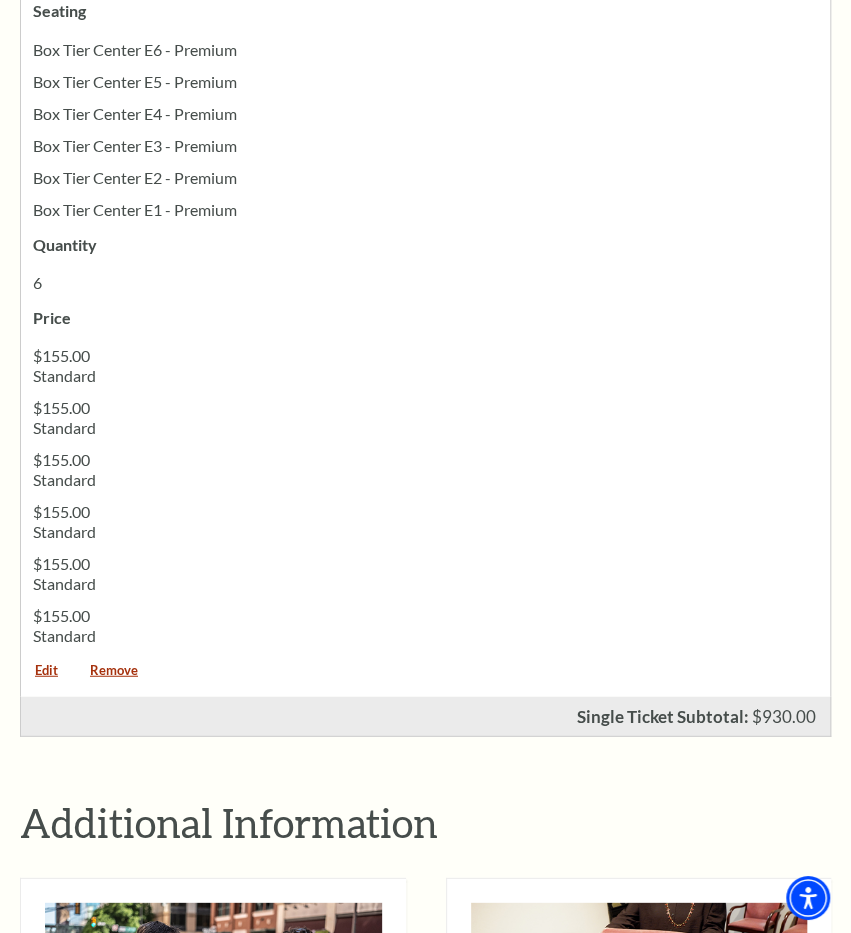 scroll, scrollTop: 1249, scrollLeft: 0, axis: vertical 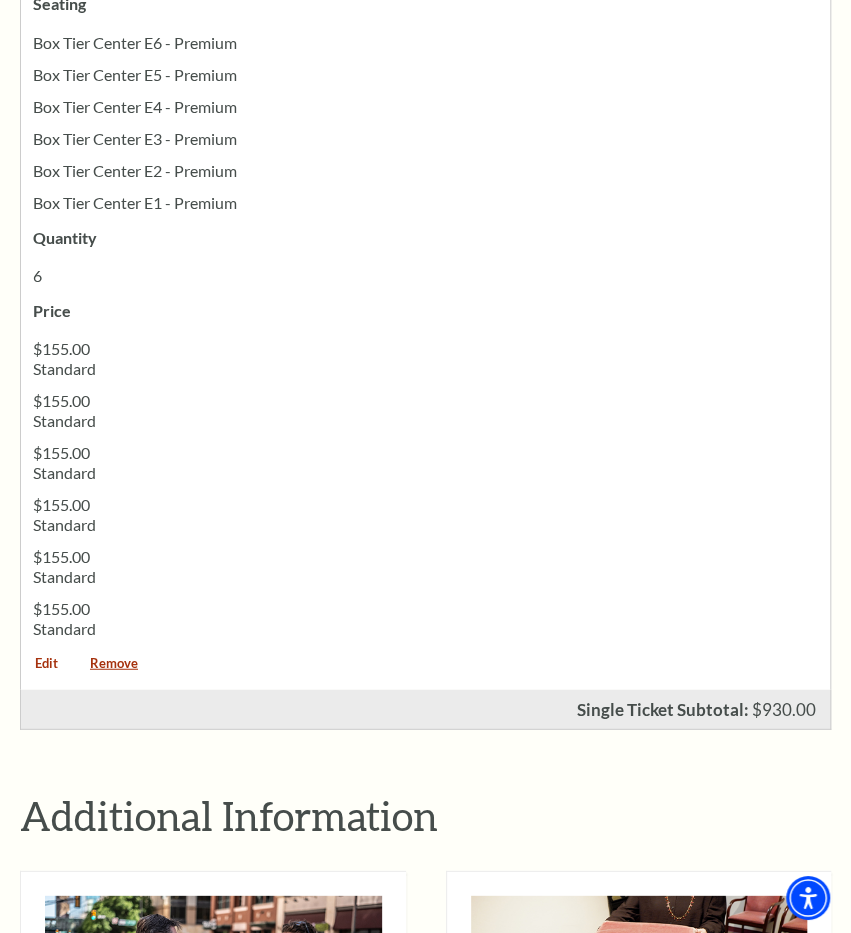 click on "Edit" at bounding box center (46, 670) 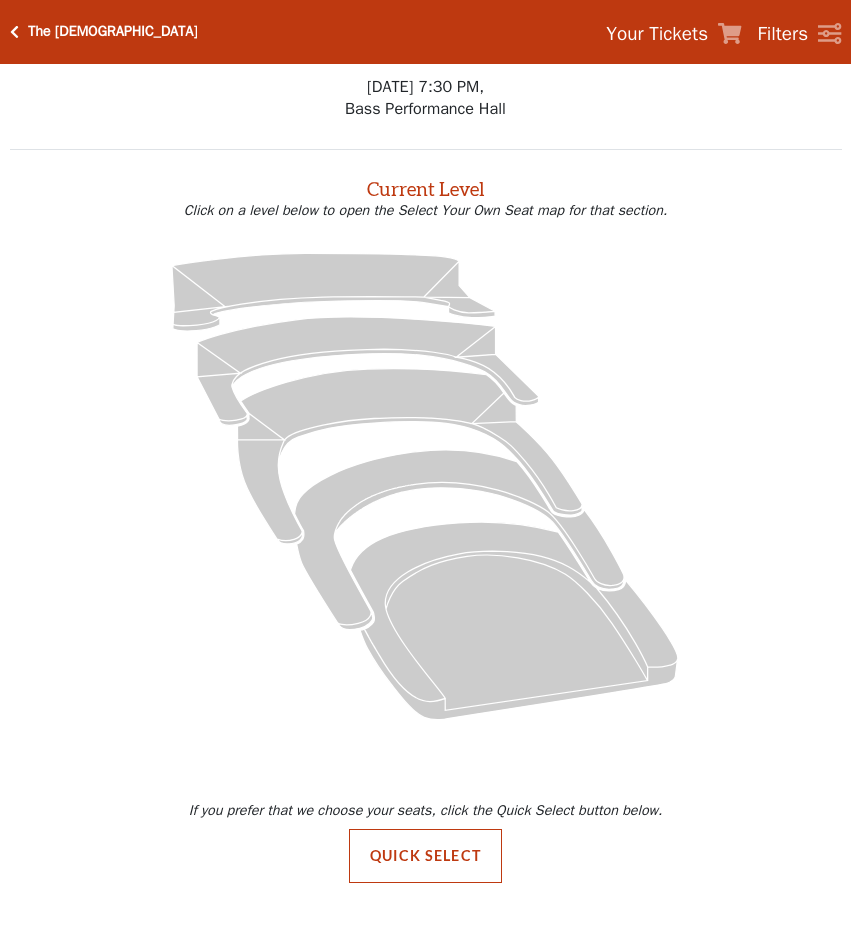 scroll, scrollTop: 0, scrollLeft: 0, axis: both 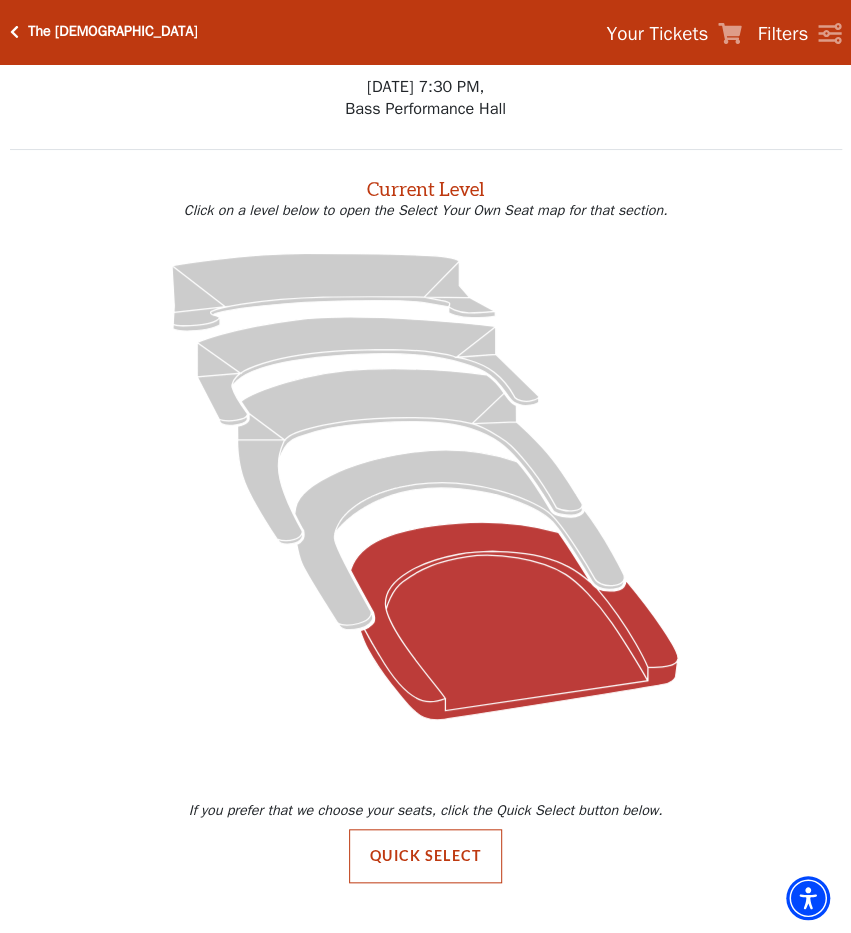 click 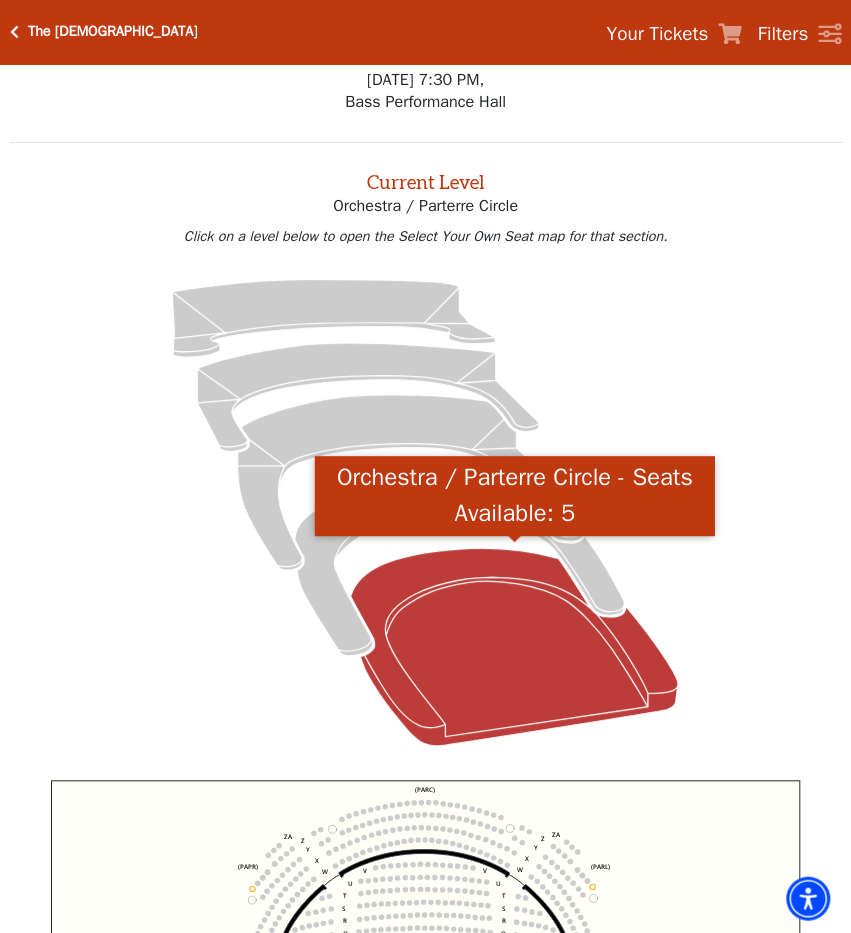 scroll, scrollTop: 0, scrollLeft: 0, axis: both 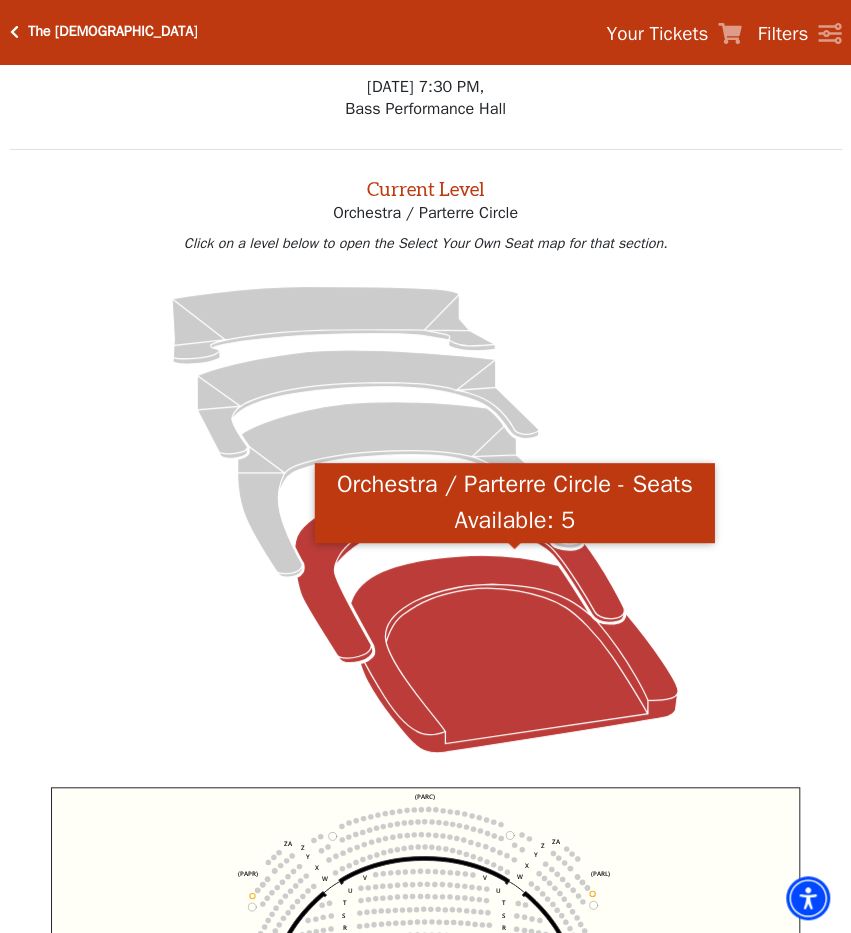 click 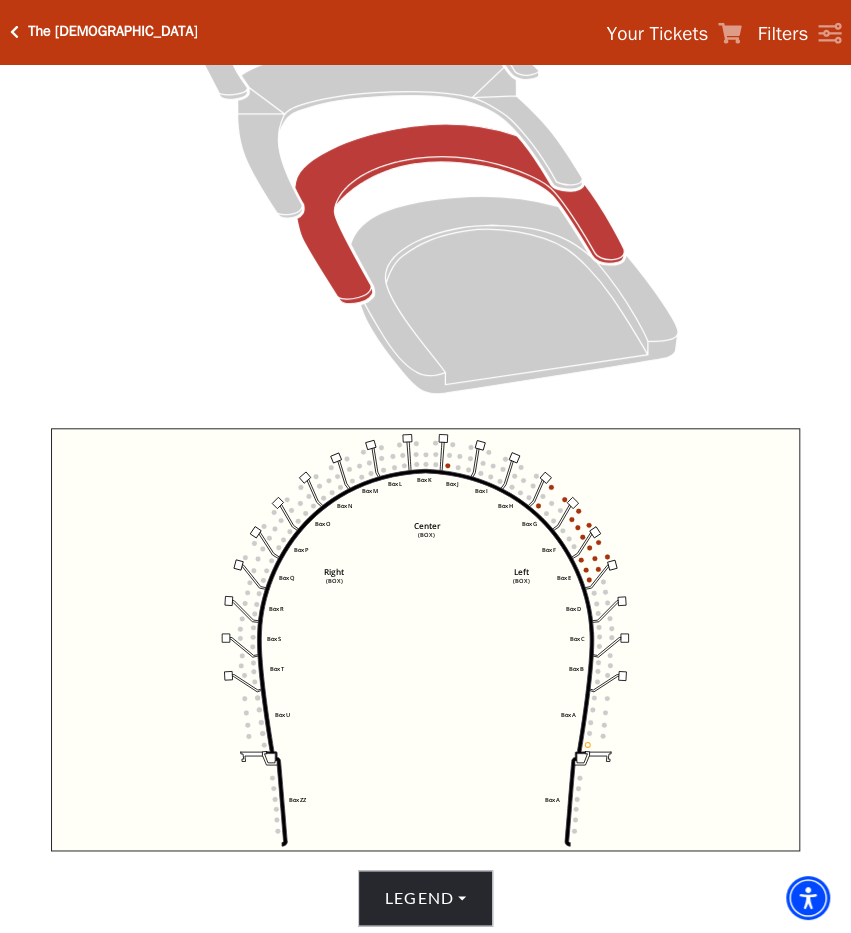 scroll, scrollTop: 360, scrollLeft: 0, axis: vertical 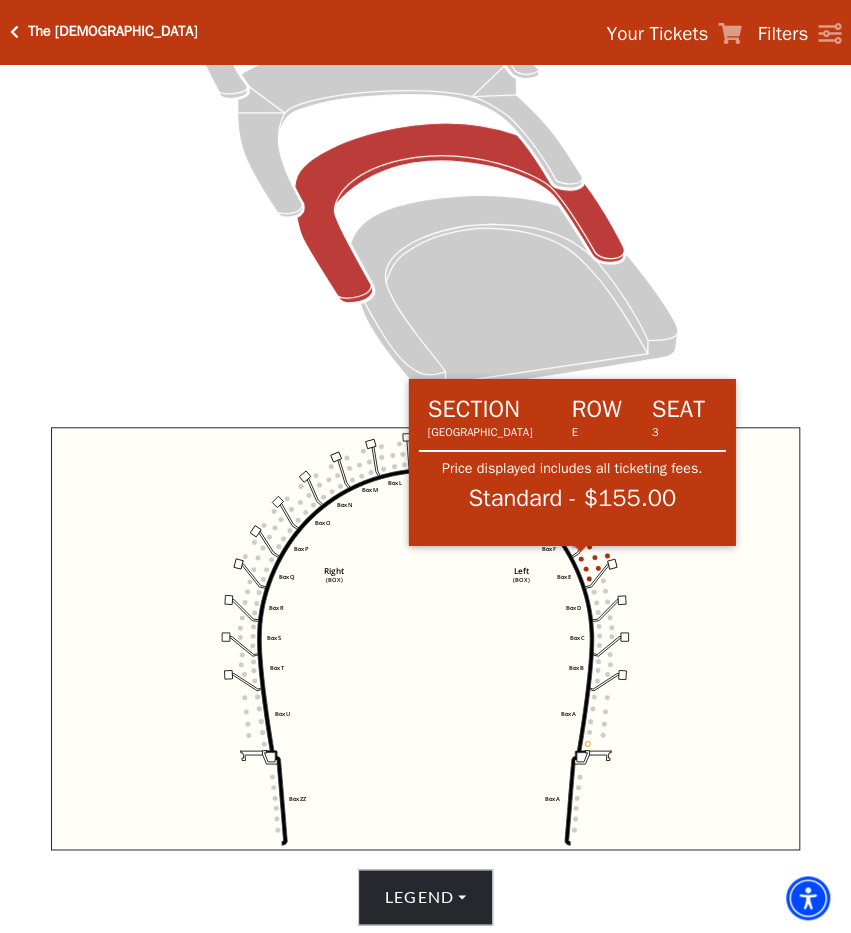 click 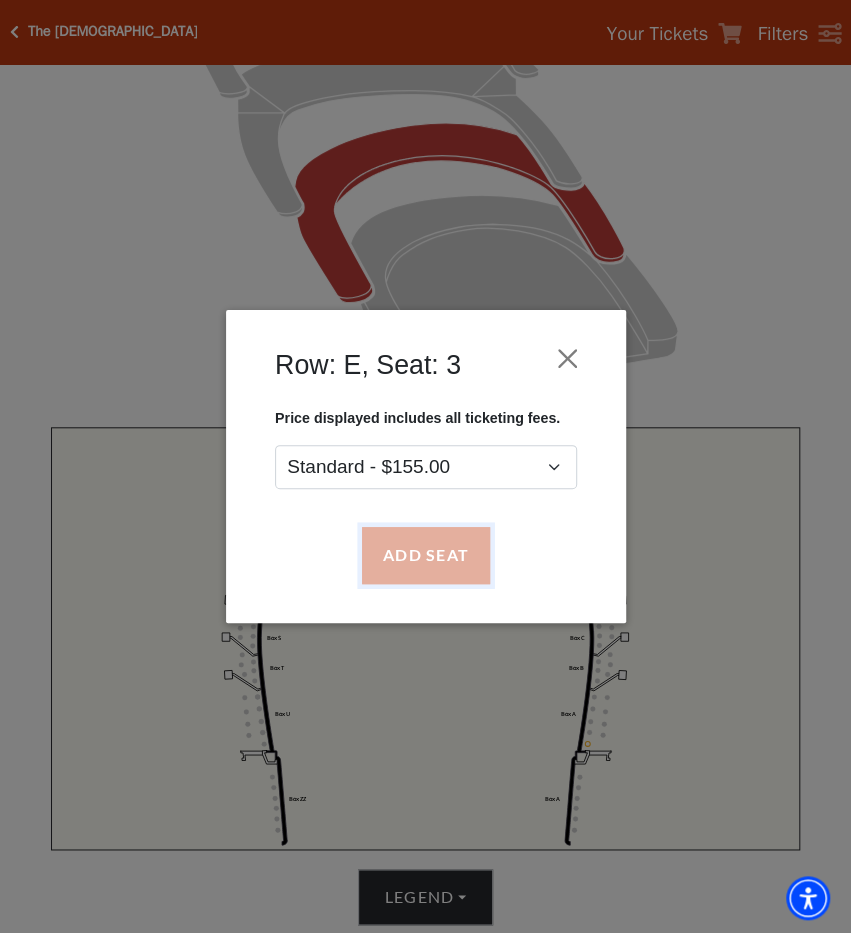 click on "Add Seat" at bounding box center [425, 555] 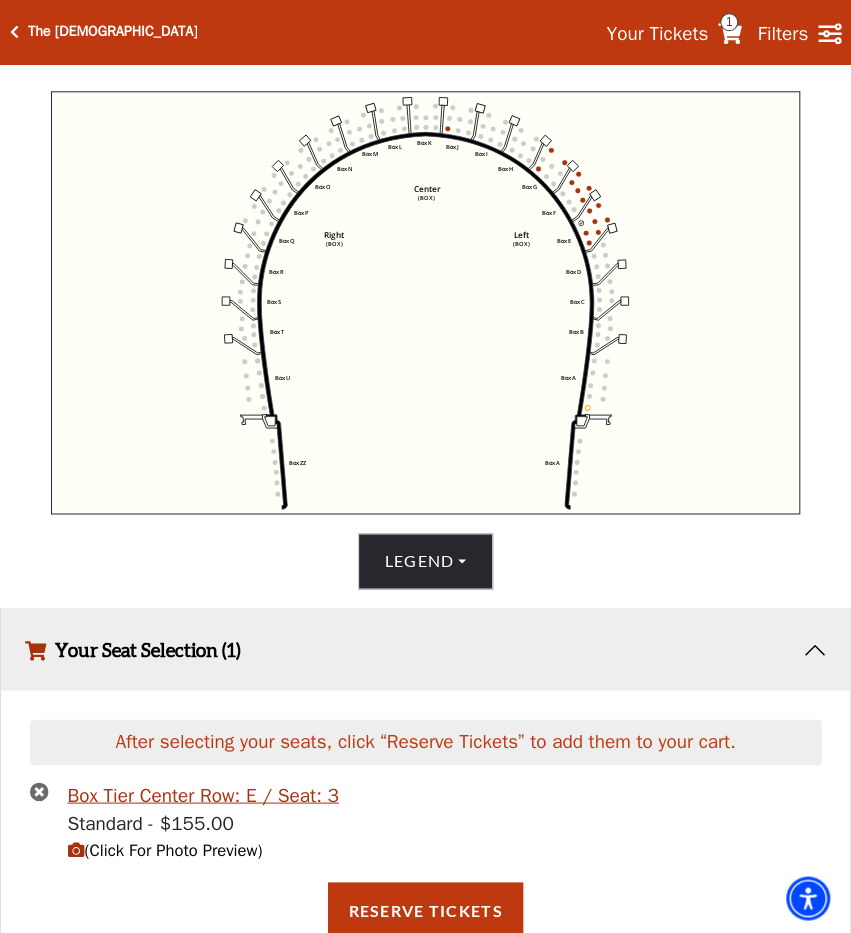 scroll, scrollTop: 696, scrollLeft: 0, axis: vertical 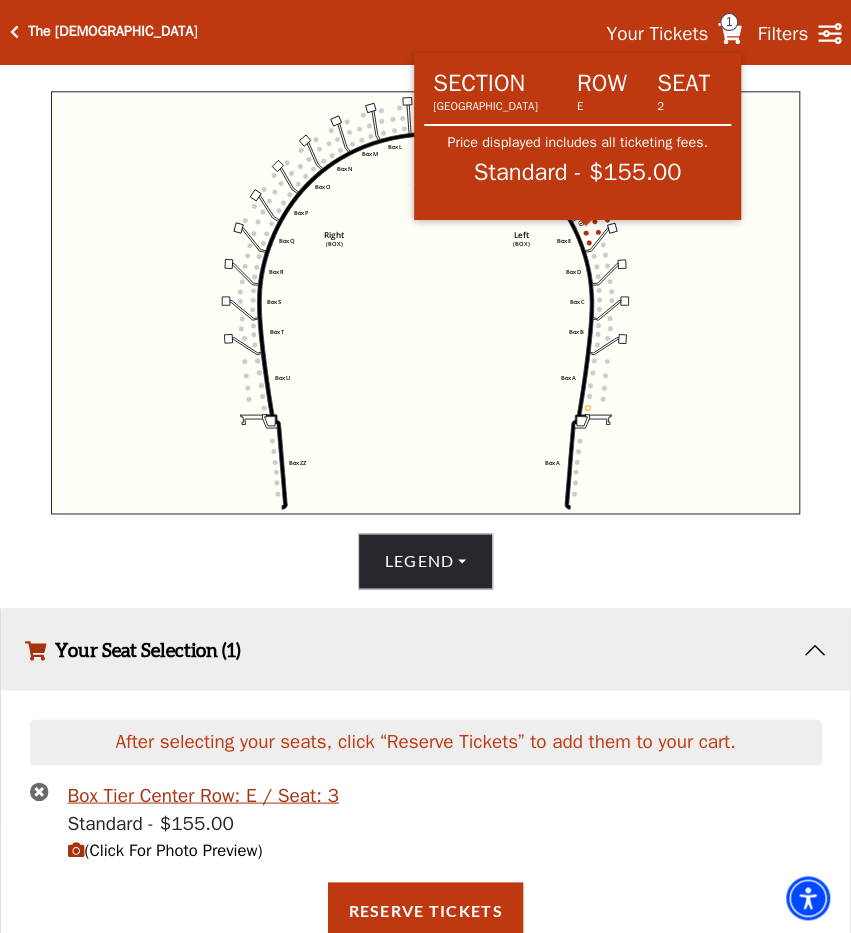 click 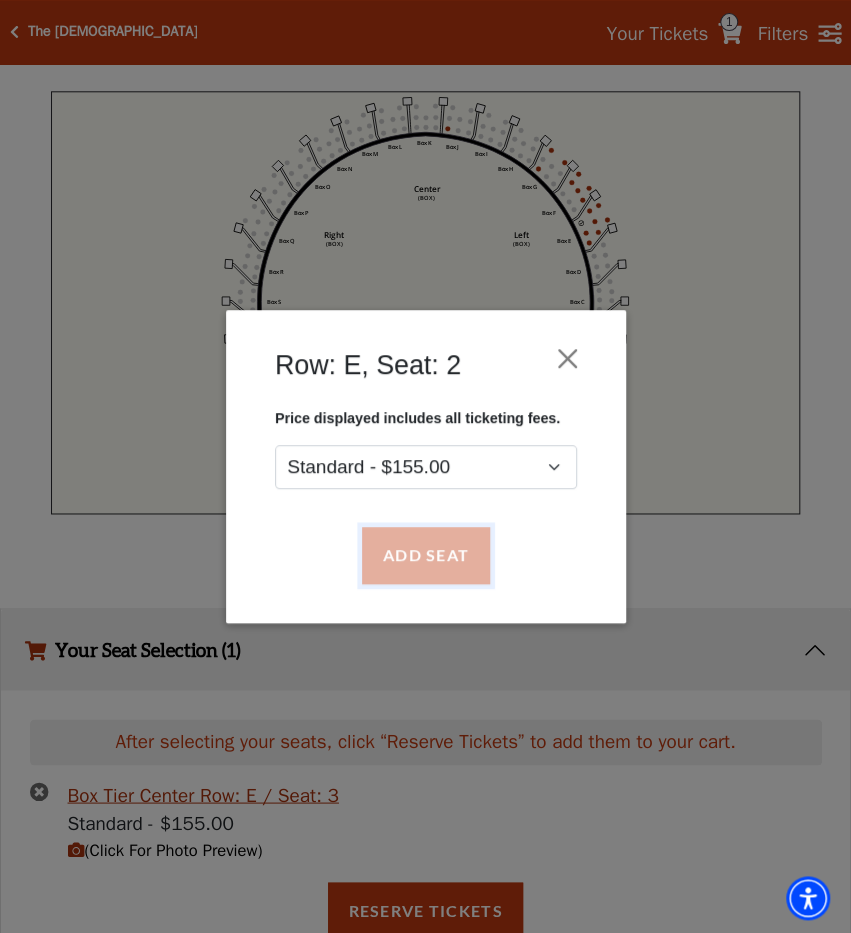 click on "Add Seat" at bounding box center [425, 555] 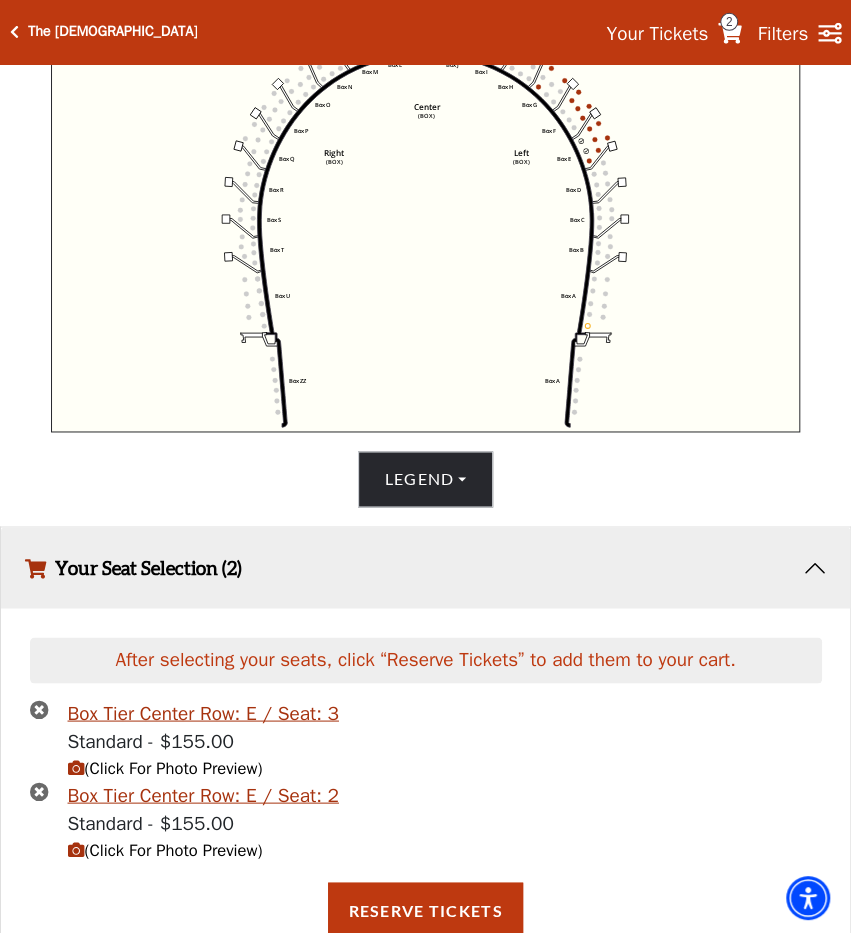 scroll, scrollTop: 778, scrollLeft: 0, axis: vertical 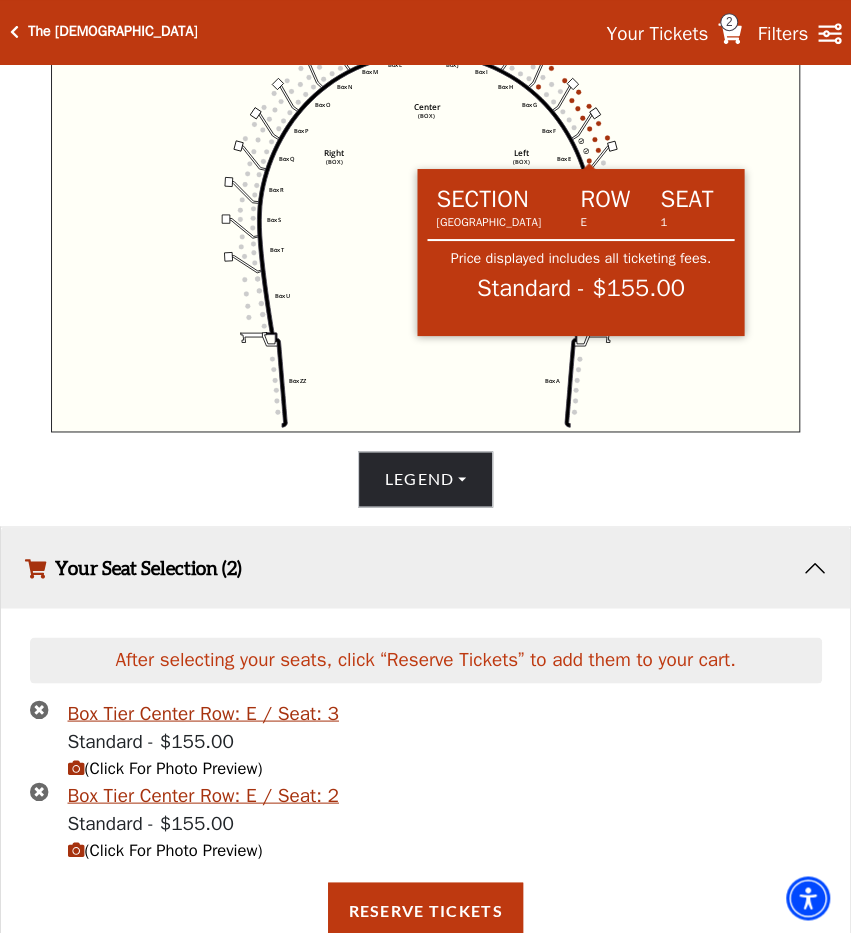 click 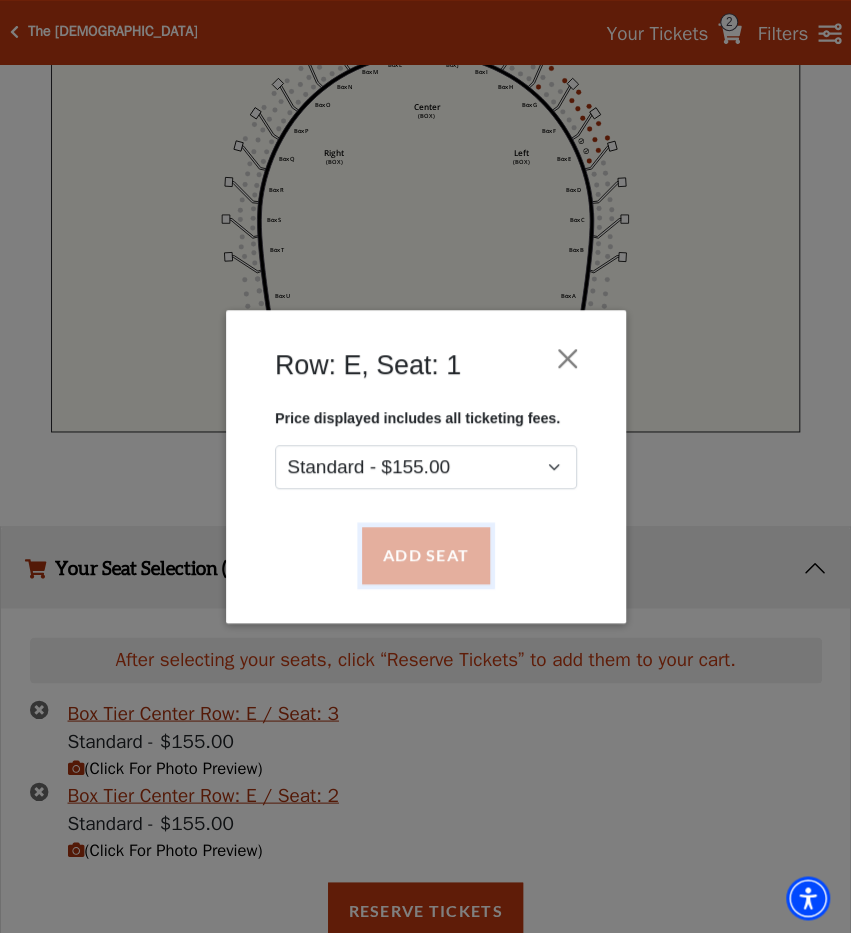 click on "Add Seat" at bounding box center (425, 555) 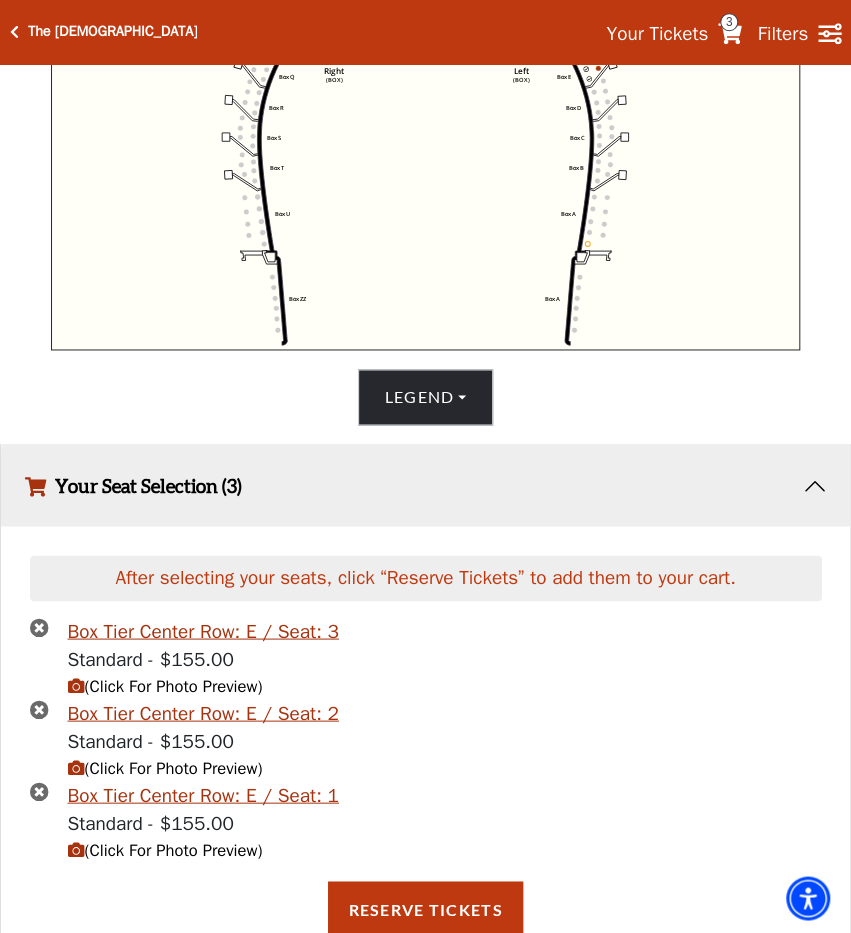 scroll, scrollTop: 908, scrollLeft: 0, axis: vertical 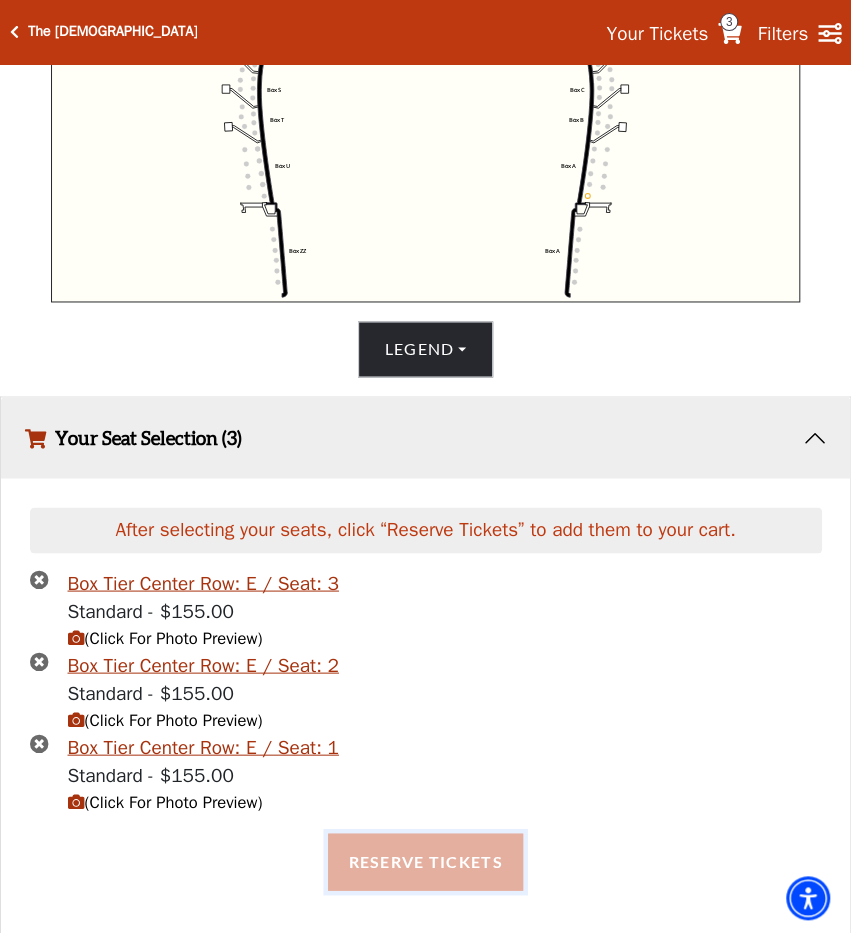 click on "Reserve Tickets" at bounding box center [425, 861] 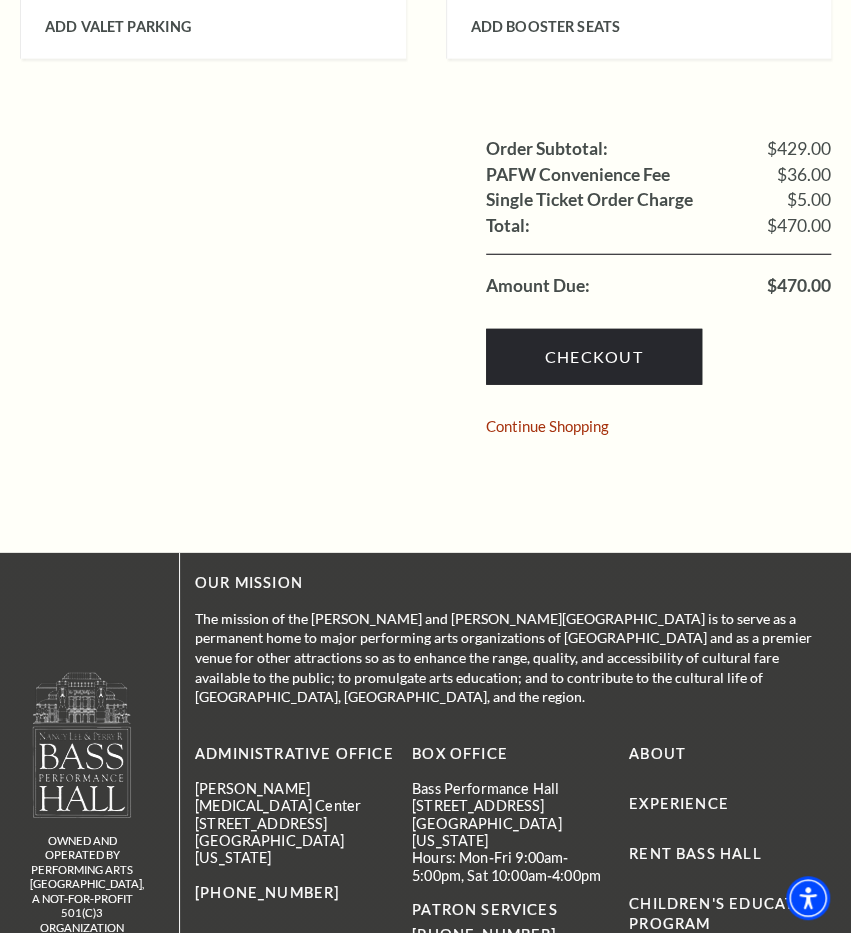 scroll, scrollTop: 1623, scrollLeft: 0, axis: vertical 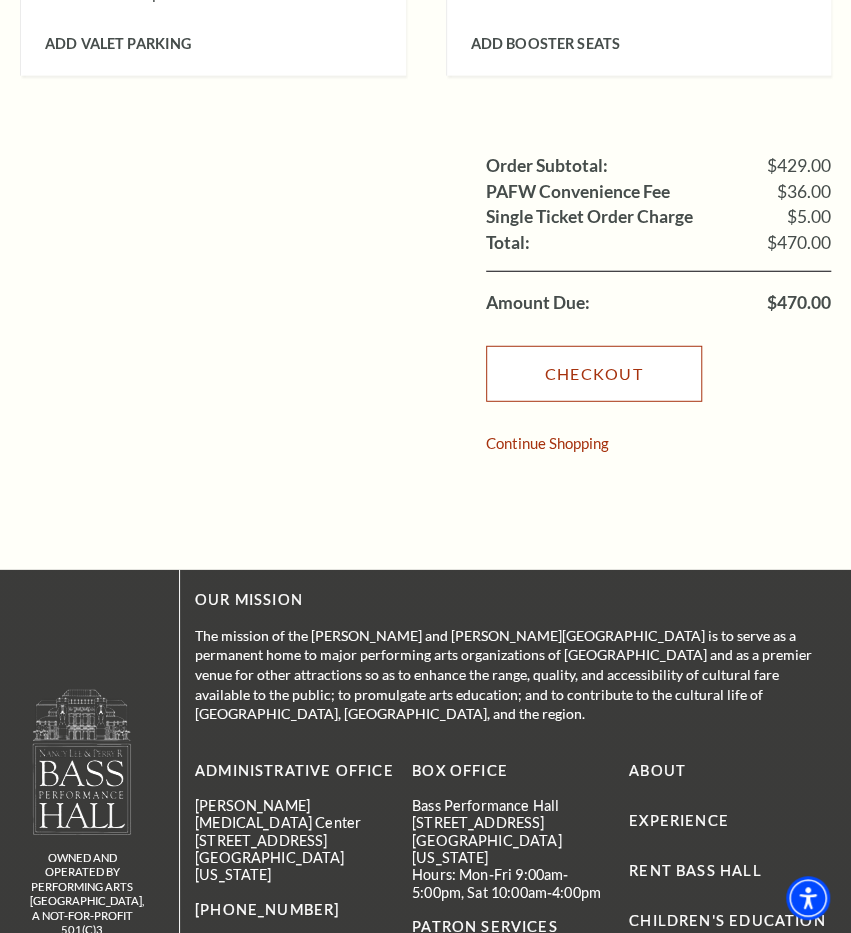 click on "Checkout" at bounding box center [594, 374] 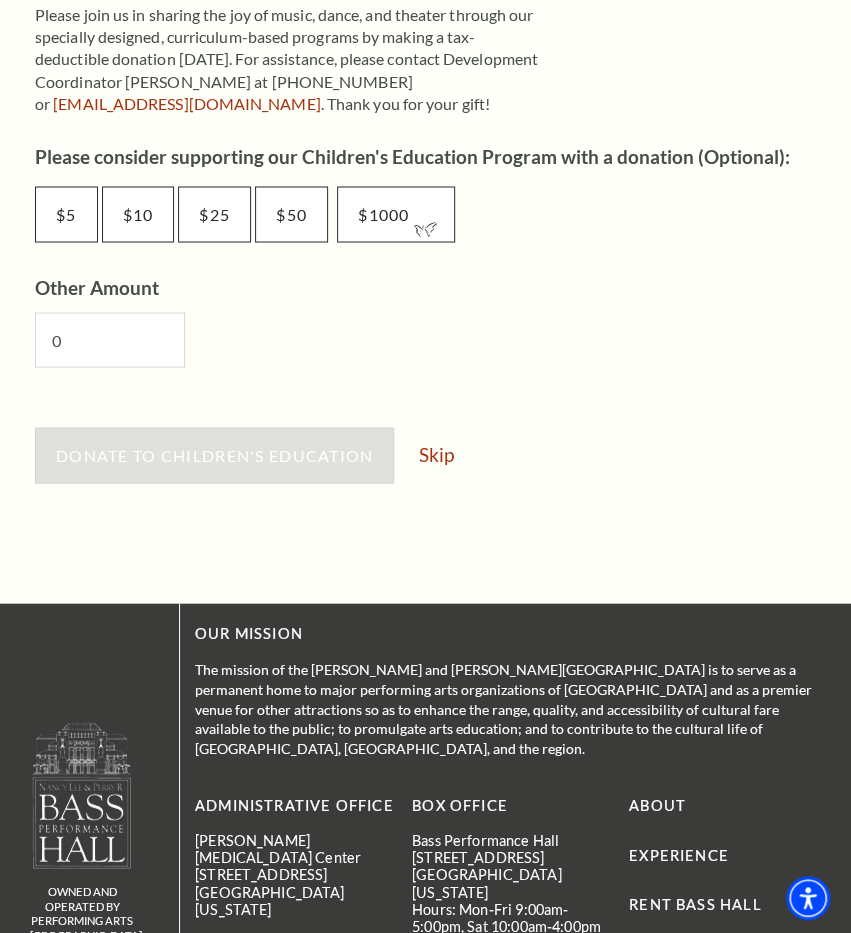 scroll, scrollTop: 1090, scrollLeft: 0, axis: vertical 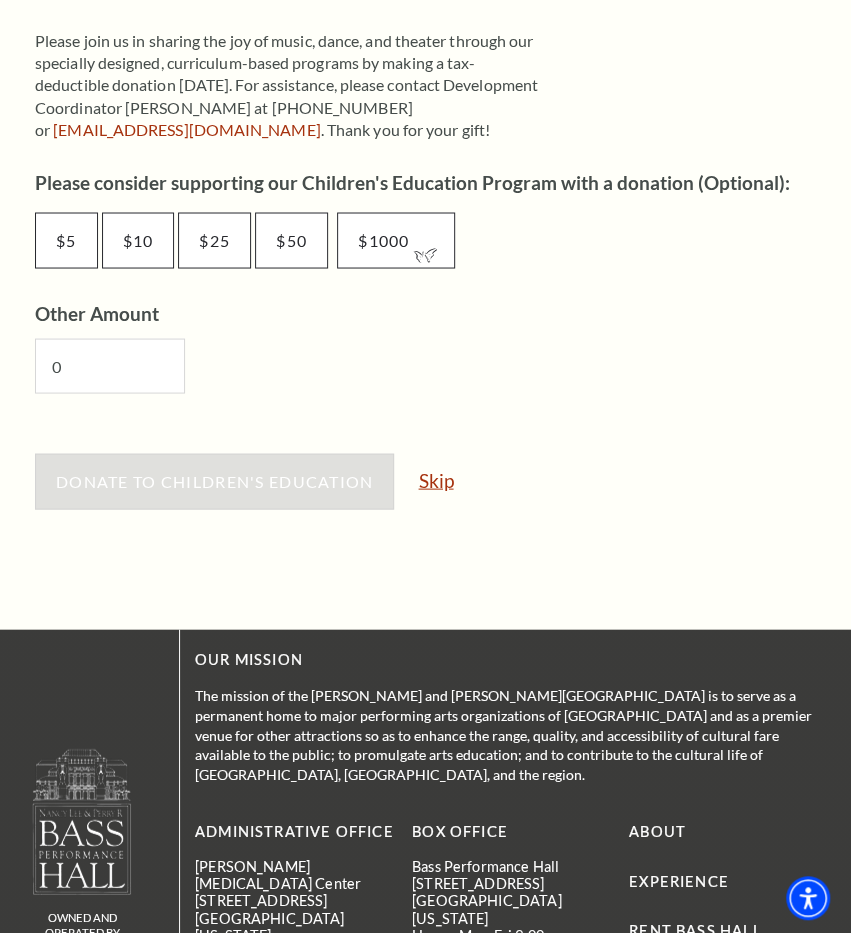 click on "Skip" at bounding box center (435, 479) 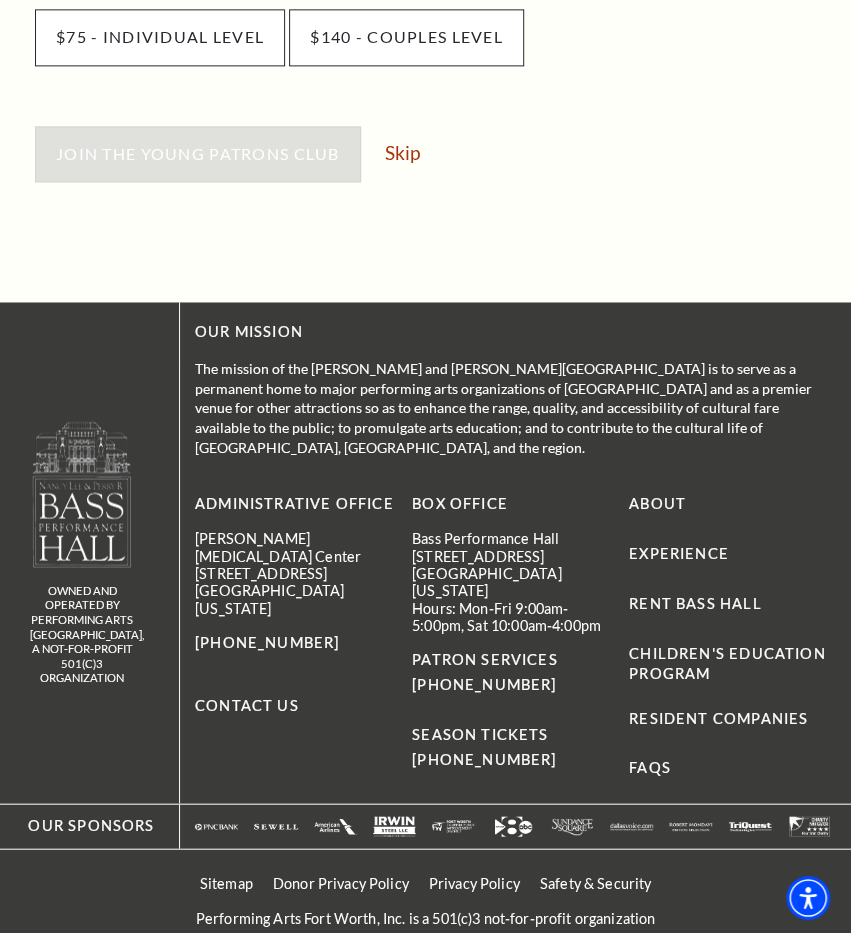 scroll, scrollTop: 906, scrollLeft: 0, axis: vertical 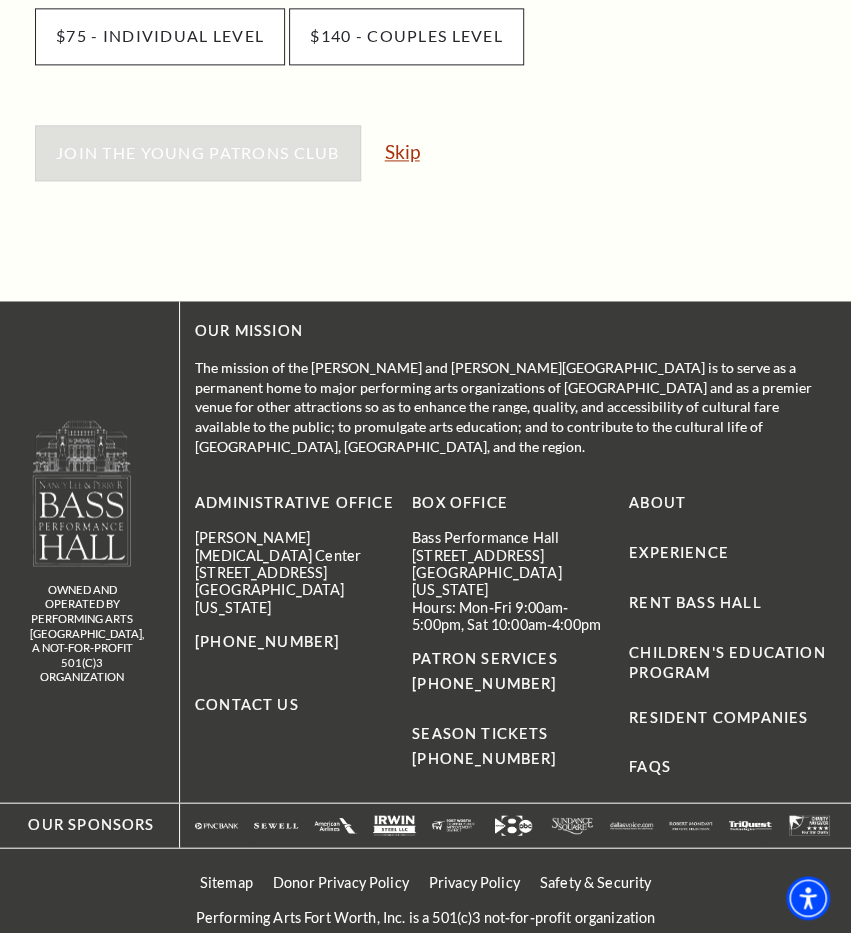 click on "Skip" at bounding box center [402, 151] 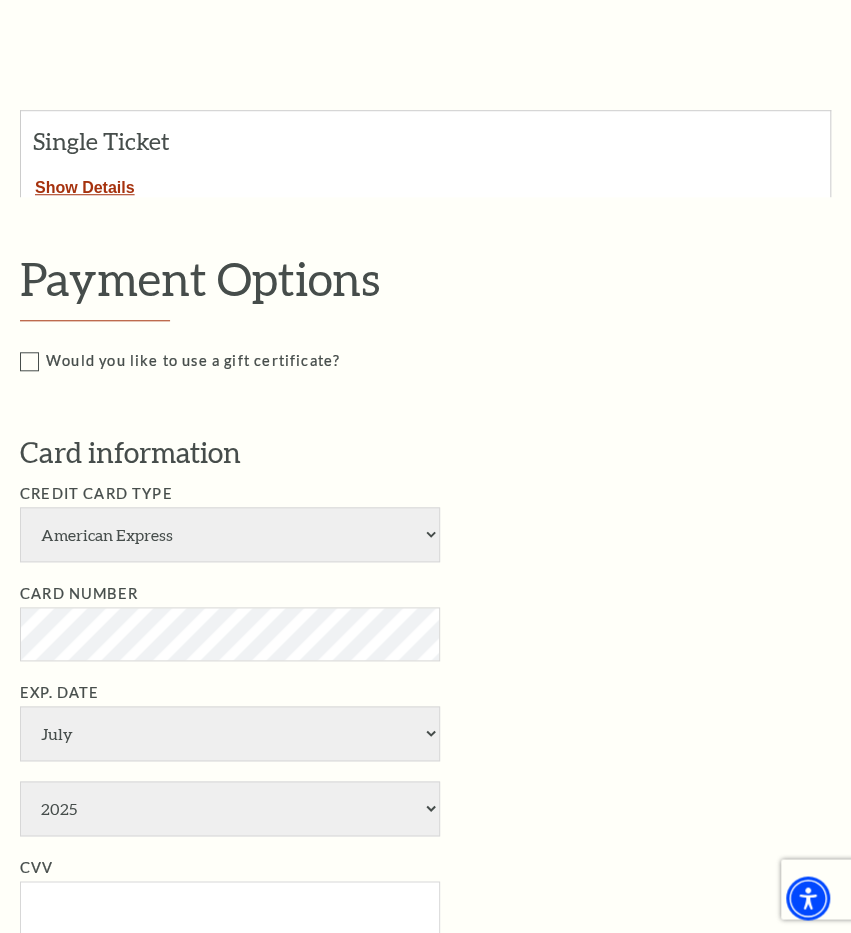 scroll, scrollTop: 418, scrollLeft: 0, axis: vertical 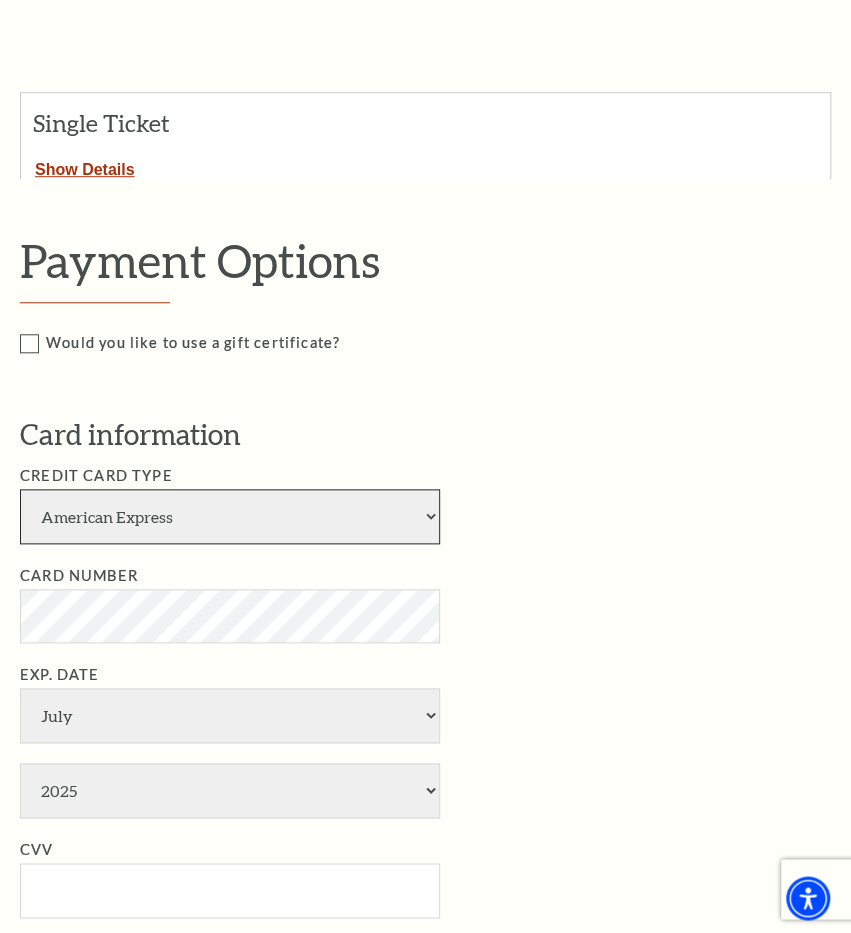 click on "American Express
Visa
Master Card
Discover" at bounding box center [230, 516] 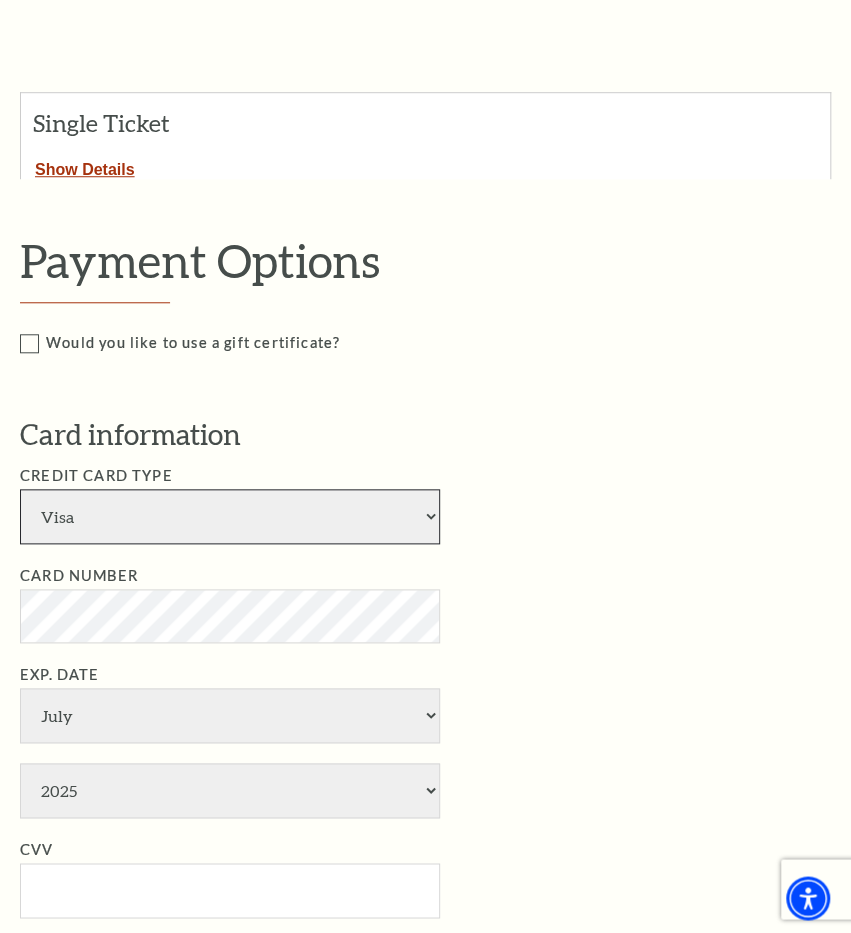 click on "Visa" at bounding box center (0, 0) 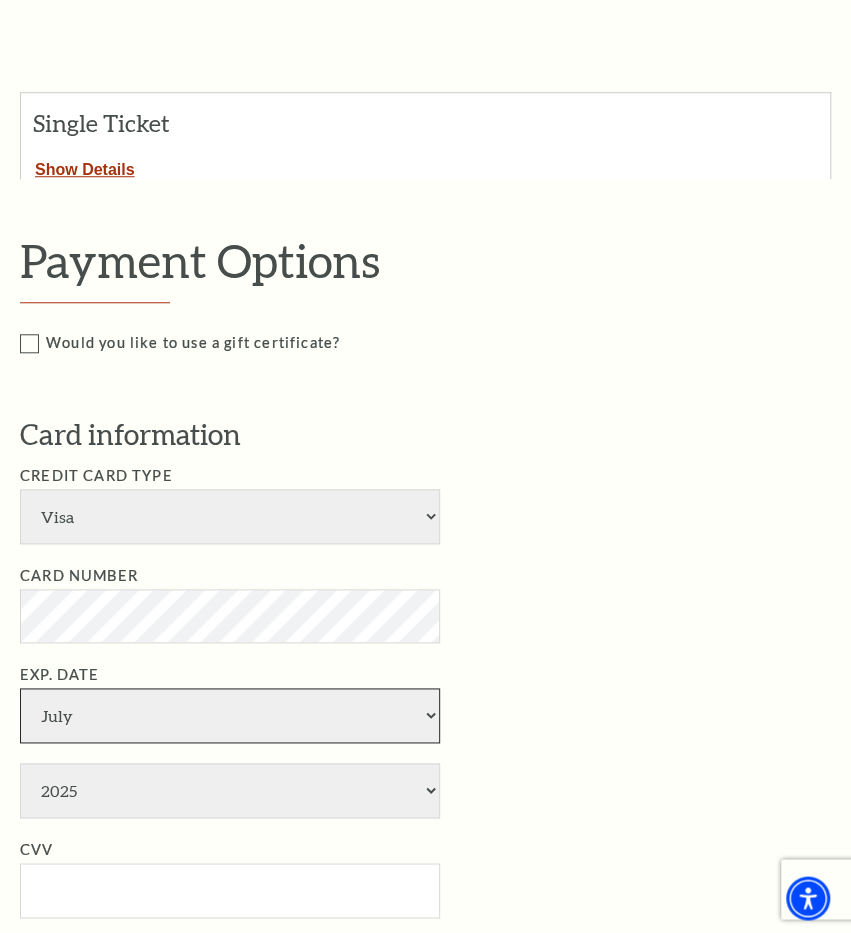 select on "12" 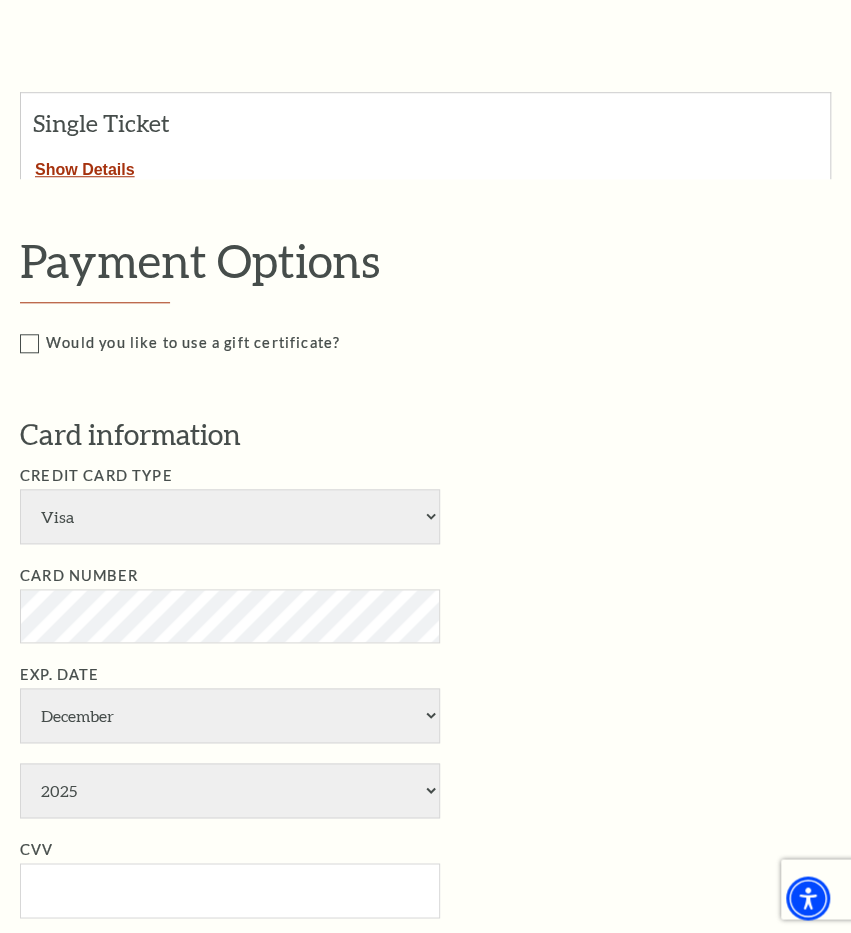 type on "F Perry" 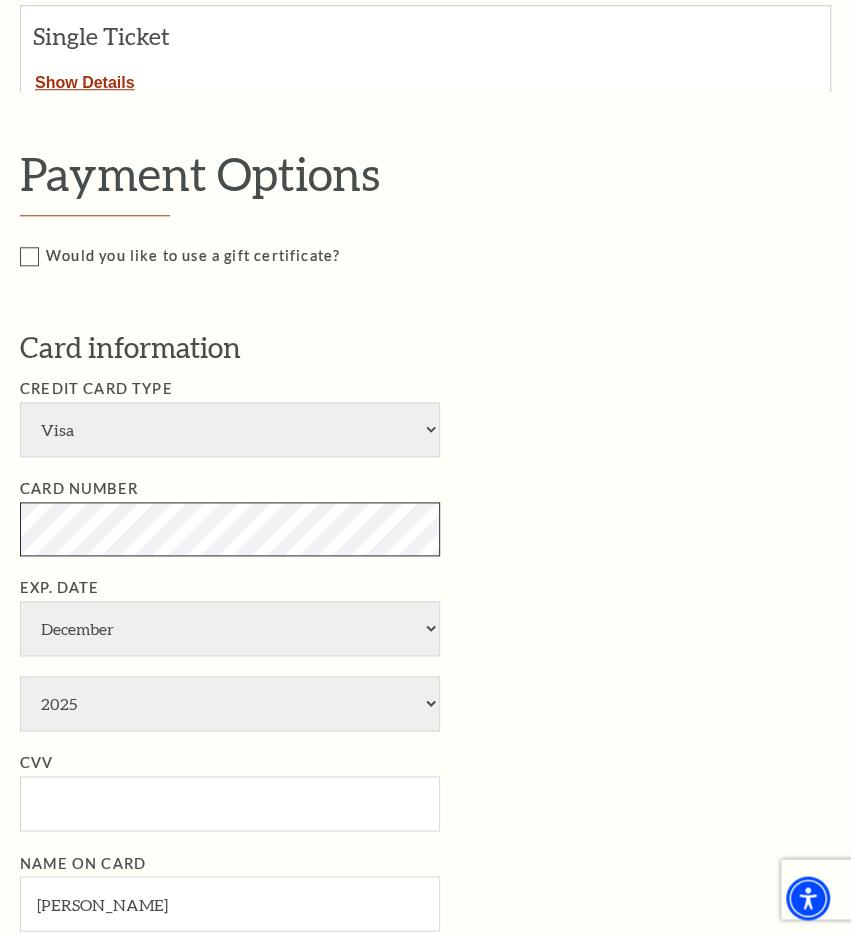 scroll, scrollTop: 507, scrollLeft: 0, axis: vertical 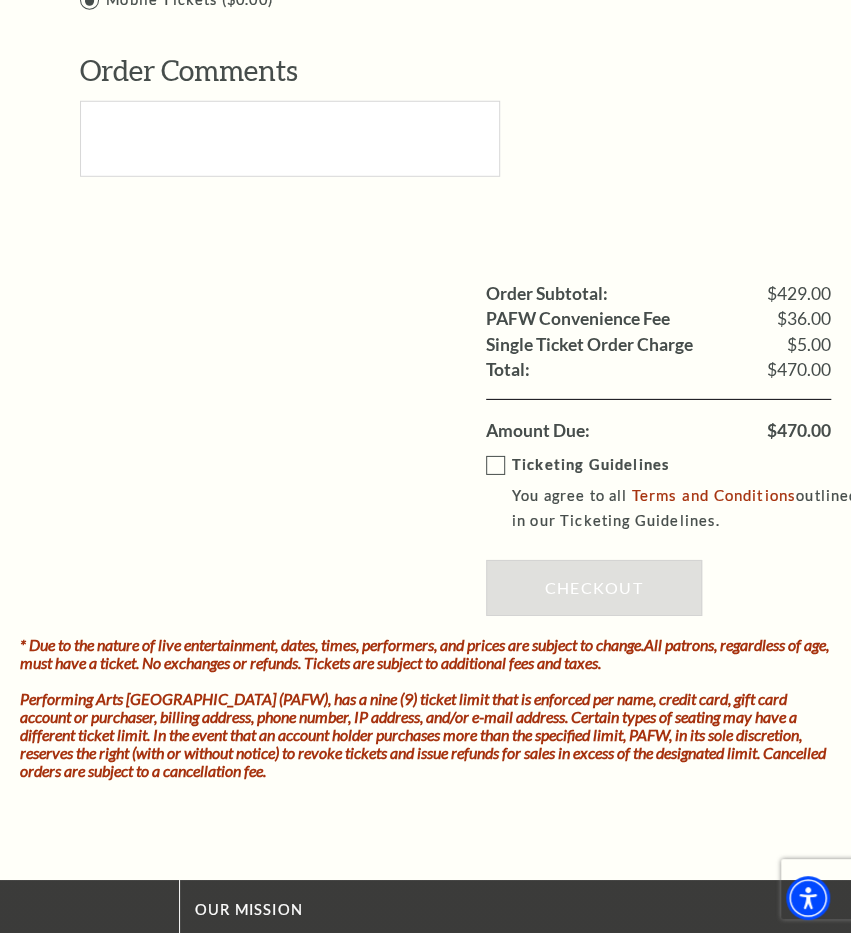 click on "Ticketing Guidelines
You agree to all   Terms and Conditions  outlined in our Ticketing Guidelines." at bounding box center (673, 493) 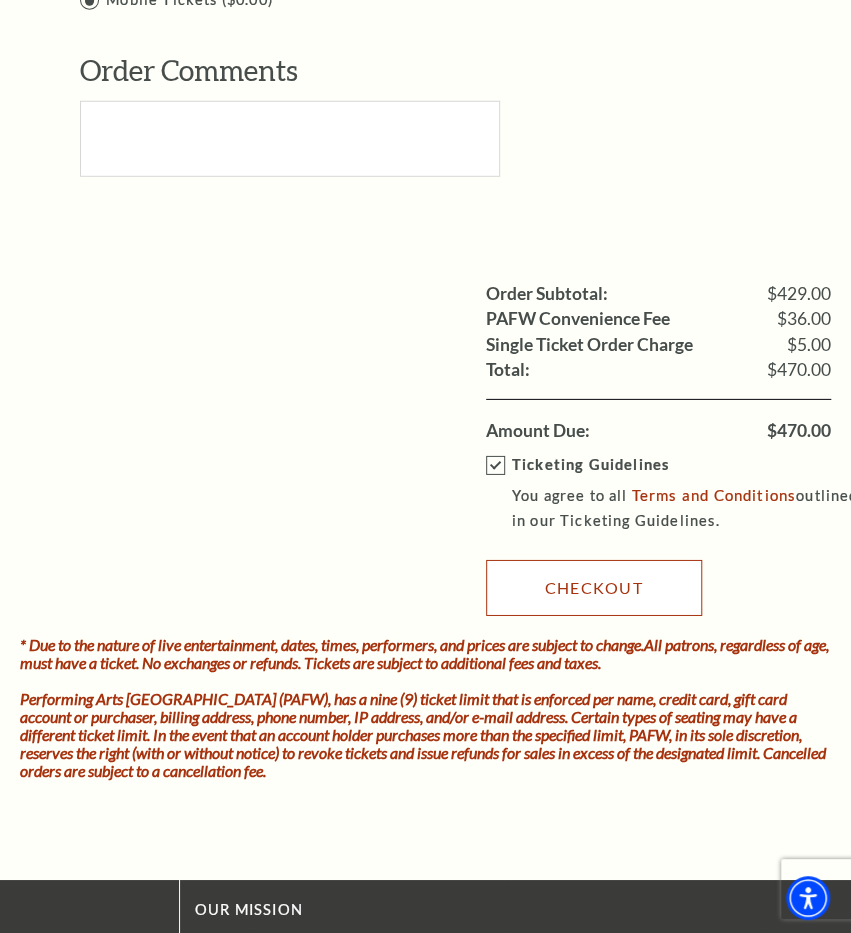 click on "Checkout" at bounding box center [594, 588] 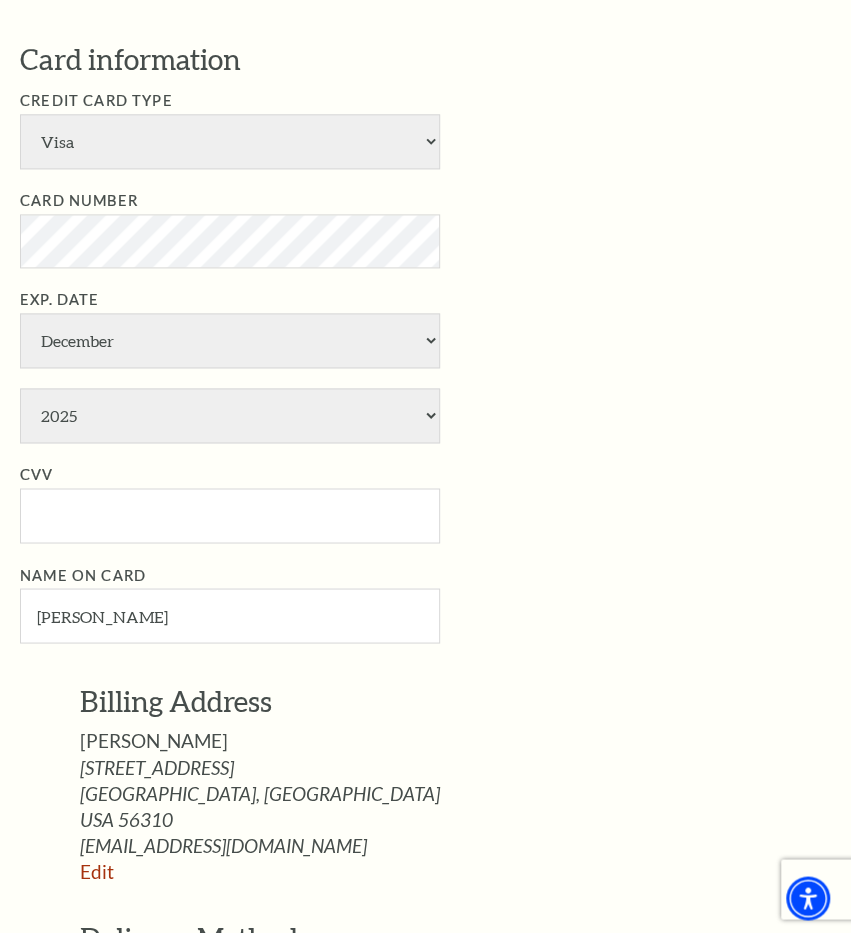 scroll, scrollTop: 787, scrollLeft: 0, axis: vertical 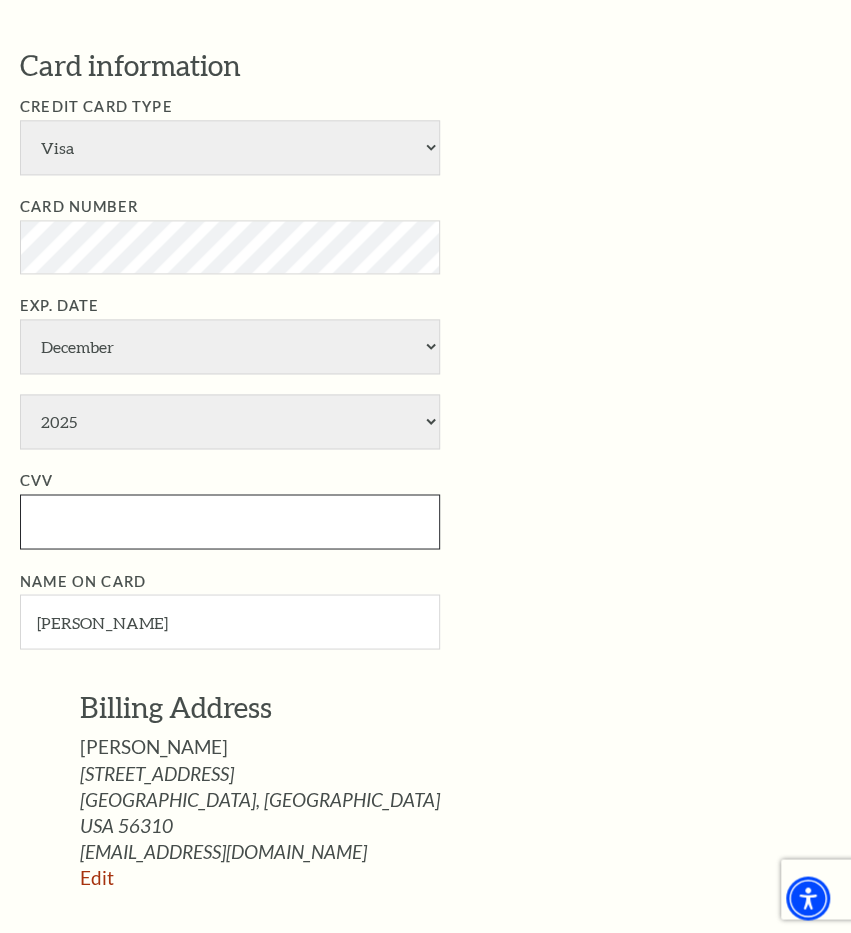 click on "CVV" at bounding box center (230, 521) 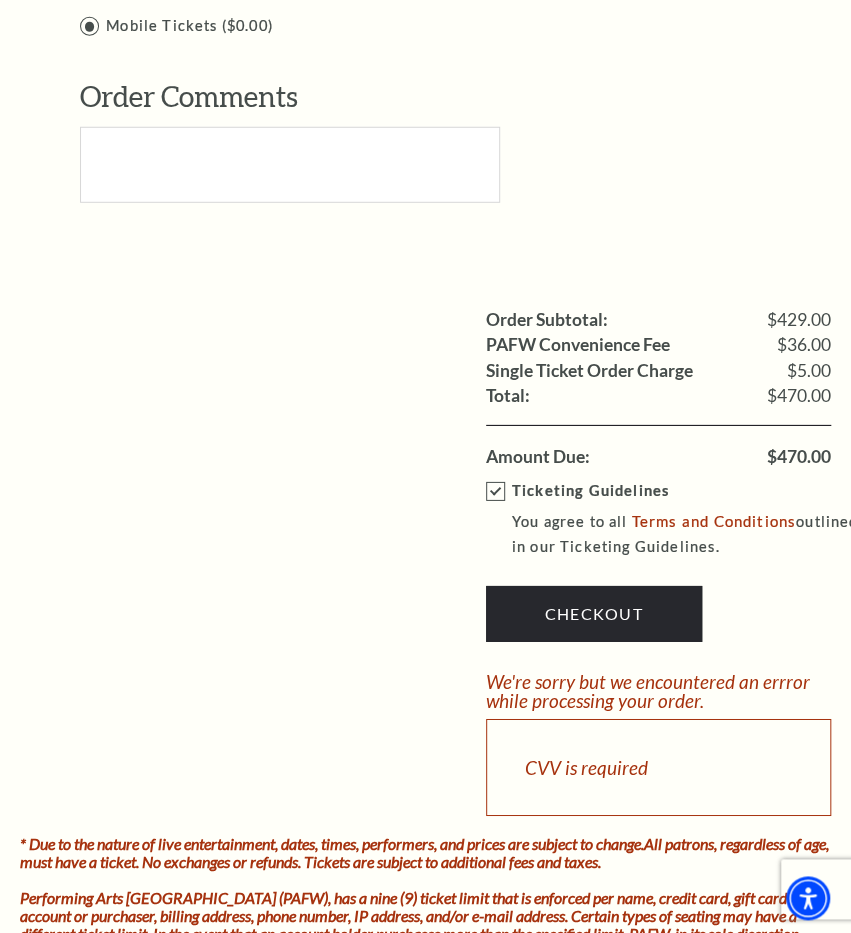 scroll, scrollTop: 1805, scrollLeft: 0, axis: vertical 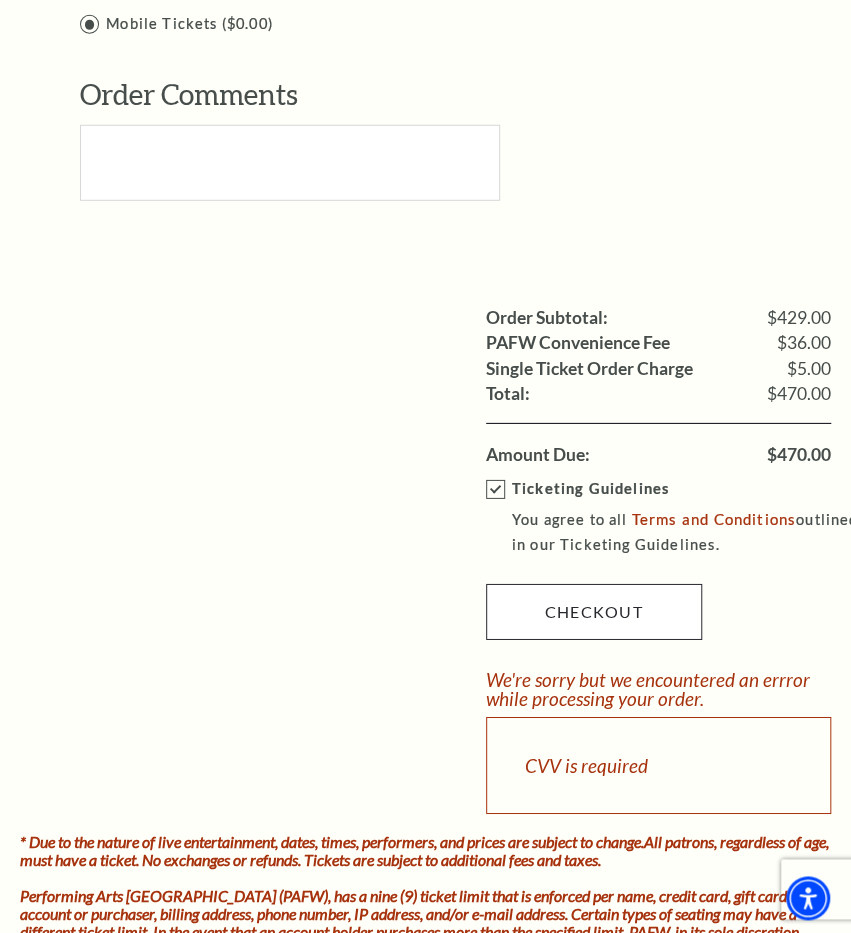 type on "963" 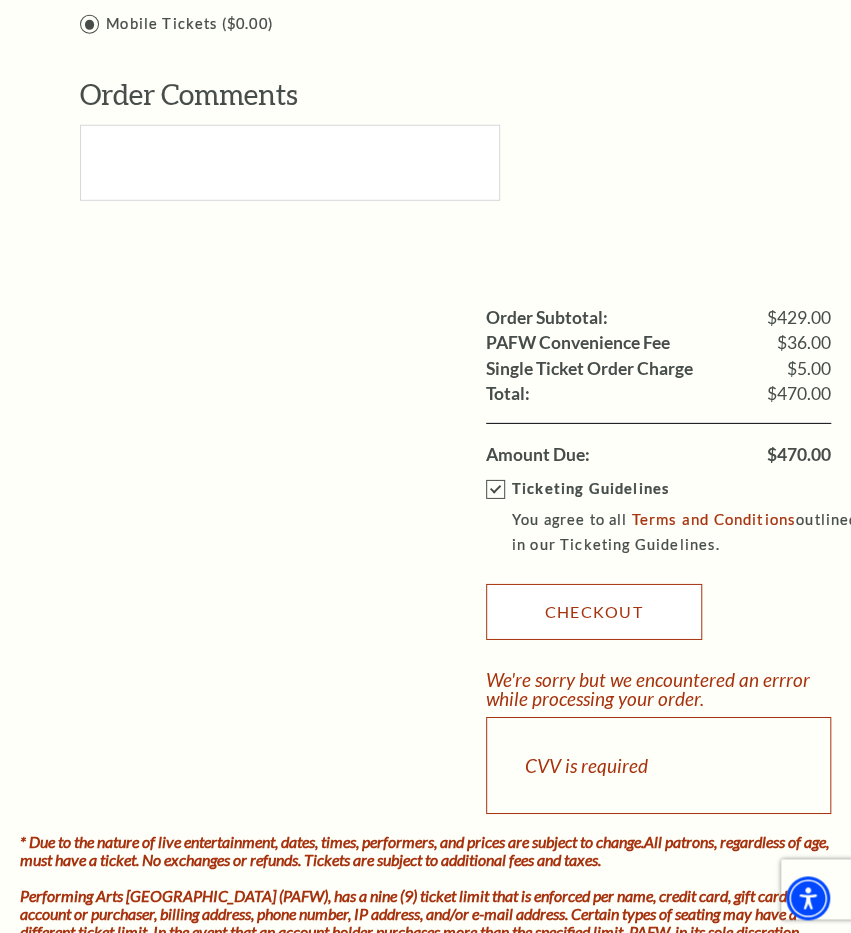 click on "Checkout" at bounding box center (594, 612) 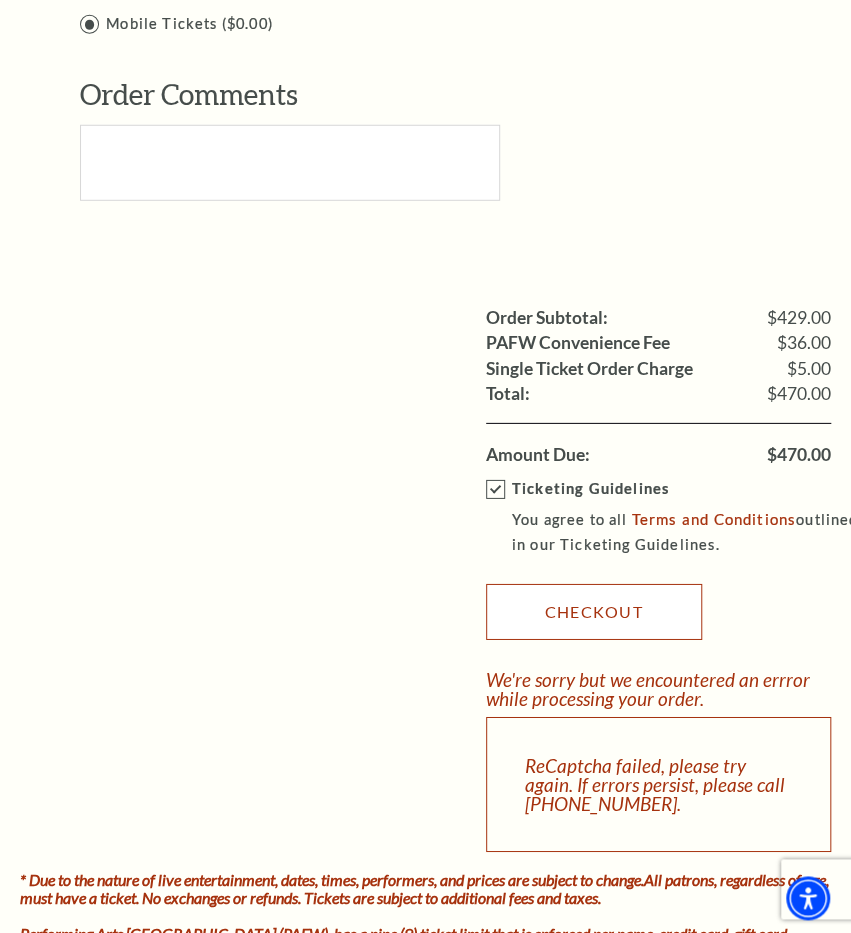 click on "Checkout" at bounding box center [594, 612] 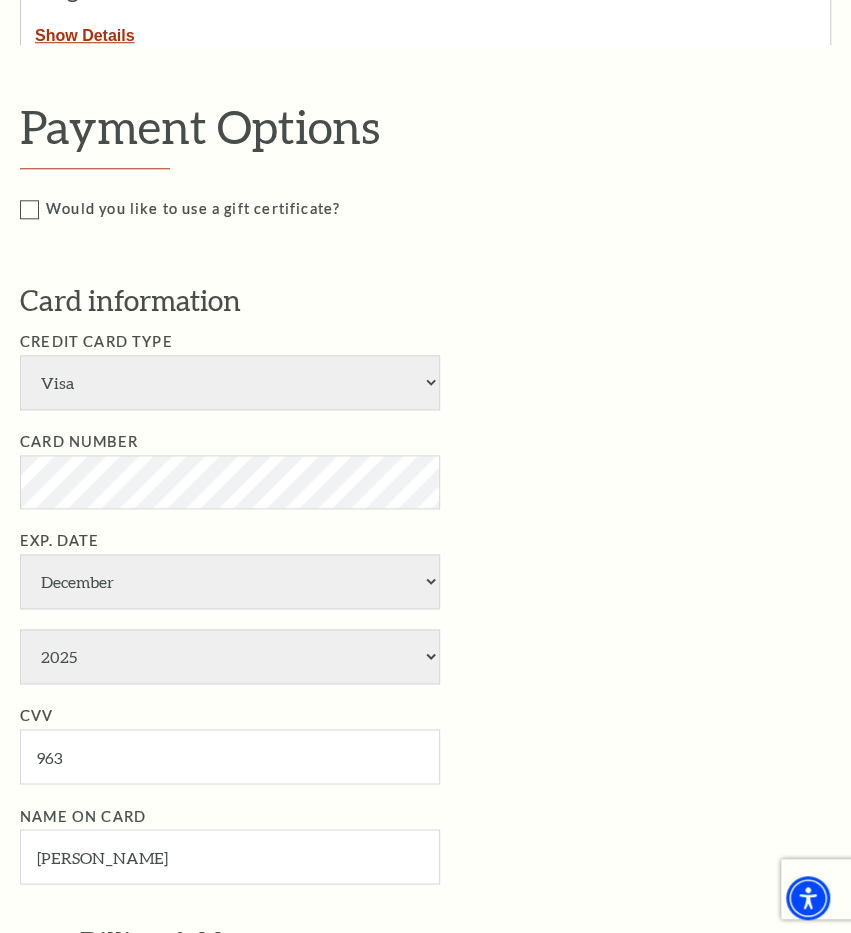 scroll, scrollTop: 541, scrollLeft: 0, axis: vertical 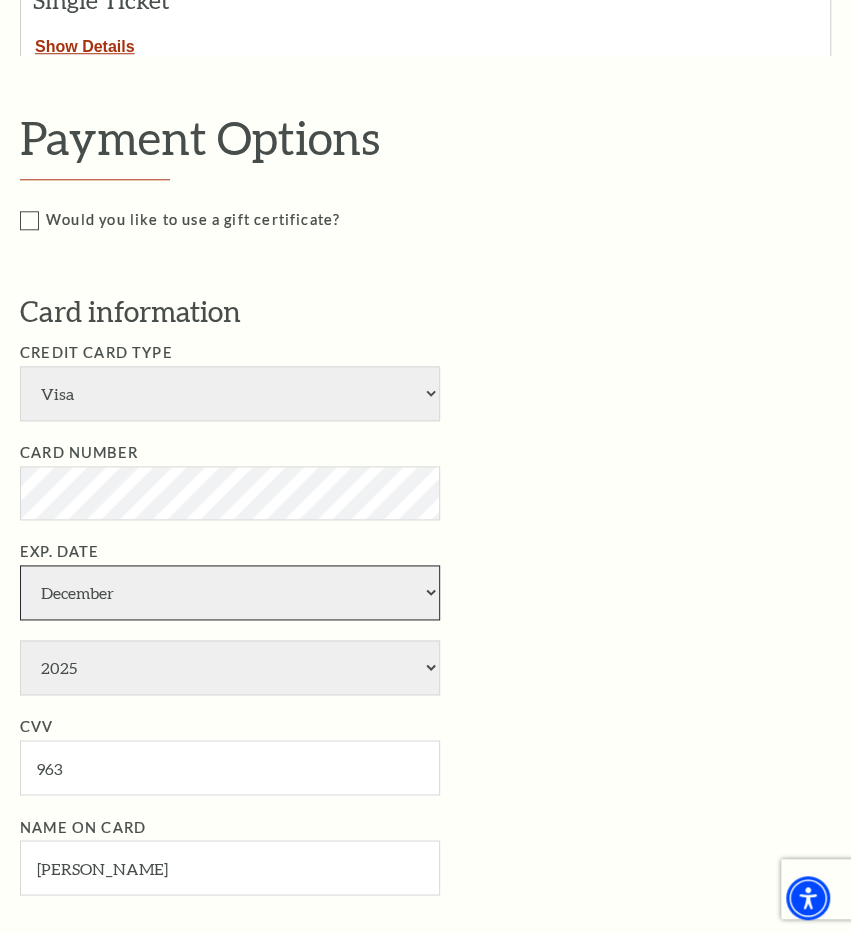 select on "8" 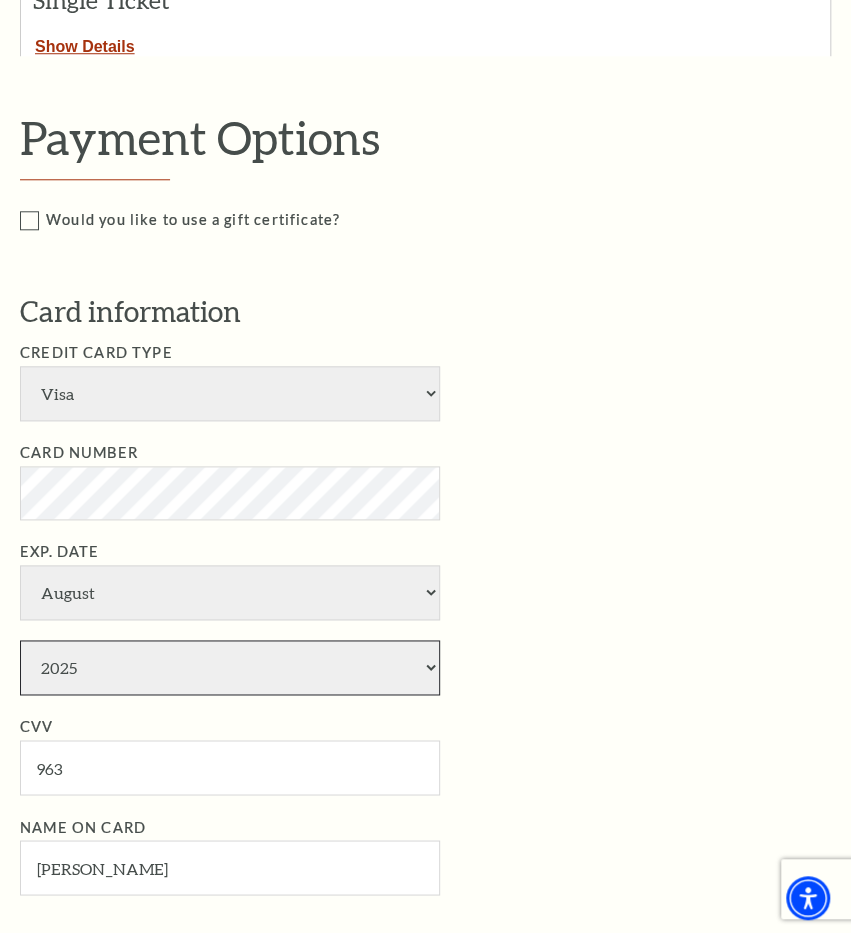 select on "2028" 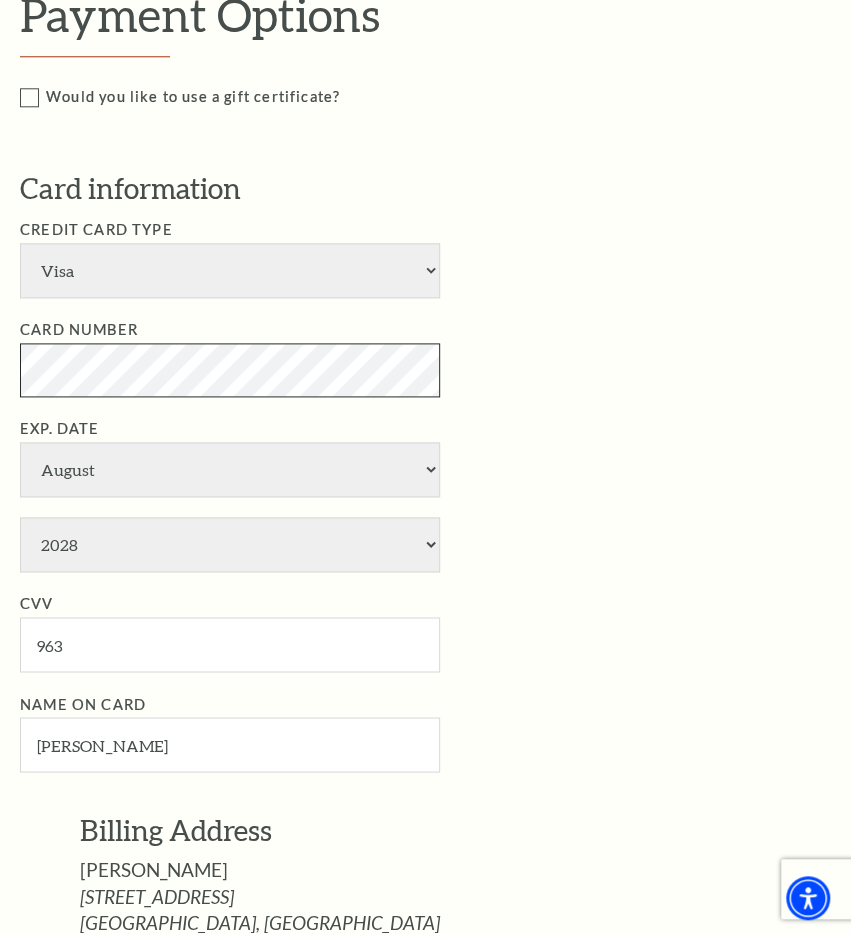 scroll, scrollTop: 682, scrollLeft: 0, axis: vertical 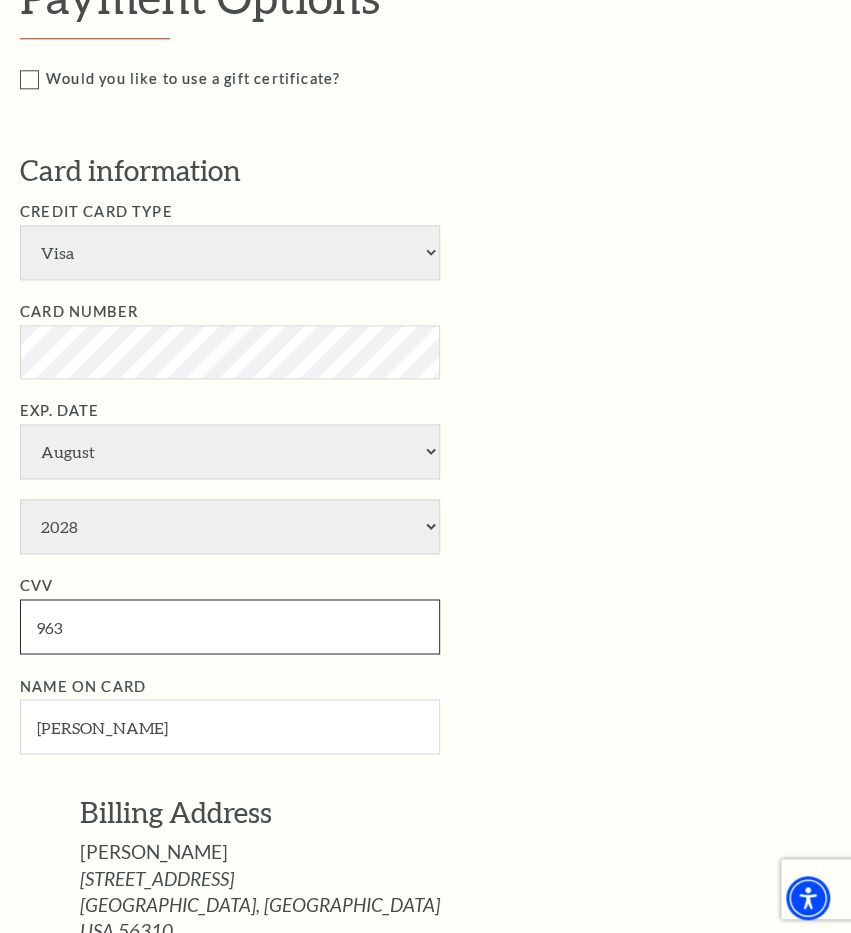 click on "963" at bounding box center (230, 626) 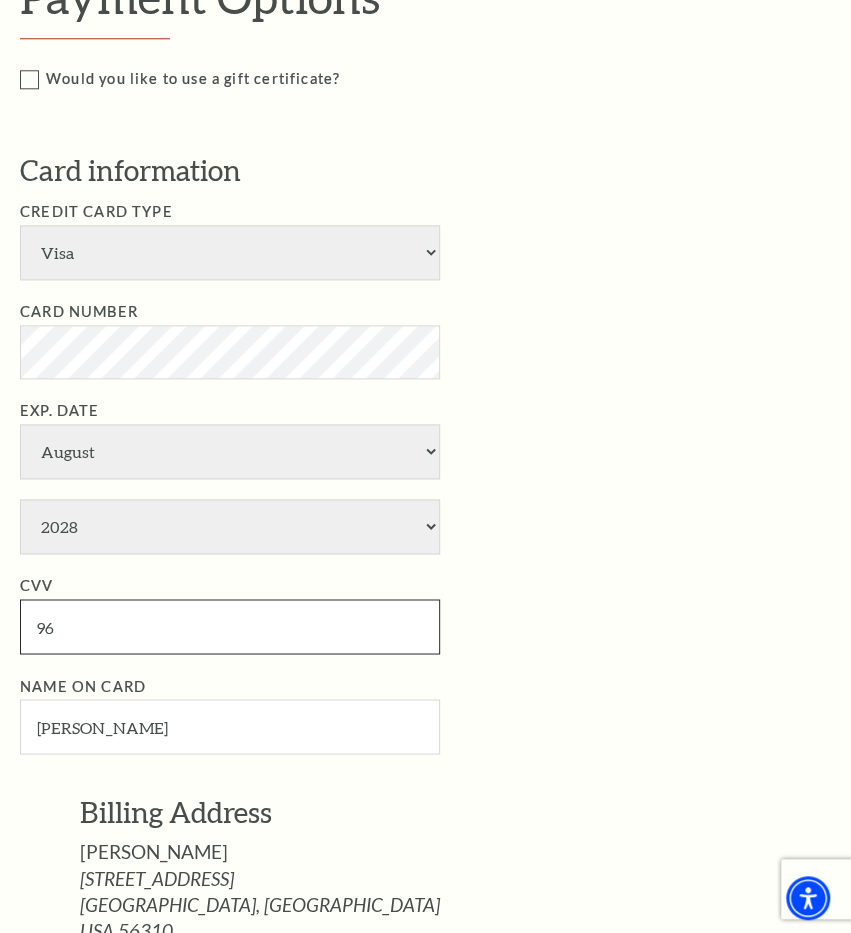 type on "9" 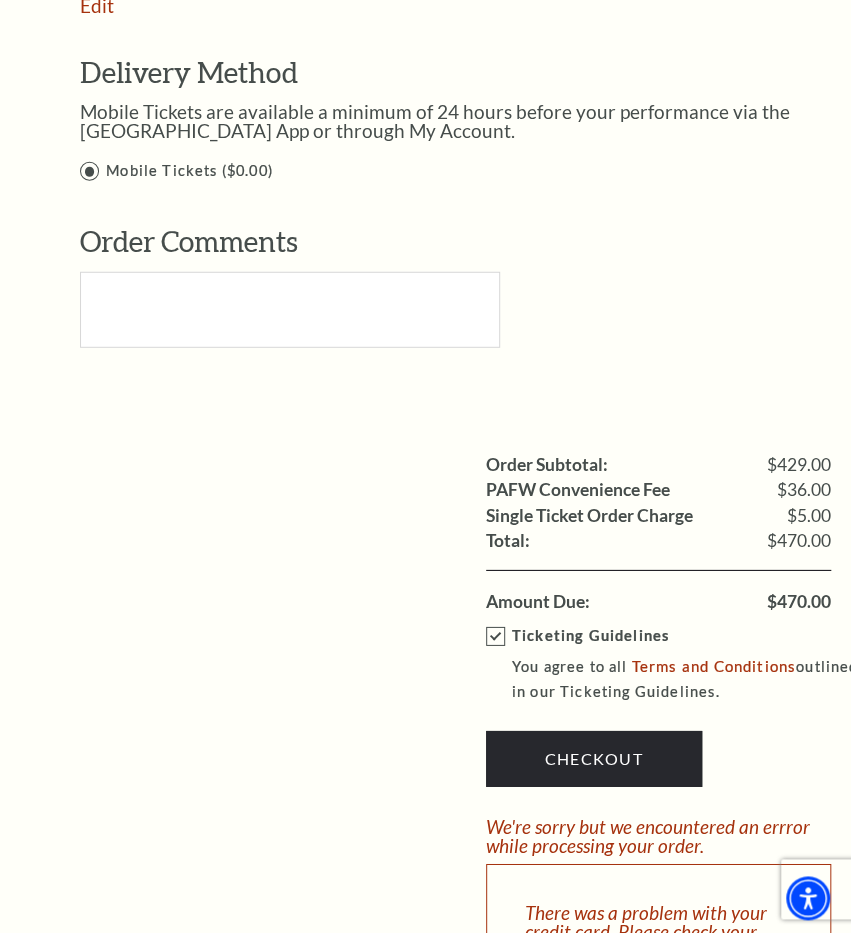 scroll, scrollTop: 1708, scrollLeft: 0, axis: vertical 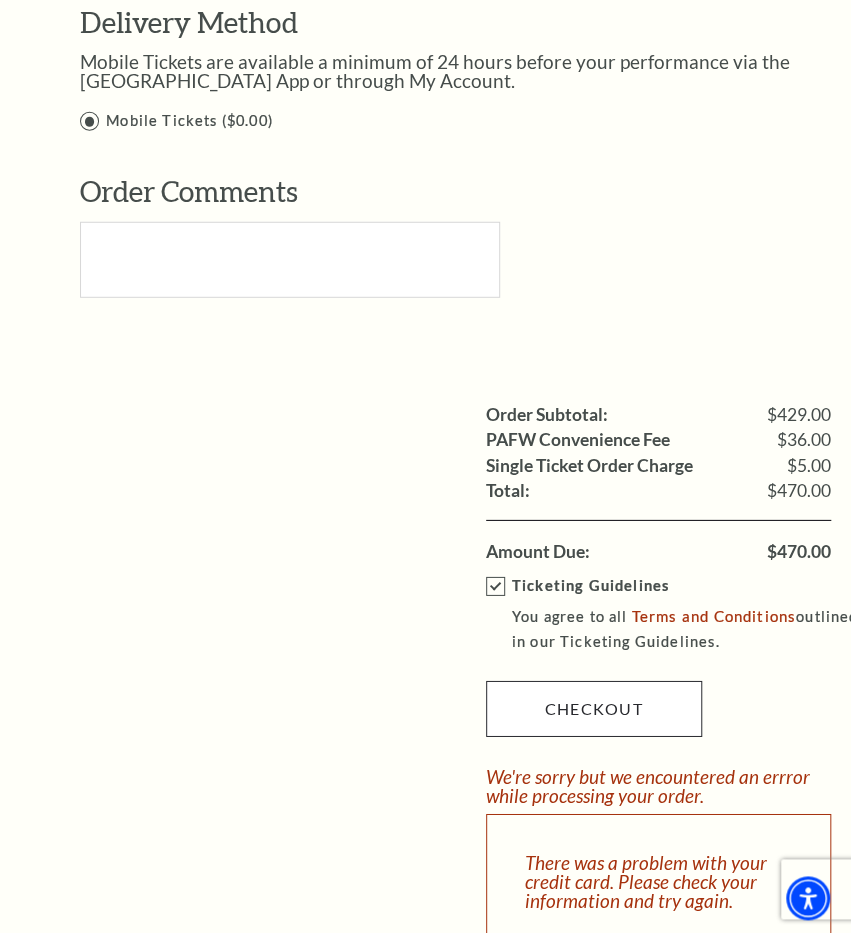 type on "366" 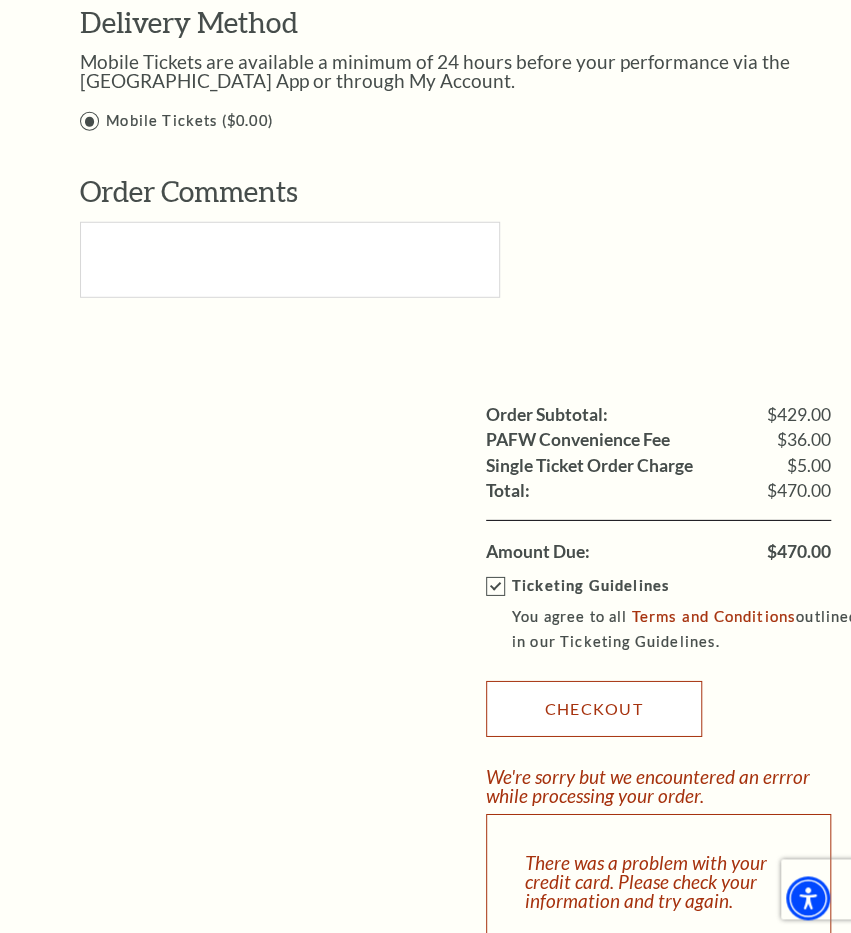 click on "Checkout" at bounding box center (594, 709) 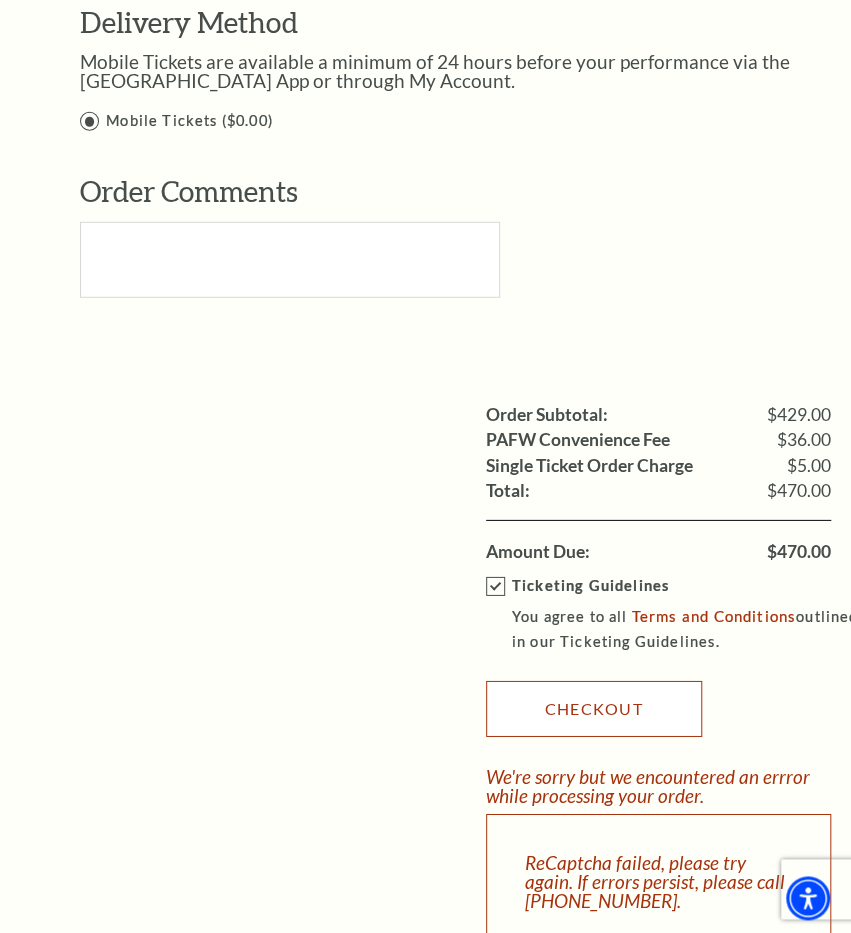 click on "Checkout" at bounding box center [594, 709] 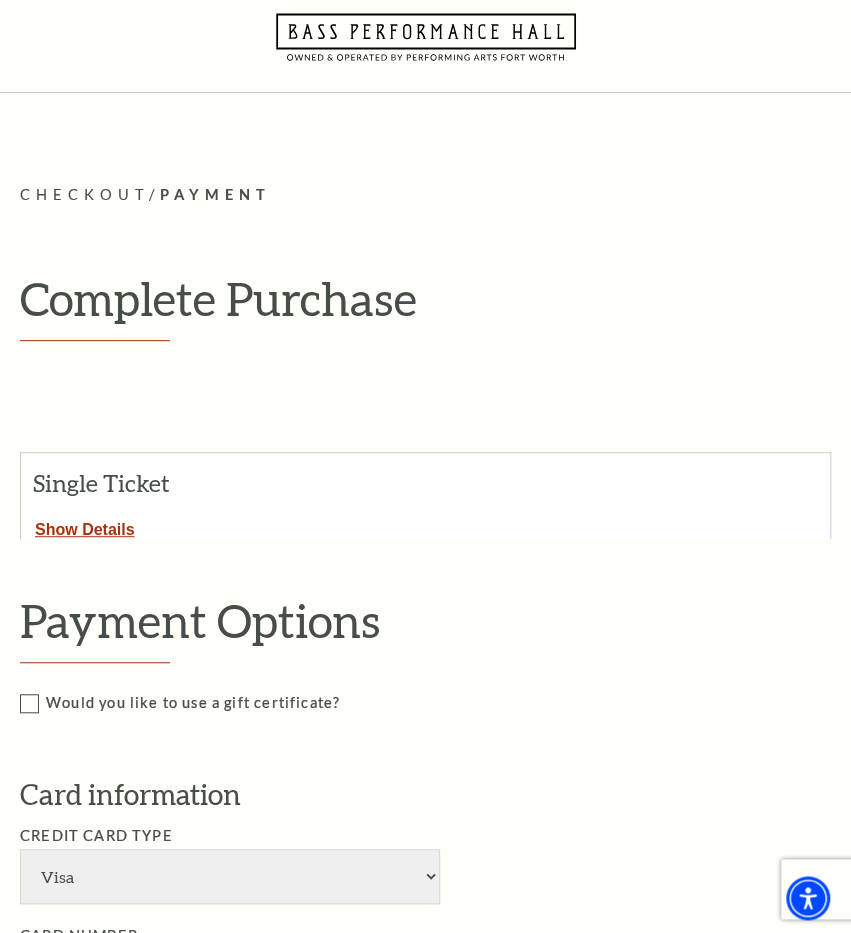 scroll, scrollTop: 54, scrollLeft: 0, axis: vertical 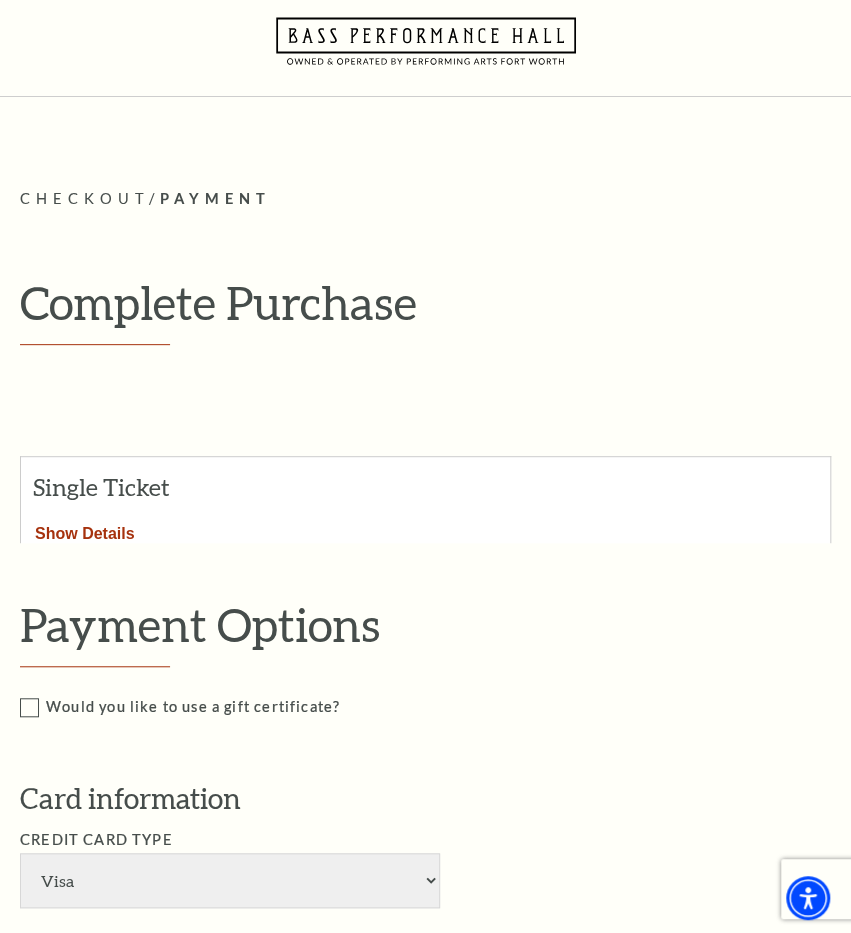 click on "Show Details" at bounding box center [85, 530] 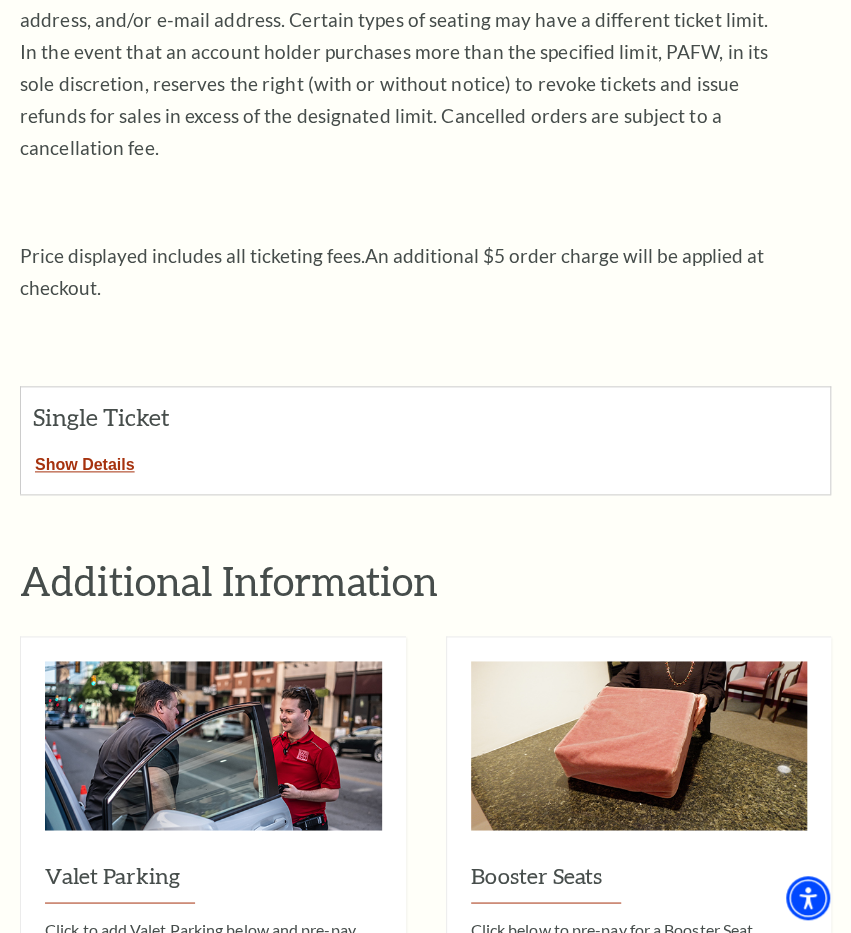 scroll, scrollTop: 483, scrollLeft: 0, axis: vertical 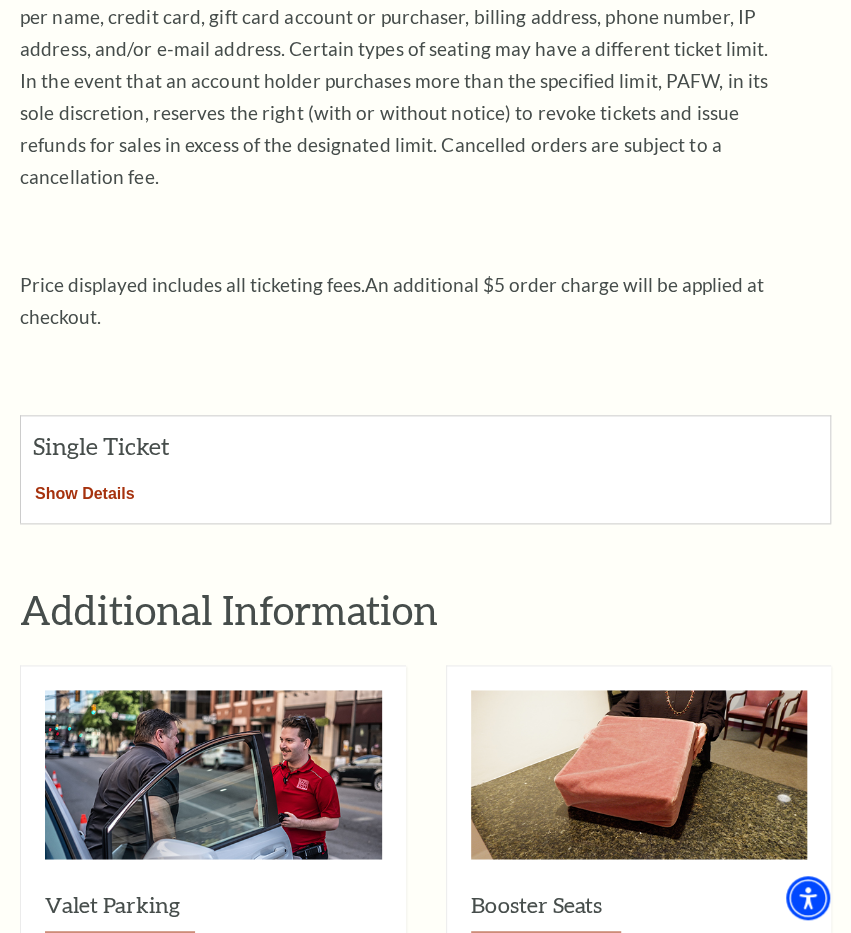 click on "Show Details" at bounding box center [85, 490] 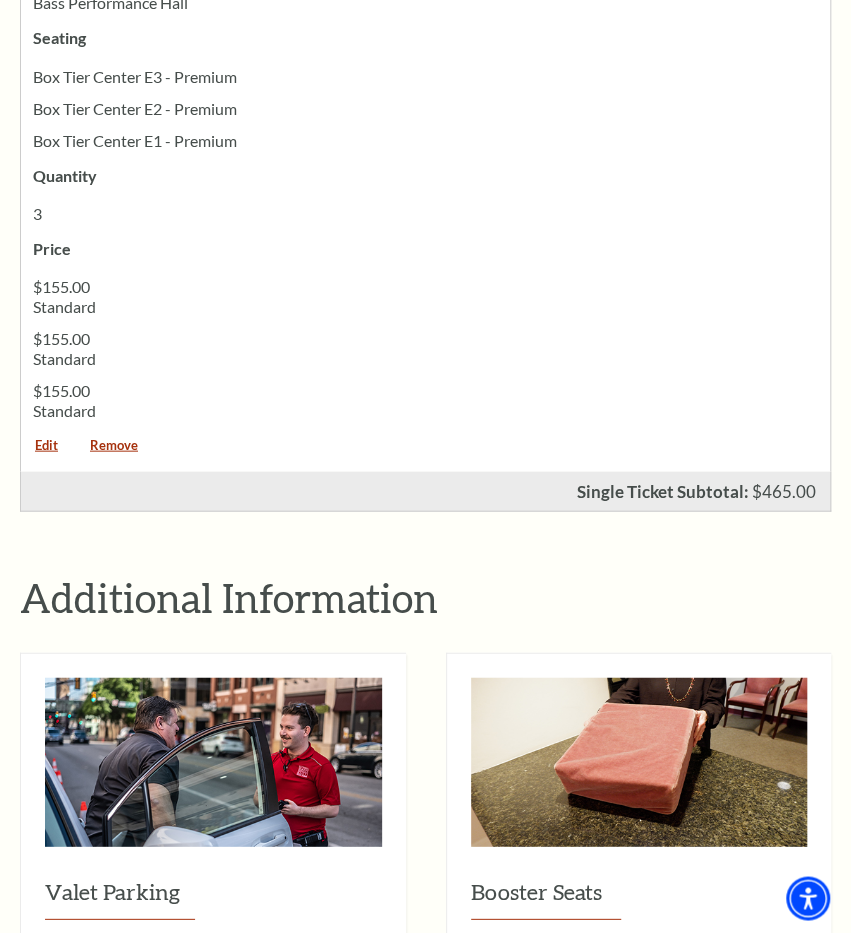 scroll, scrollTop: 1216, scrollLeft: 0, axis: vertical 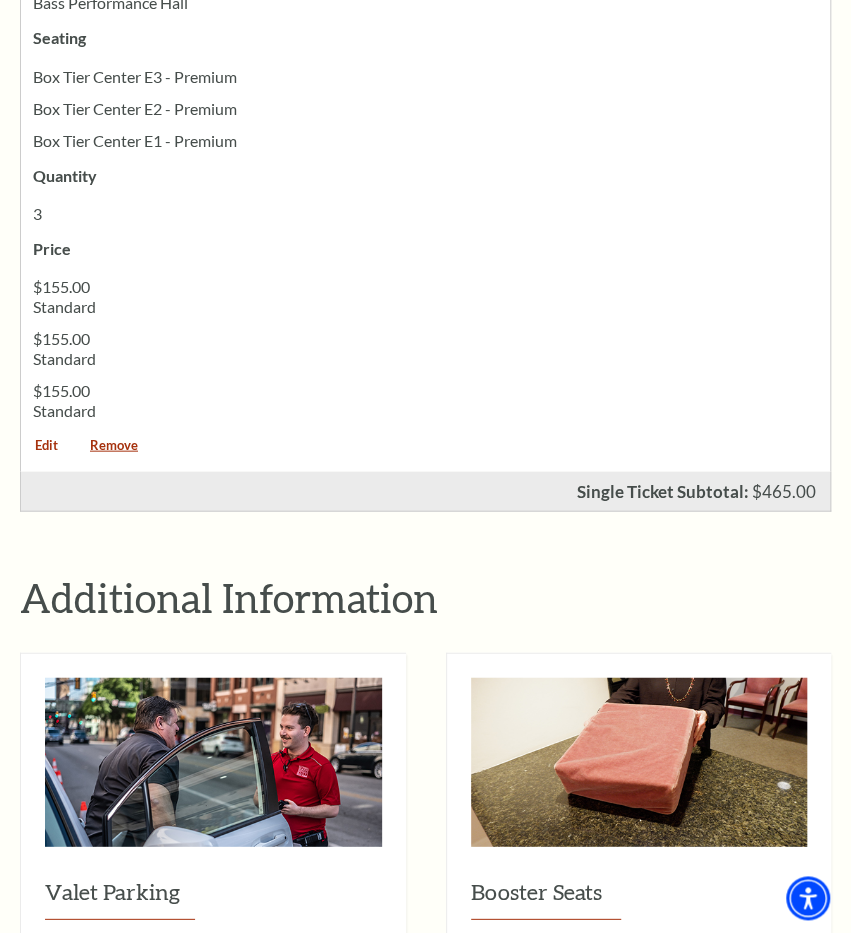 click on "Edit" at bounding box center [46, 451] 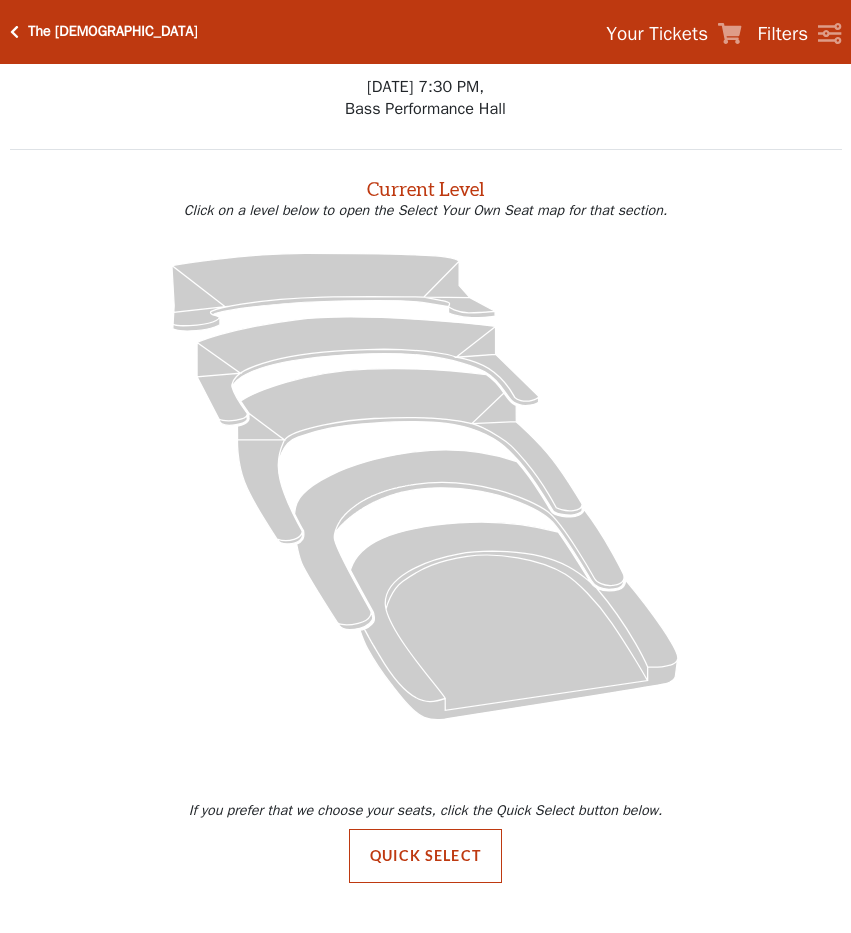 scroll, scrollTop: 0, scrollLeft: 0, axis: both 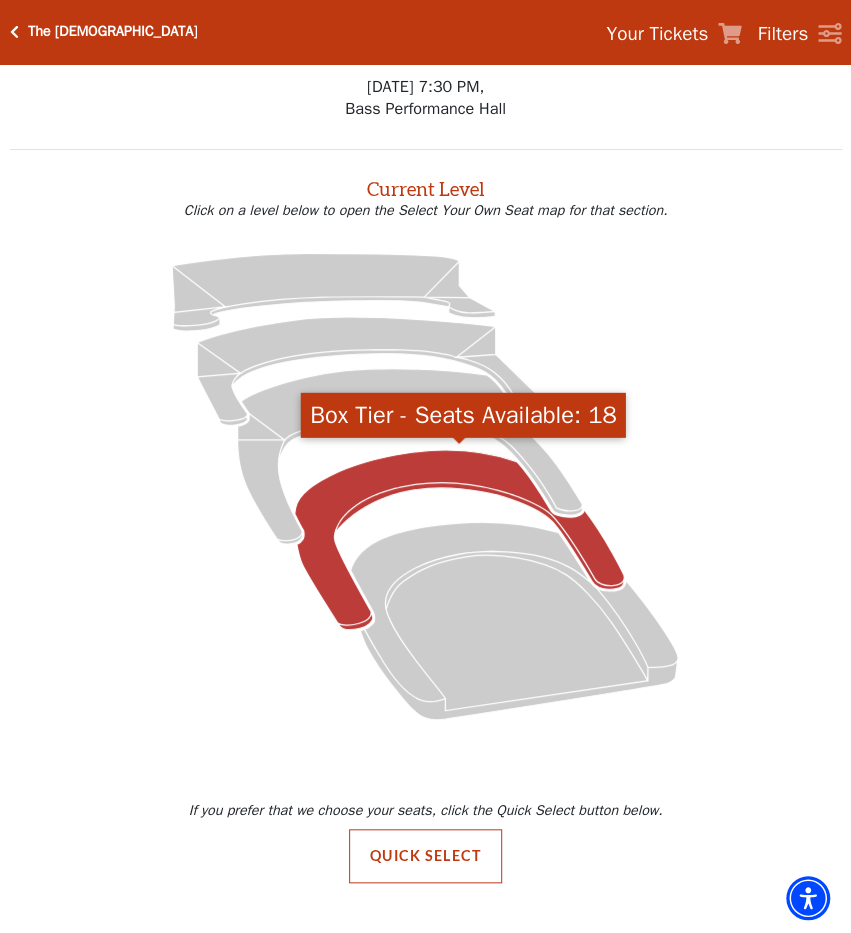click 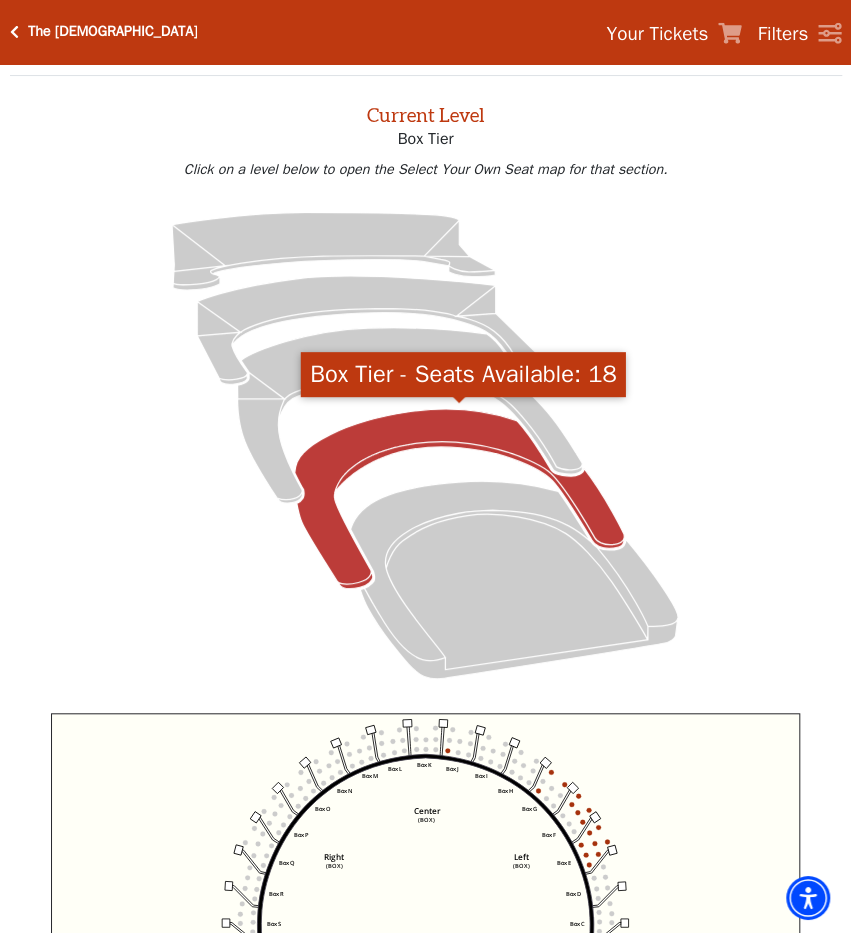 scroll, scrollTop: 76, scrollLeft: 0, axis: vertical 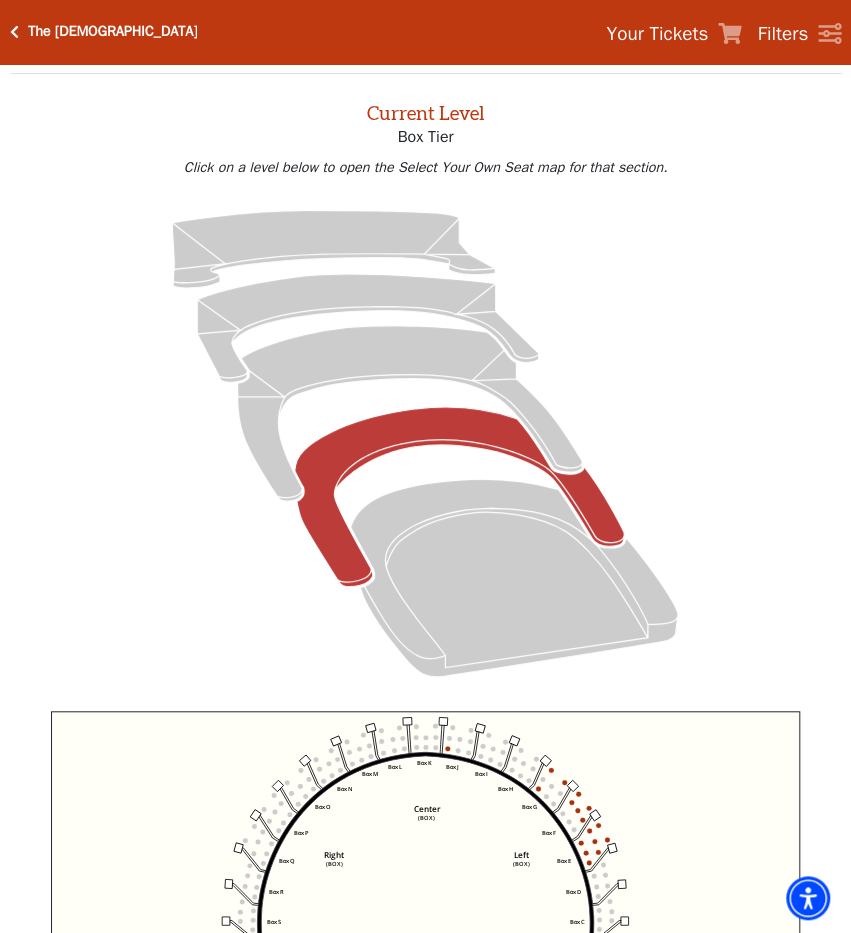 click on "Left   (BOX)   Right   (BOX)   Center   (BOX)   Box ZZ   Box U   Box T   Box S   Box R   Box Q   Box P   Box O   Box N   Box M   Box L   Box A   Box A   Box B   Box C   Box D   Box E   Box F   Box G   Box H   Box I   Box J   Box K" 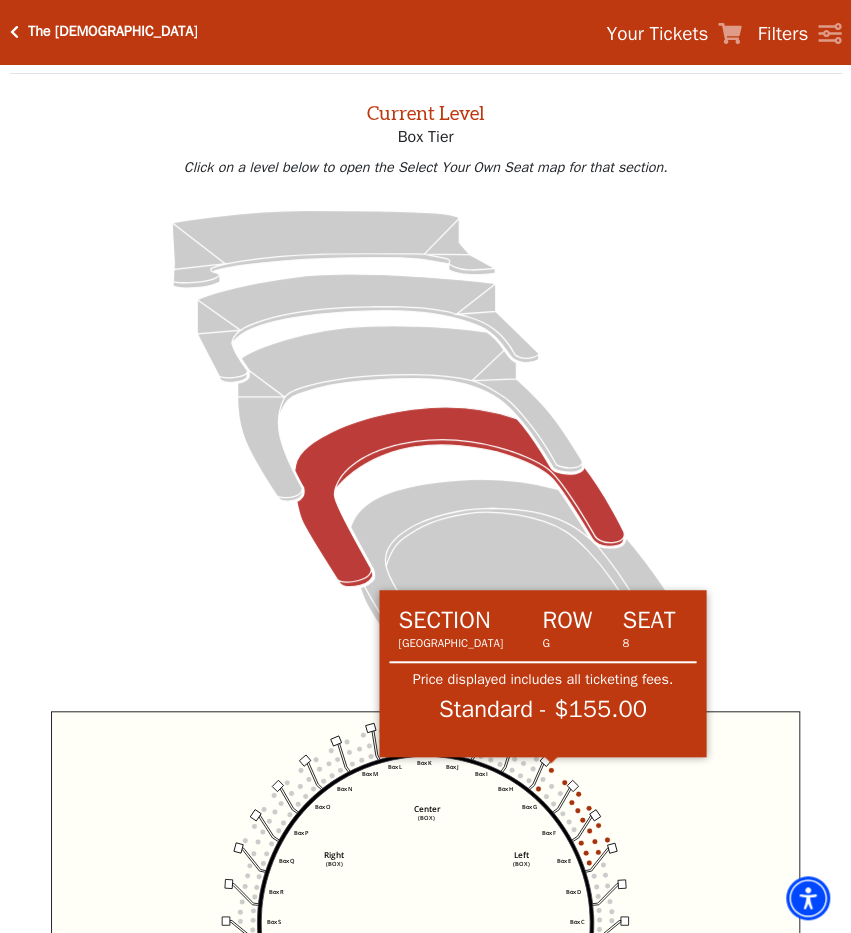 click 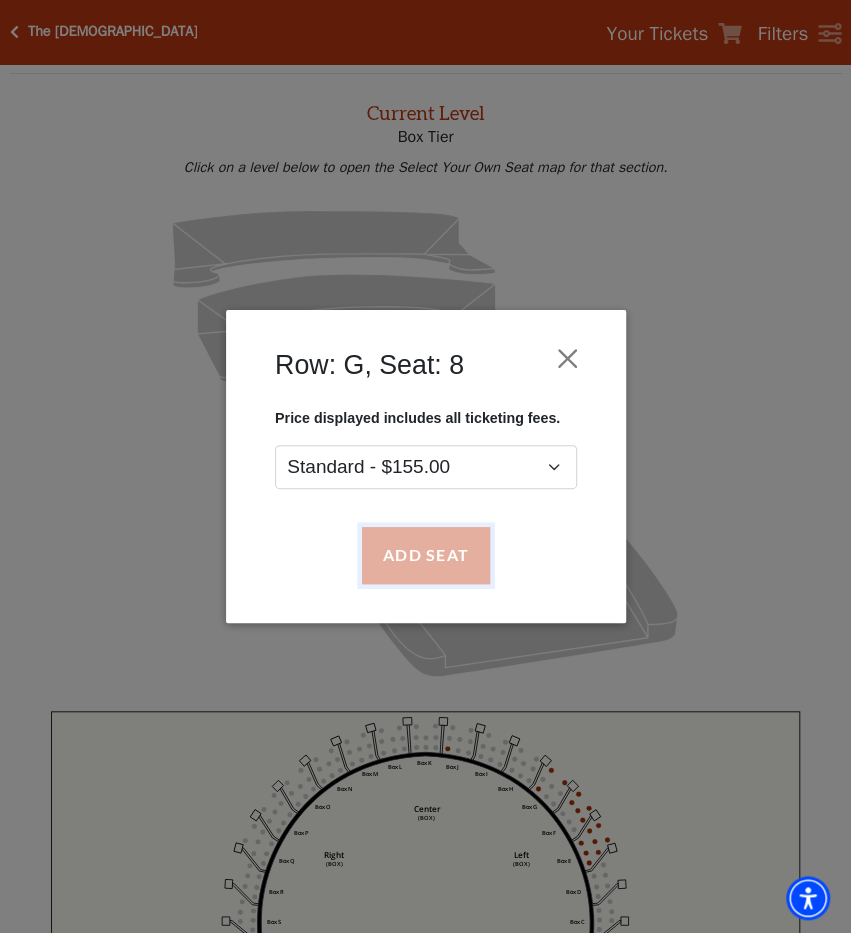 click on "Add Seat" at bounding box center (425, 555) 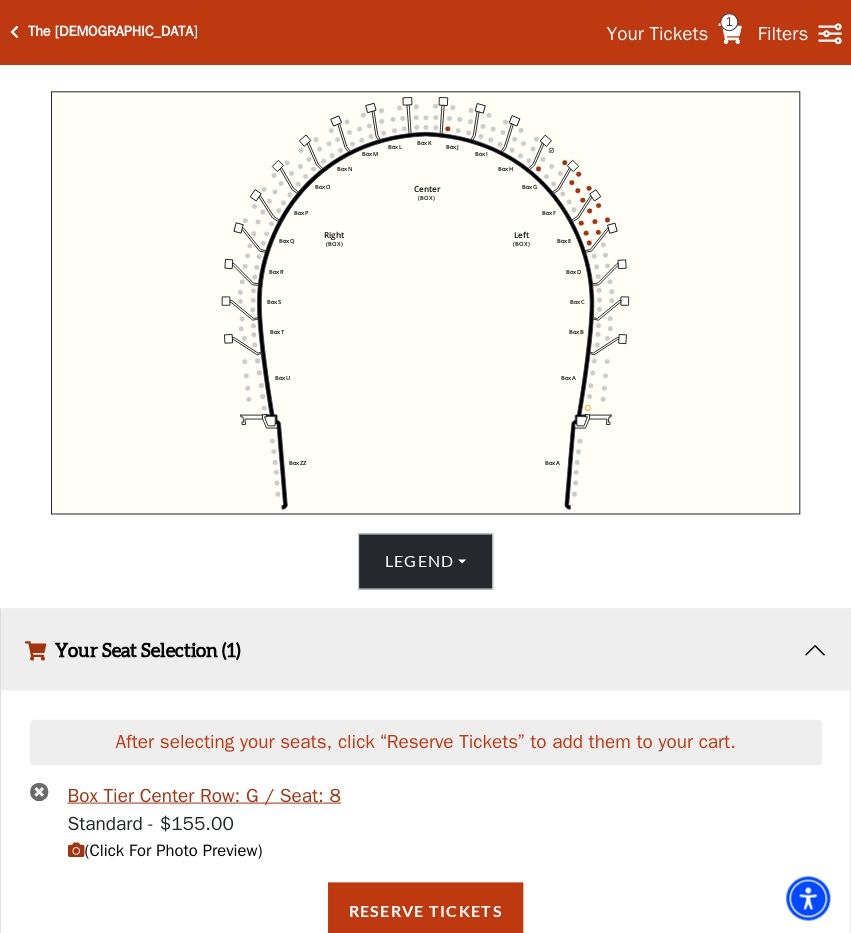 scroll, scrollTop: 696, scrollLeft: 0, axis: vertical 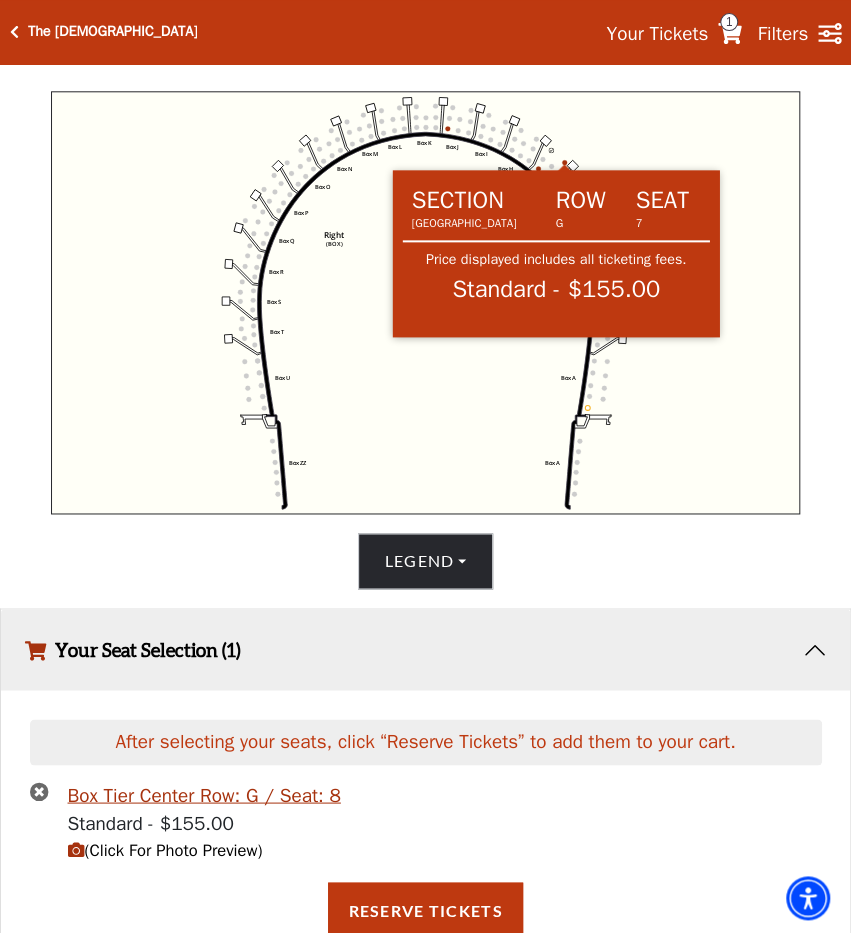 click 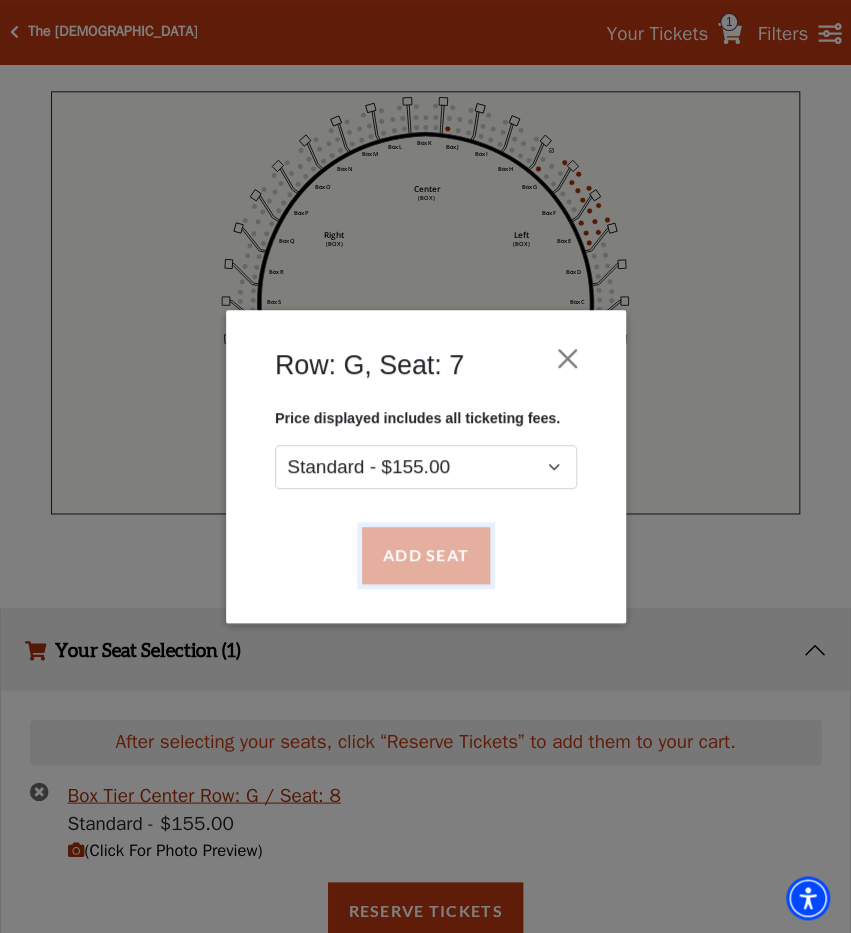 click on "Add Seat" at bounding box center (425, 555) 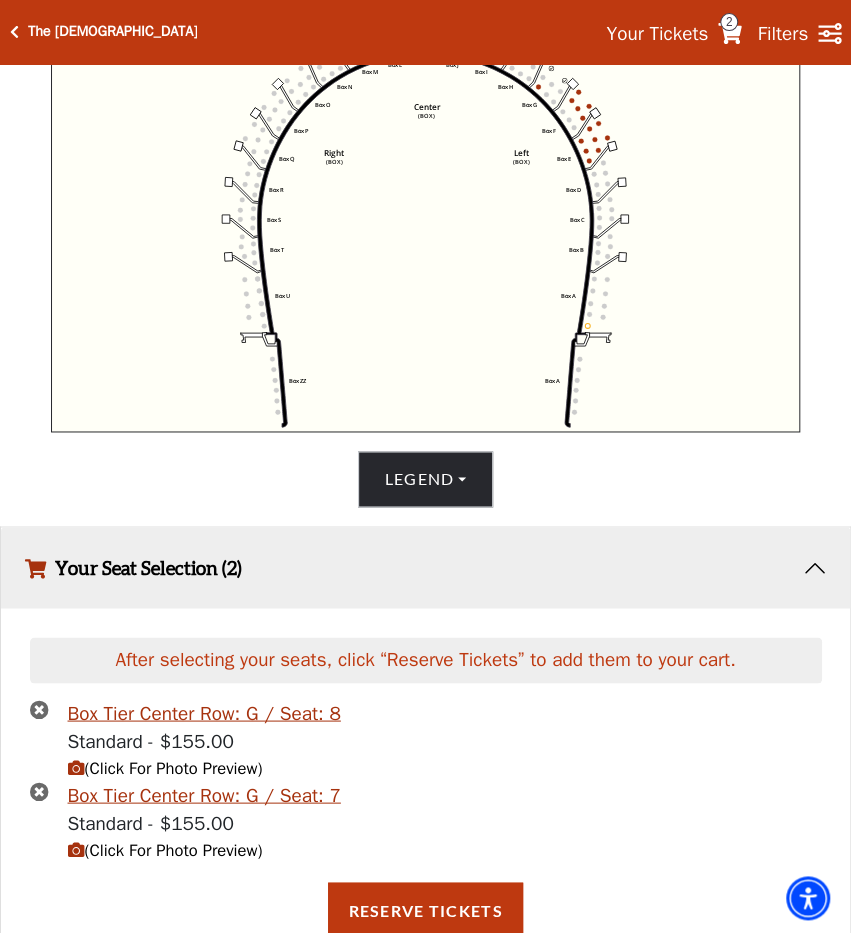 scroll, scrollTop: 778, scrollLeft: 0, axis: vertical 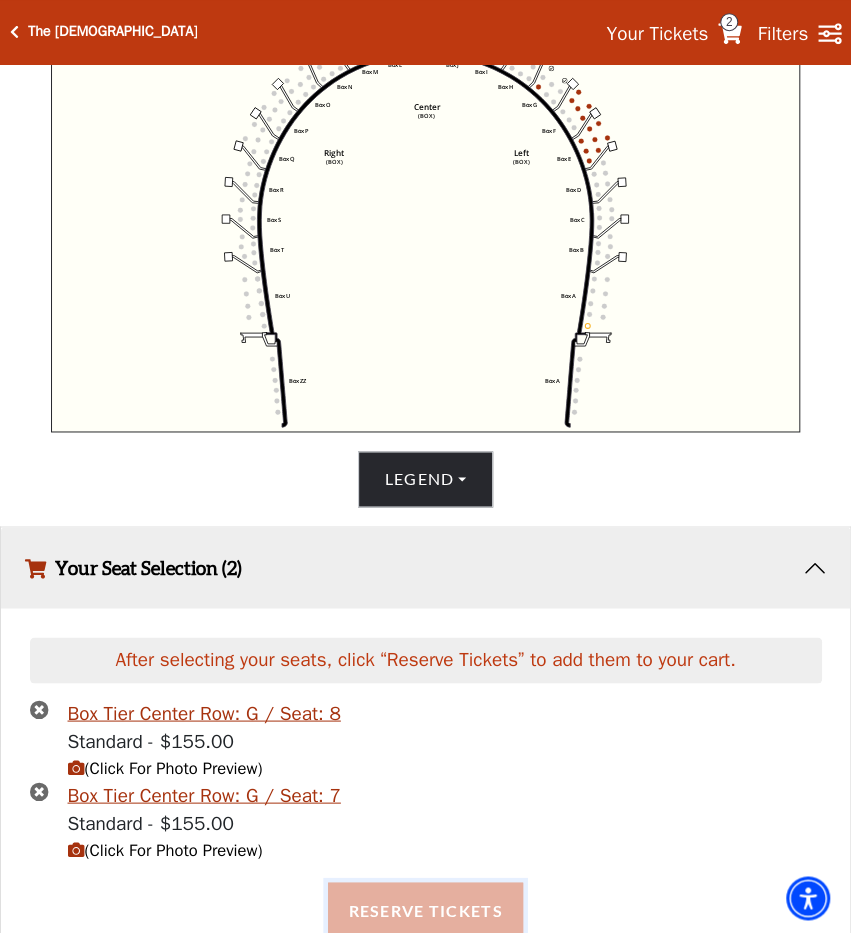 click on "Reserve Tickets" at bounding box center [425, 910] 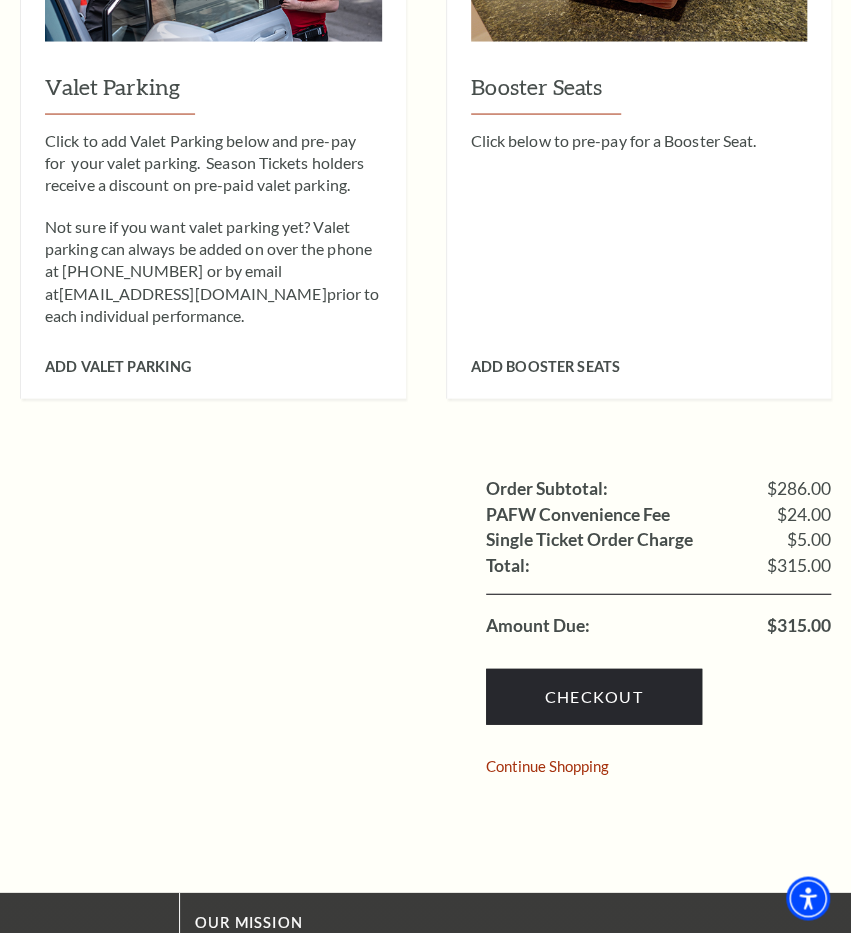 scroll, scrollTop: 1300, scrollLeft: 0, axis: vertical 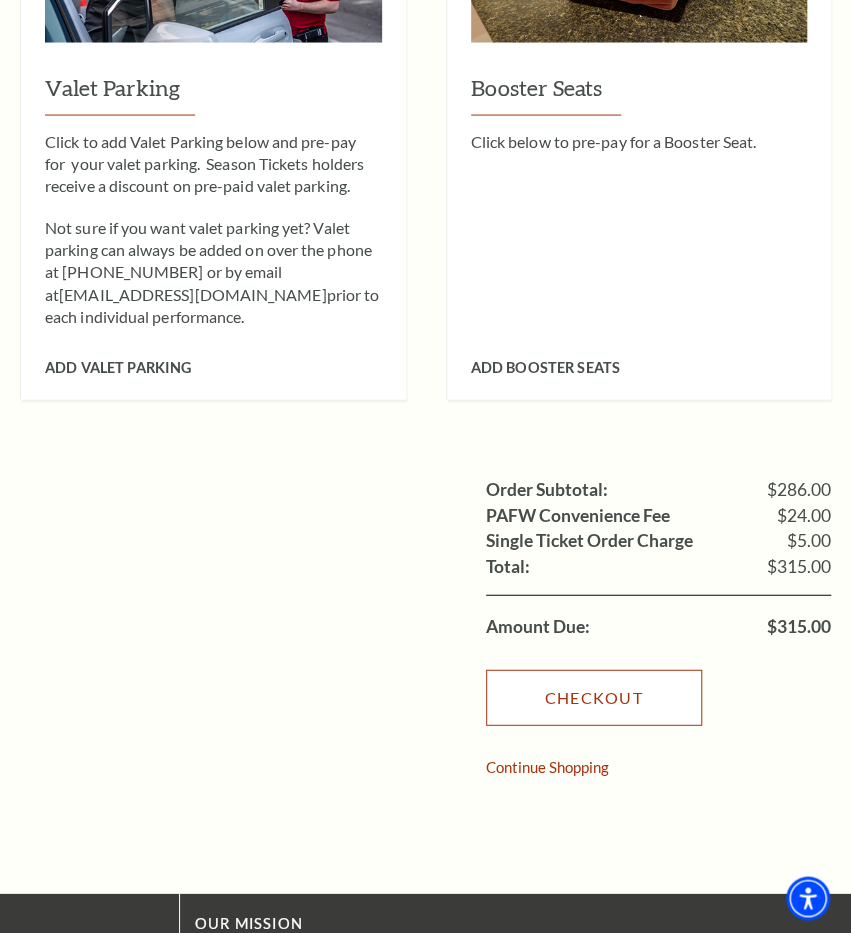 click on "Checkout" at bounding box center [594, 697] 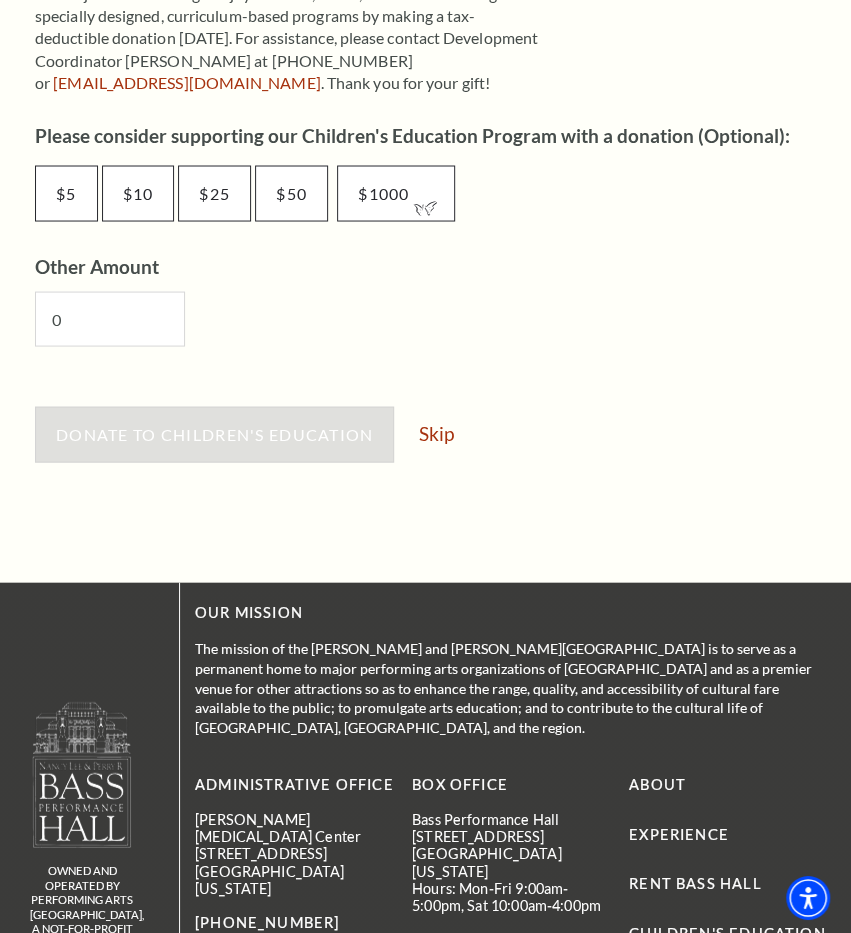 scroll, scrollTop: 1139, scrollLeft: 0, axis: vertical 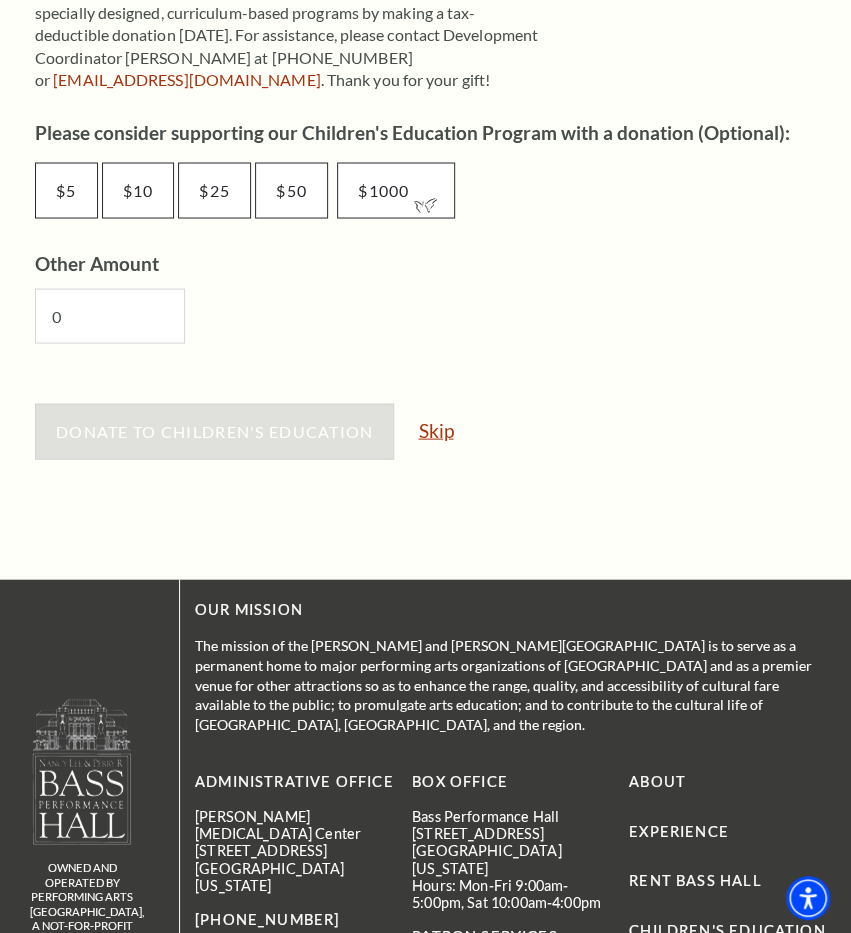 click on "Skip" at bounding box center [435, 430] 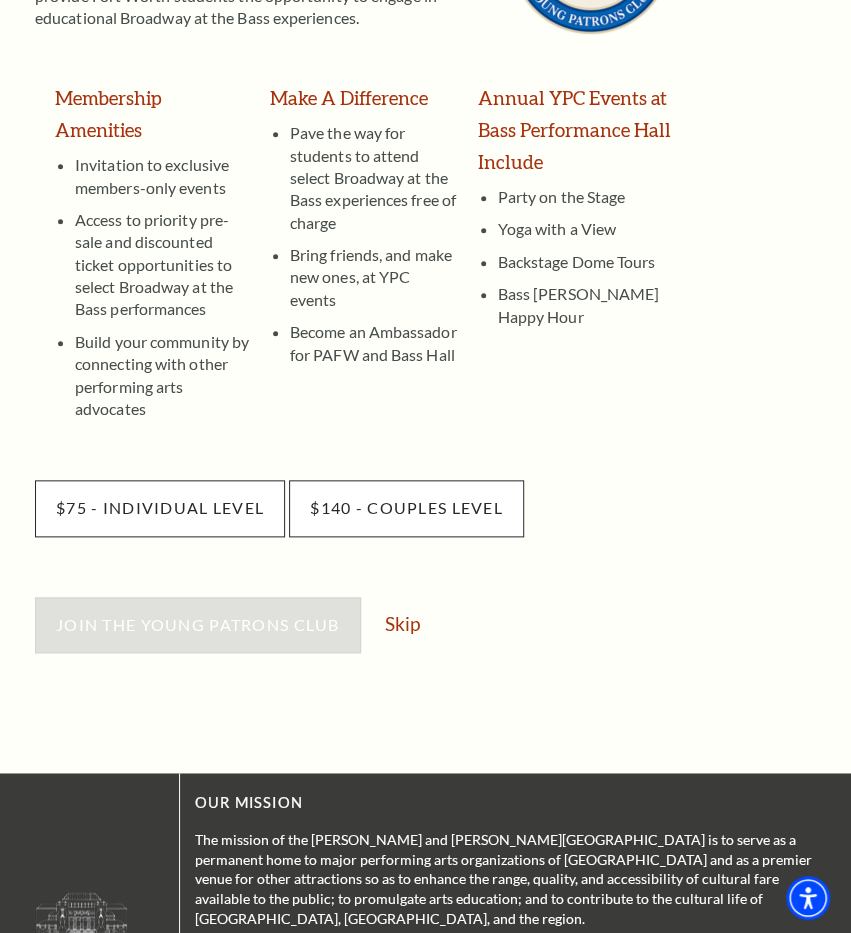 scroll, scrollTop: 433, scrollLeft: 0, axis: vertical 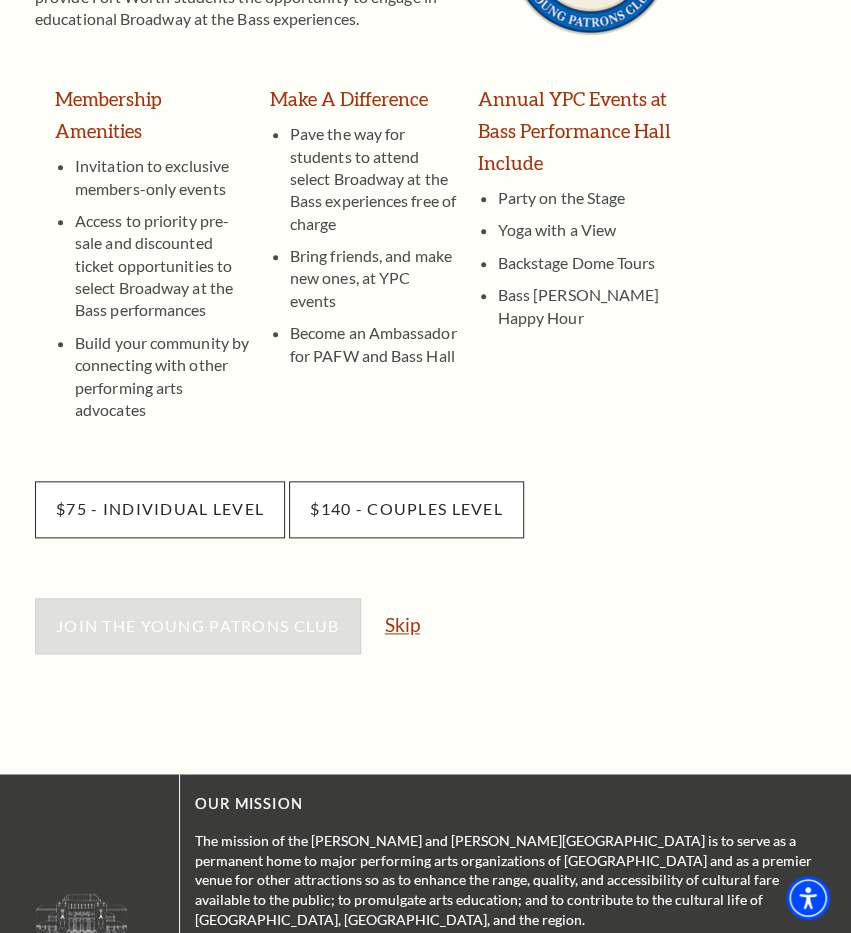 click on "Skip" at bounding box center [402, 624] 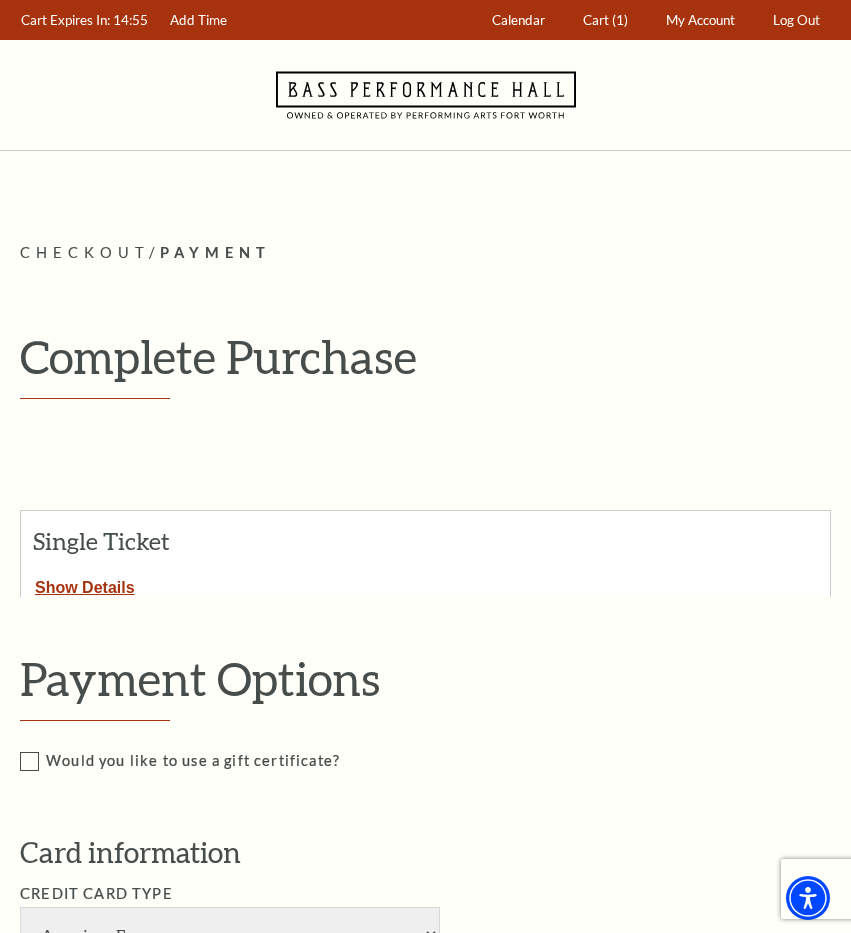 scroll, scrollTop: 498, scrollLeft: 0, axis: vertical 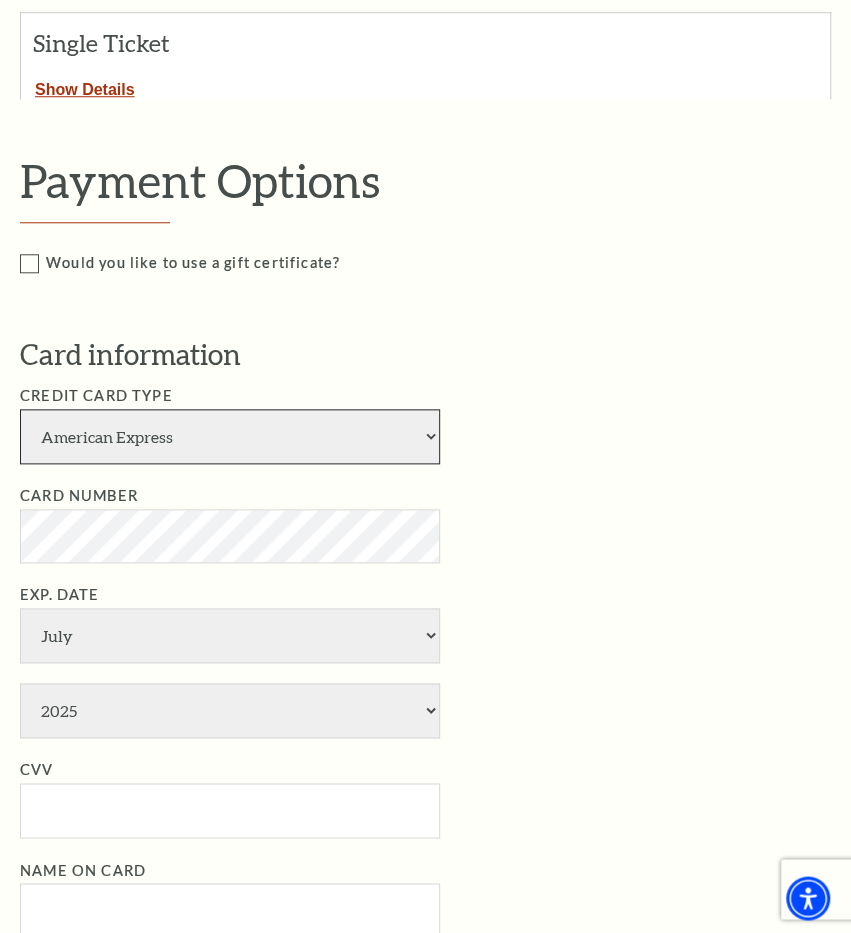 click on "American Express
Visa
Master Card
Discover" at bounding box center (230, 436) 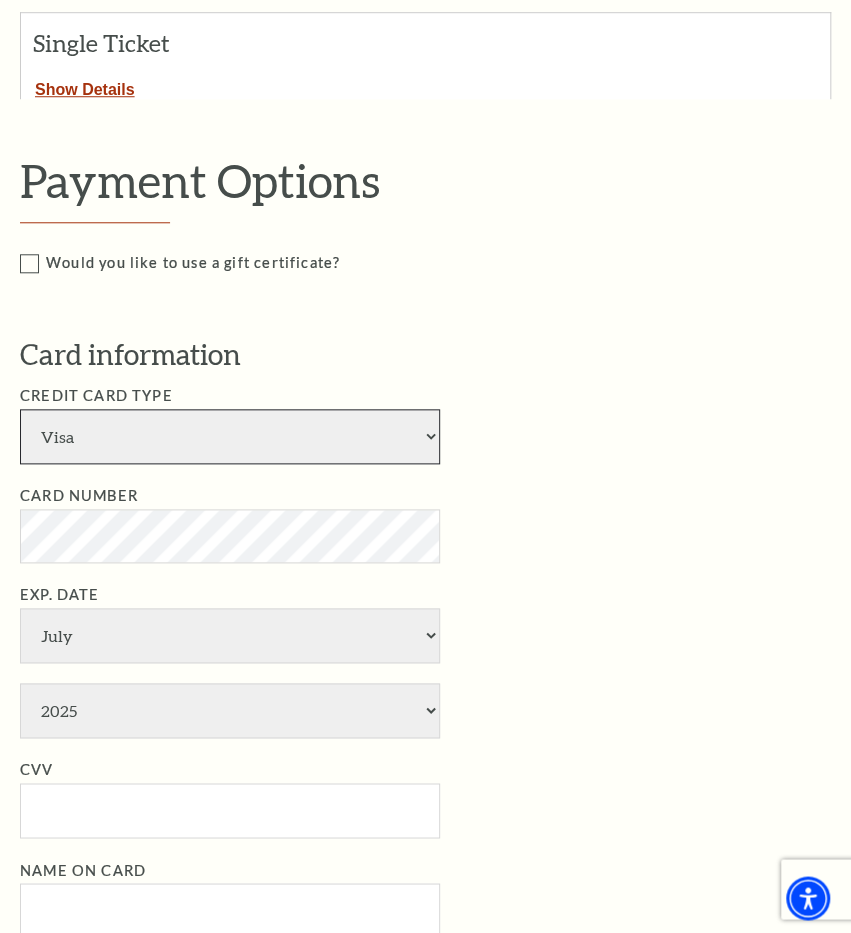 click on "Visa" at bounding box center (0, 0) 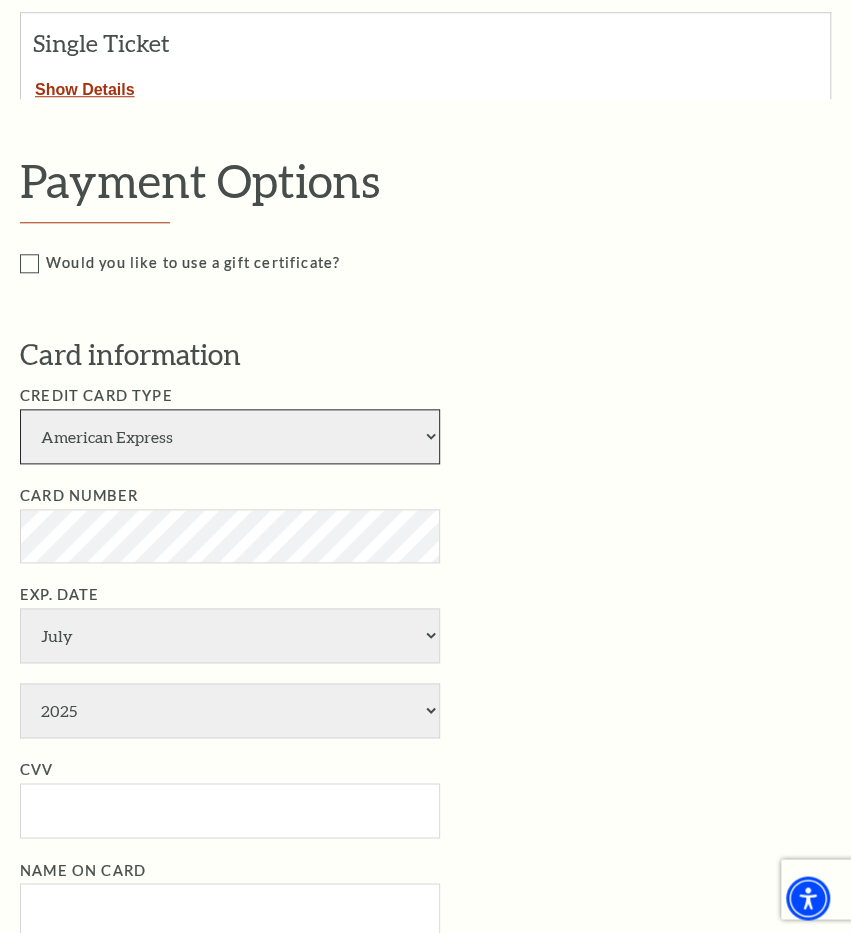 click on "American Express" at bounding box center [0, 0] 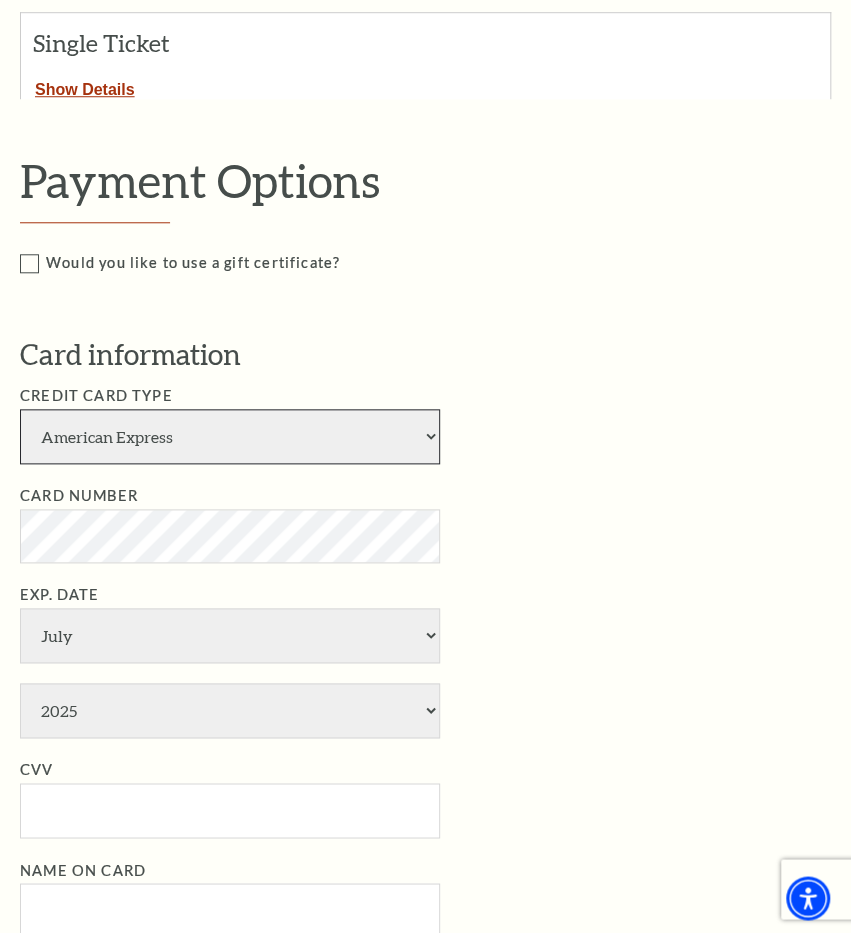 select on "24" 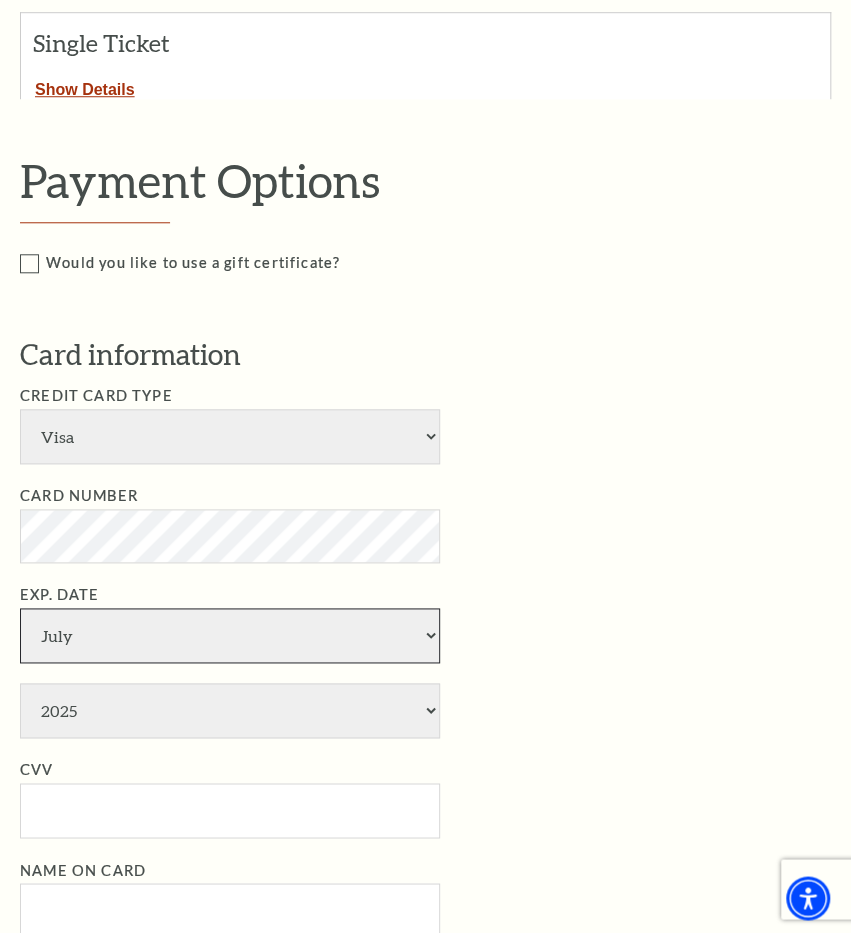 select on "8" 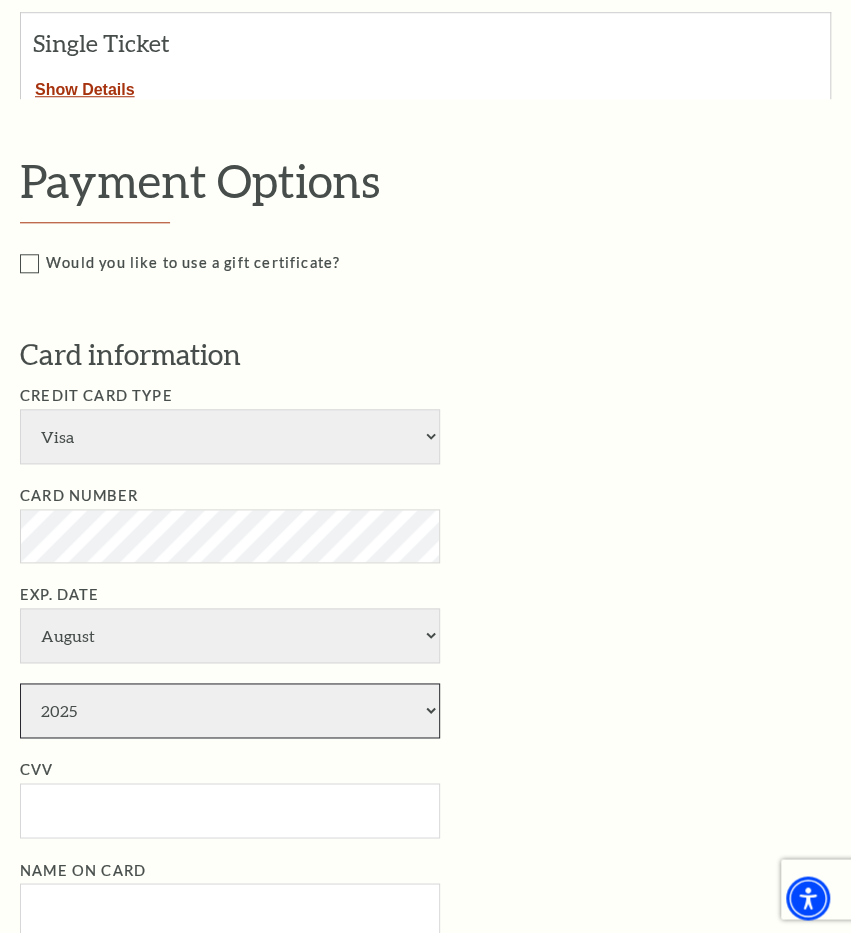 select on "2028" 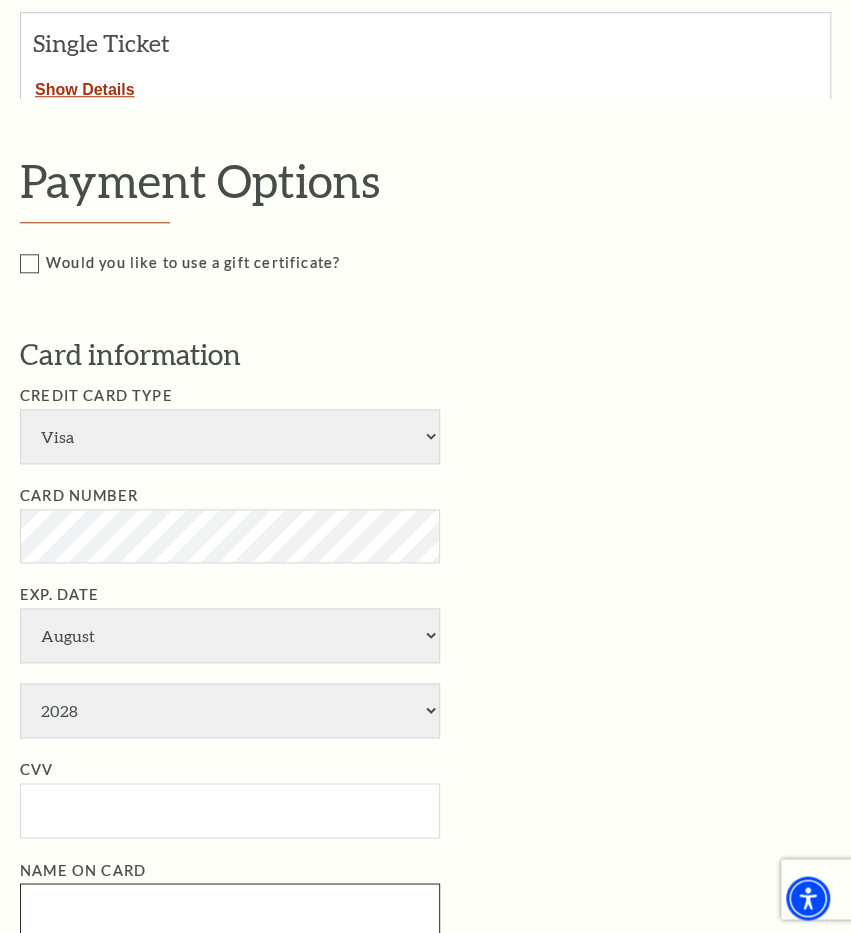 type on "F Perry" 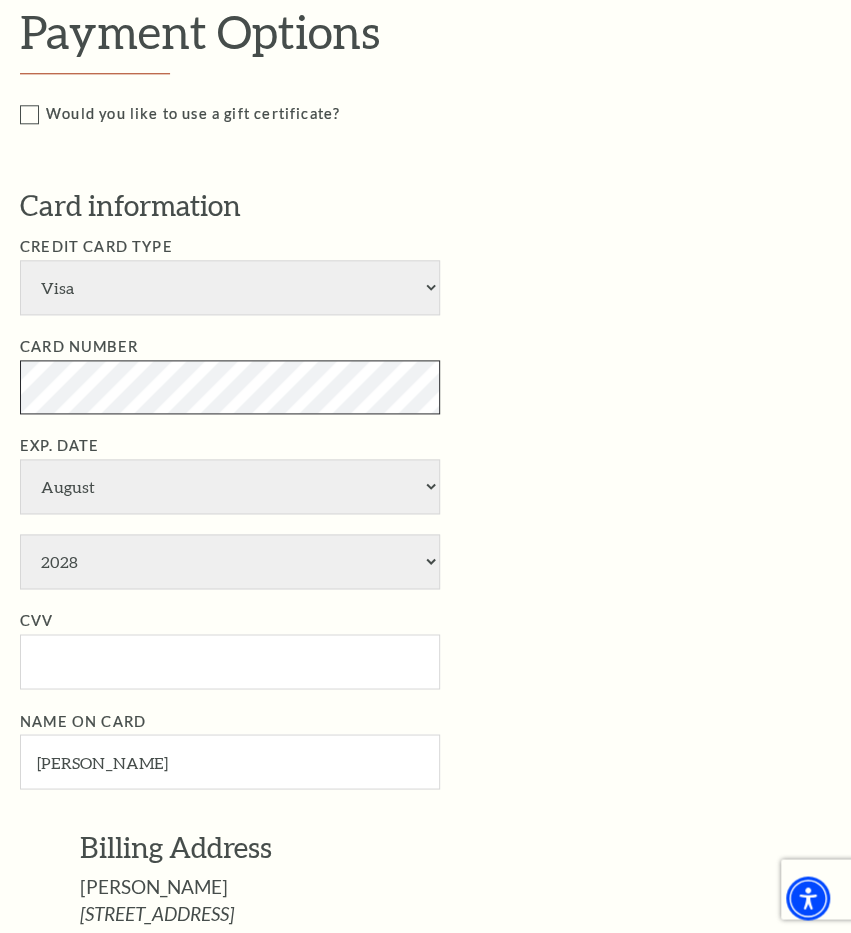scroll, scrollTop: 656, scrollLeft: 0, axis: vertical 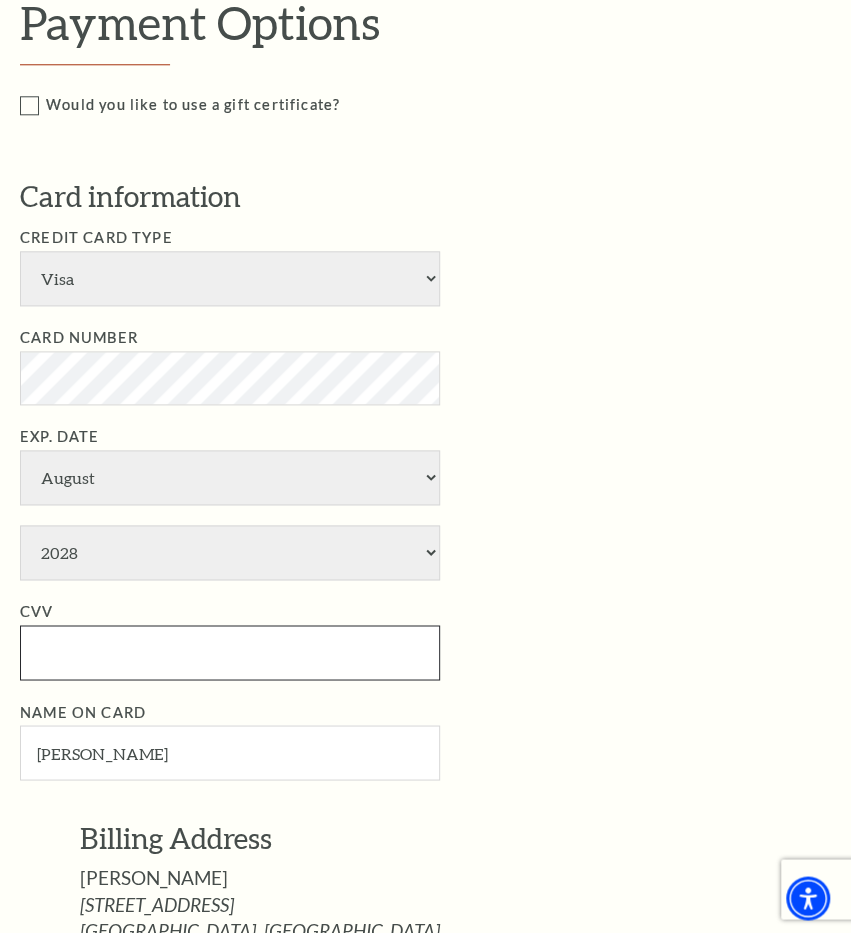 click on "CVV" at bounding box center (230, 652) 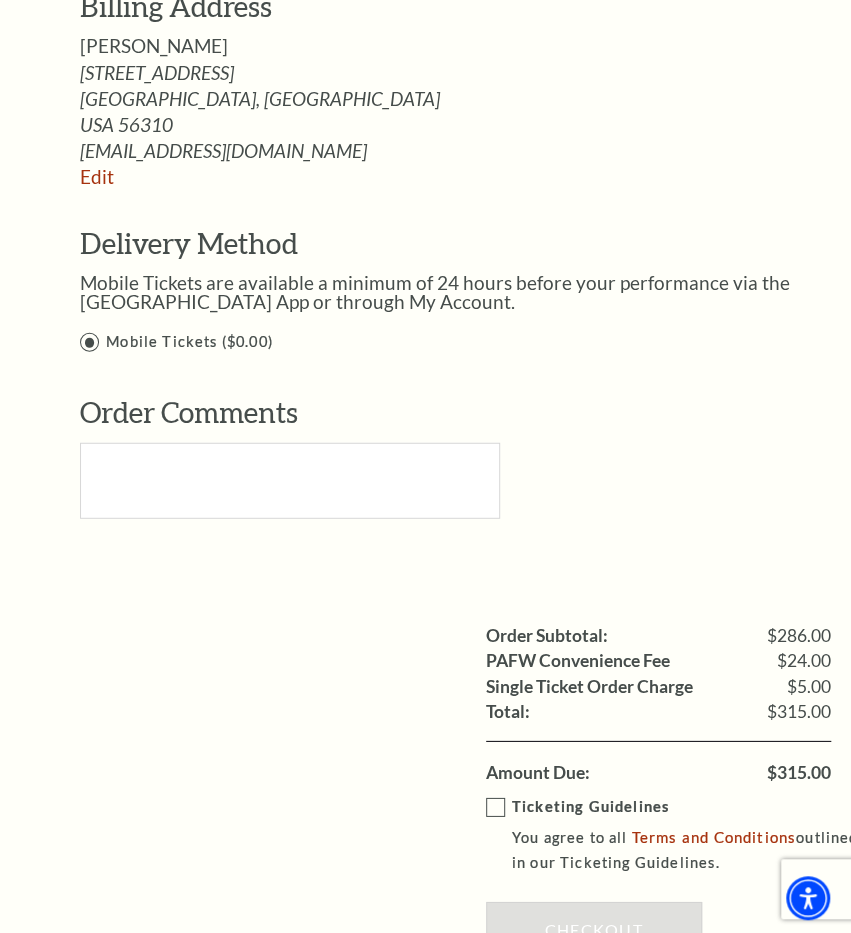 type on "366" 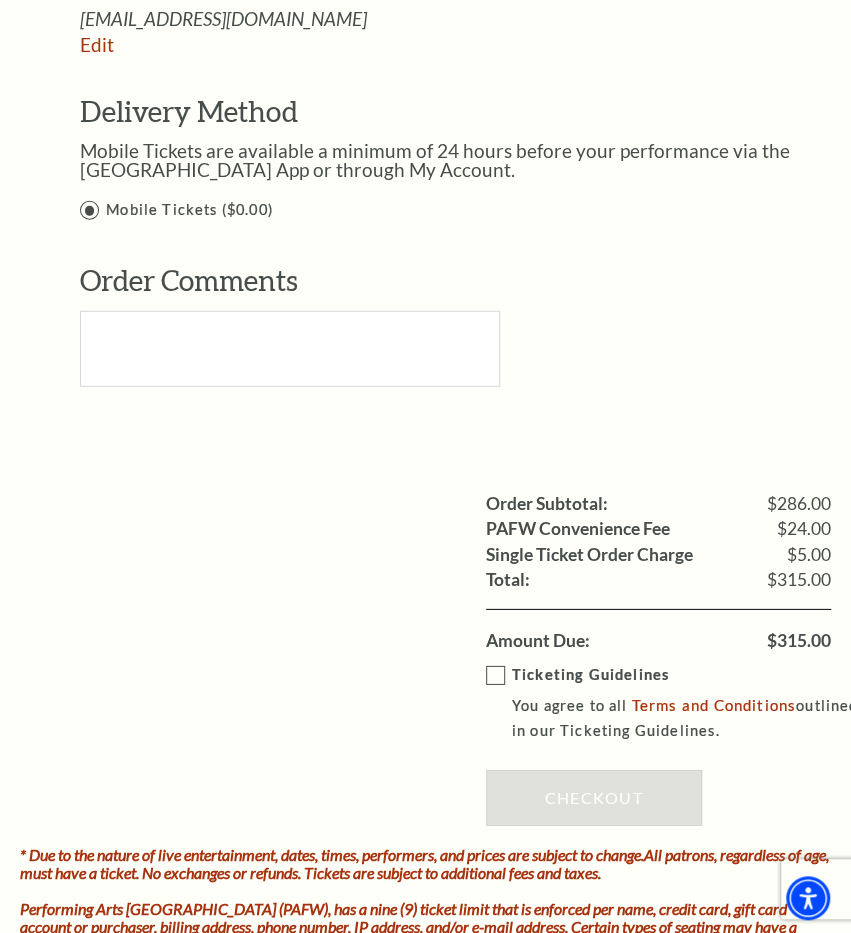 scroll, scrollTop: 1641, scrollLeft: 0, axis: vertical 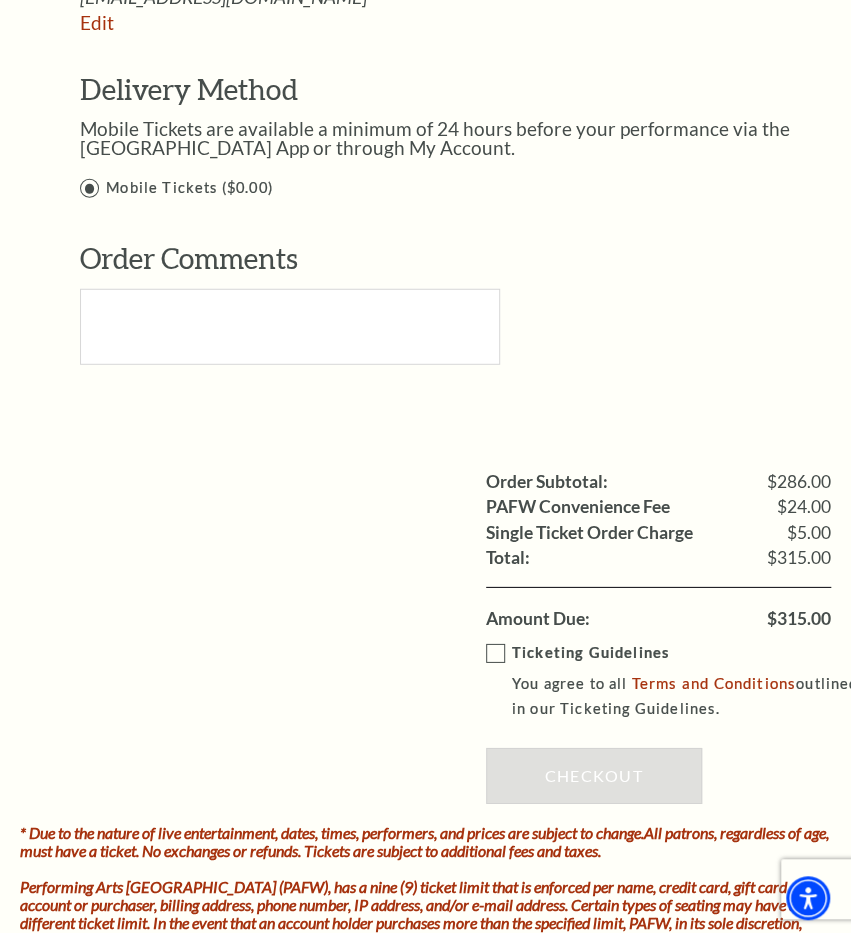 click on "Ticketing Guidelines
You agree to all   Terms and Conditions  outlined in our Ticketing Guidelines." at bounding box center (673, 681) 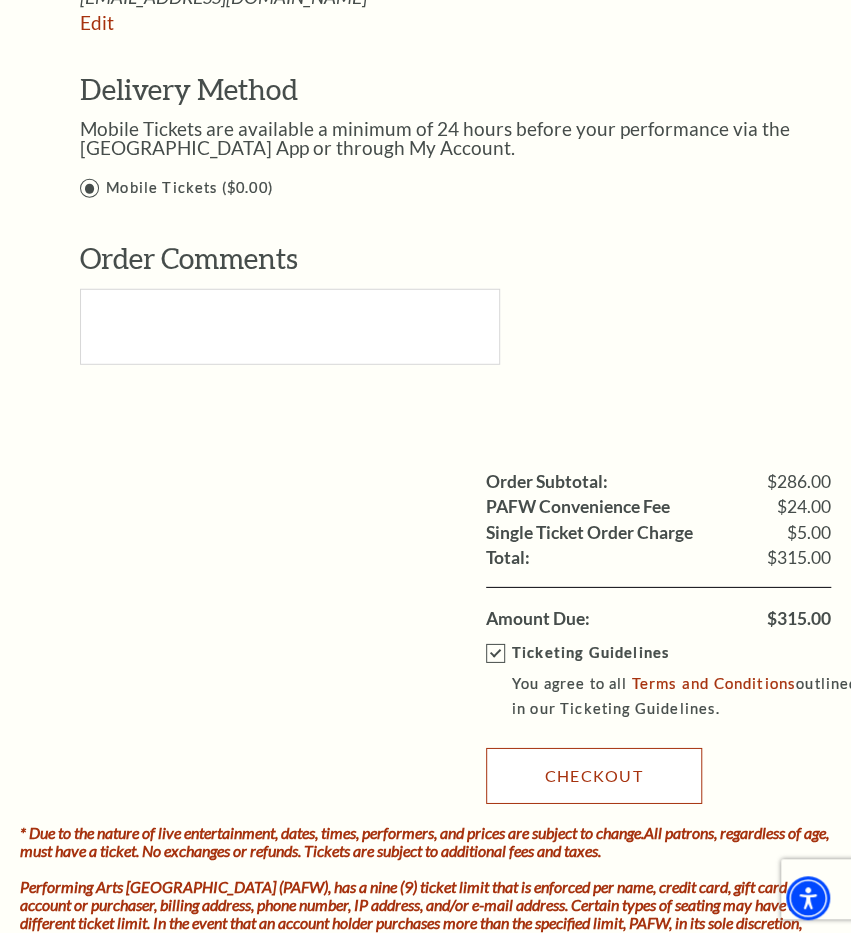 click on "Checkout" at bounding box center (594, 776) 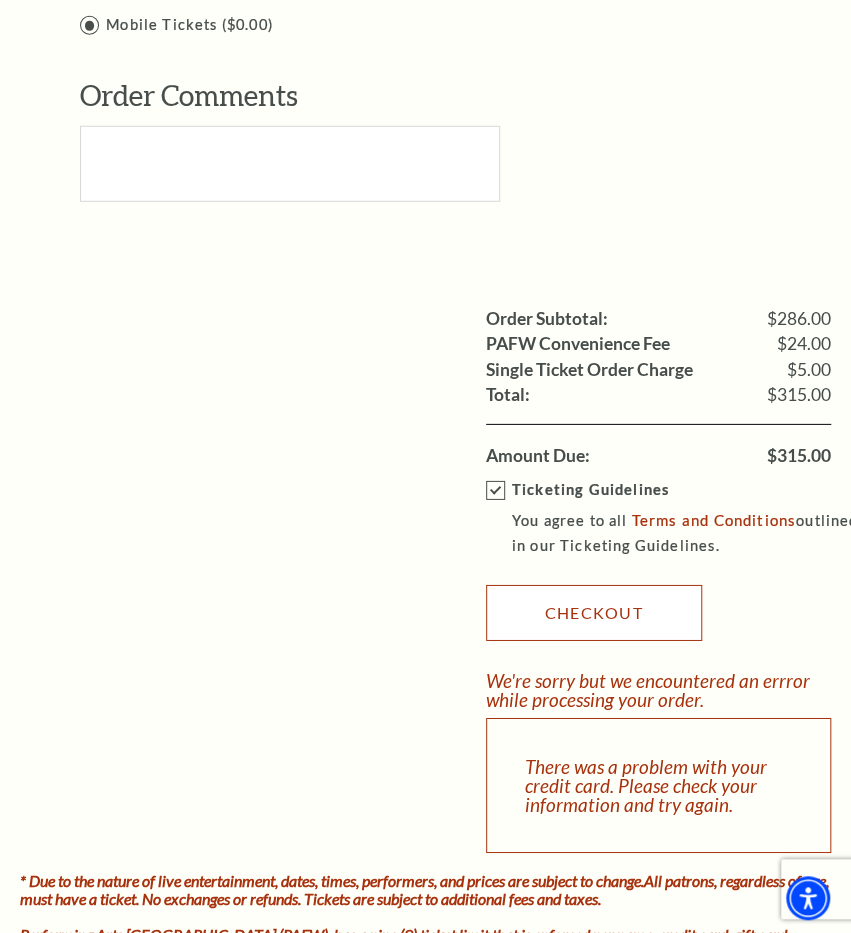 scroll, scrollTop: 1802, scrollLeft: 0, axis: vertical 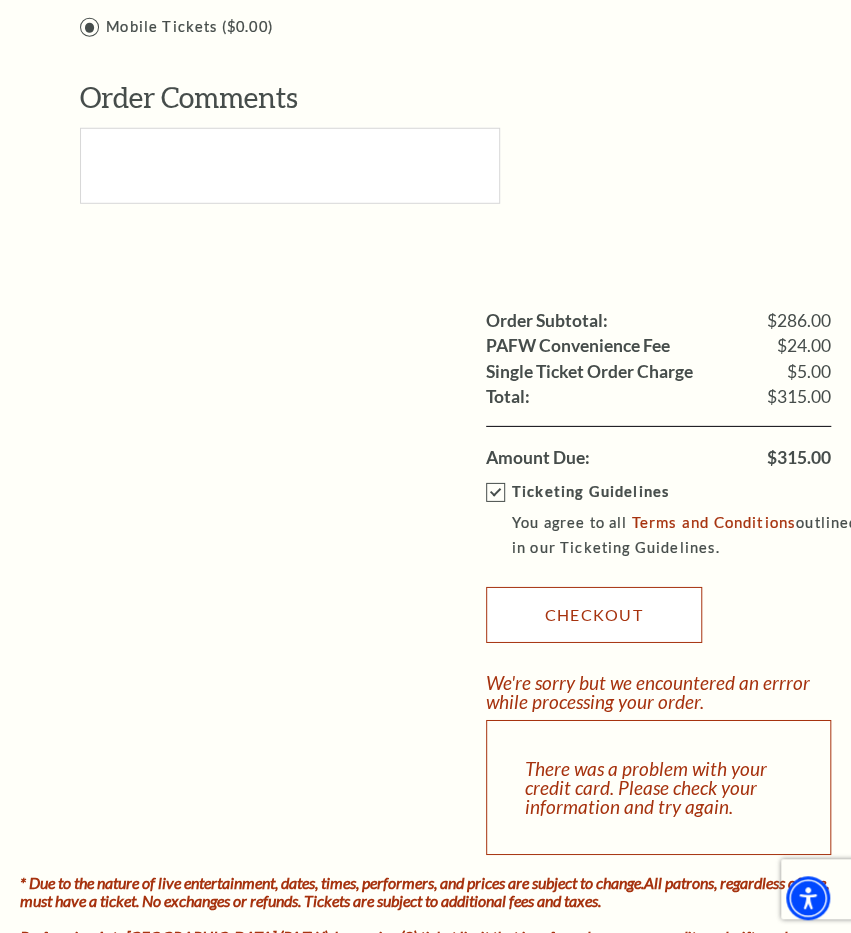 click on "Checkout" at bounding box center (594, 615) 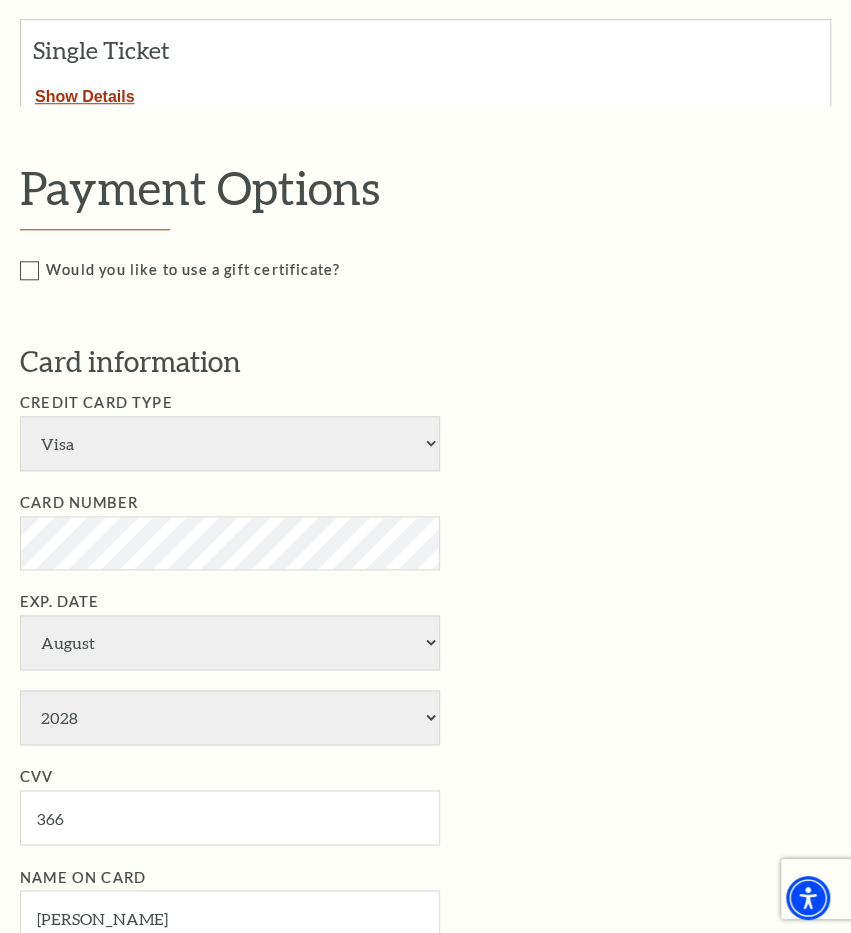 scroll, scrollTop: 463, scrollLeft: 0, axis: vertical 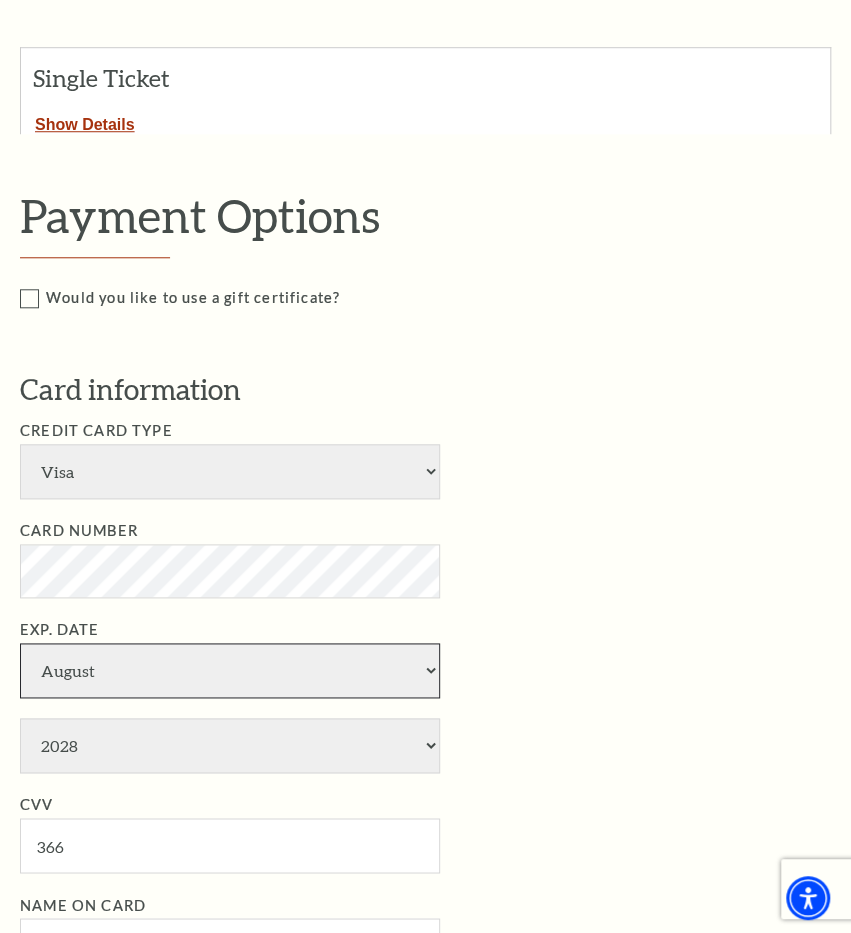 select on "12" 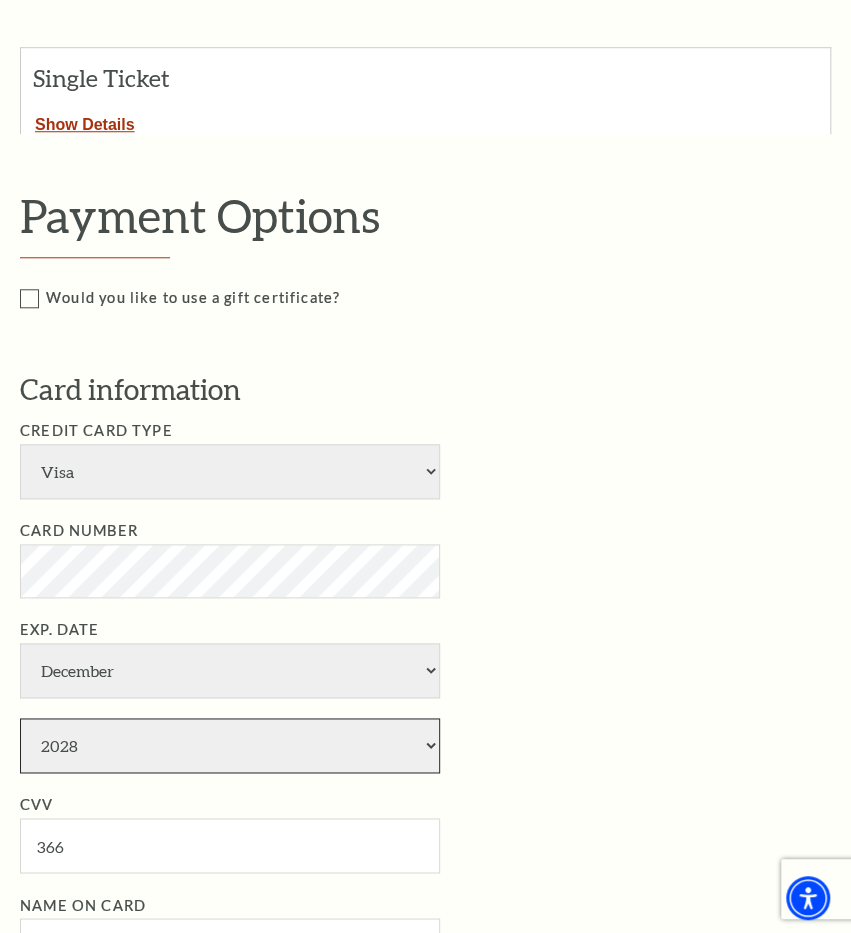 select on "2025" 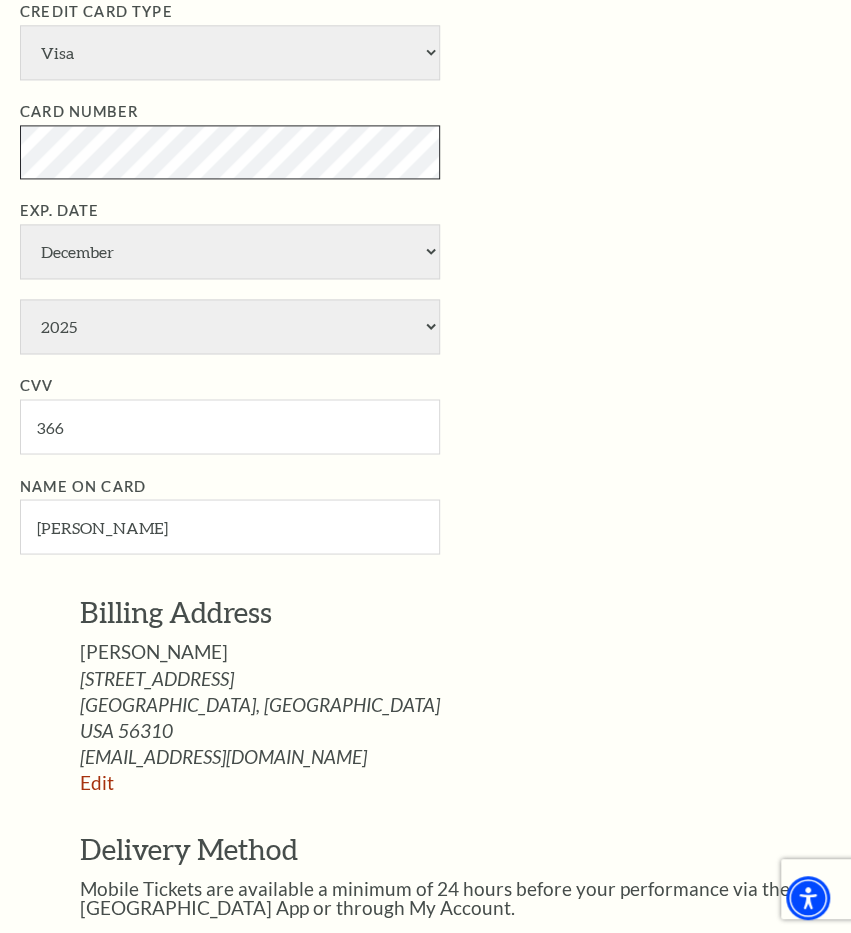 scroll, scrollTop: 844, scrollLeft: 0, axis: vertical 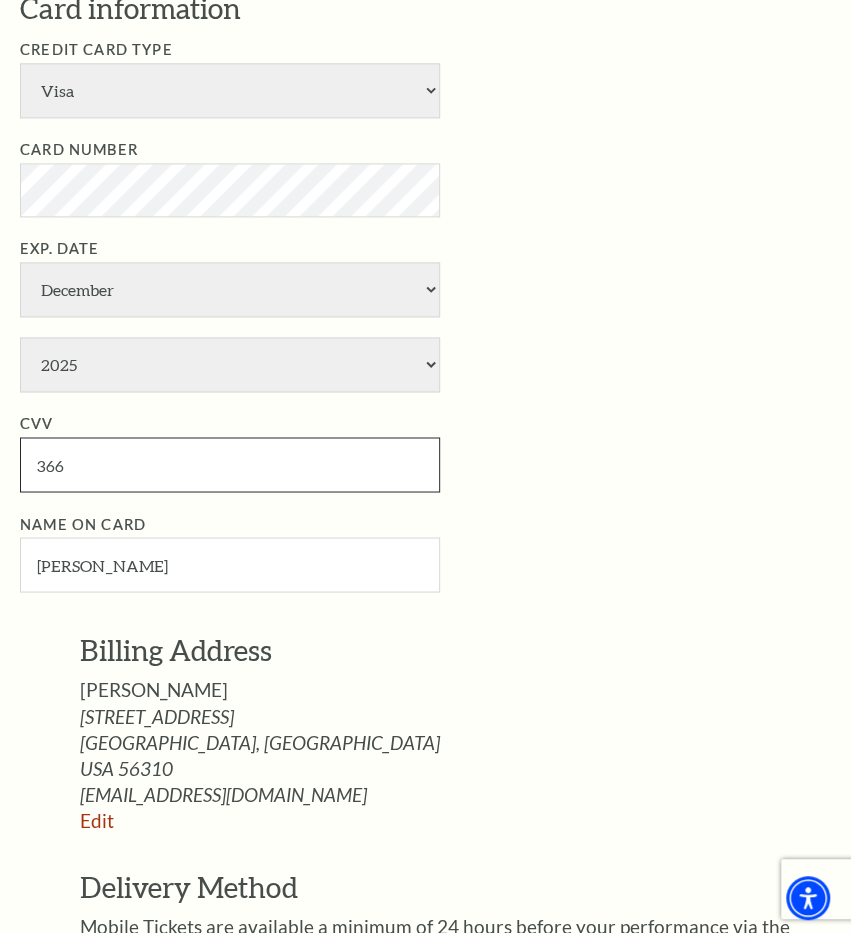 click on "366" at bounding box center [230, 464] 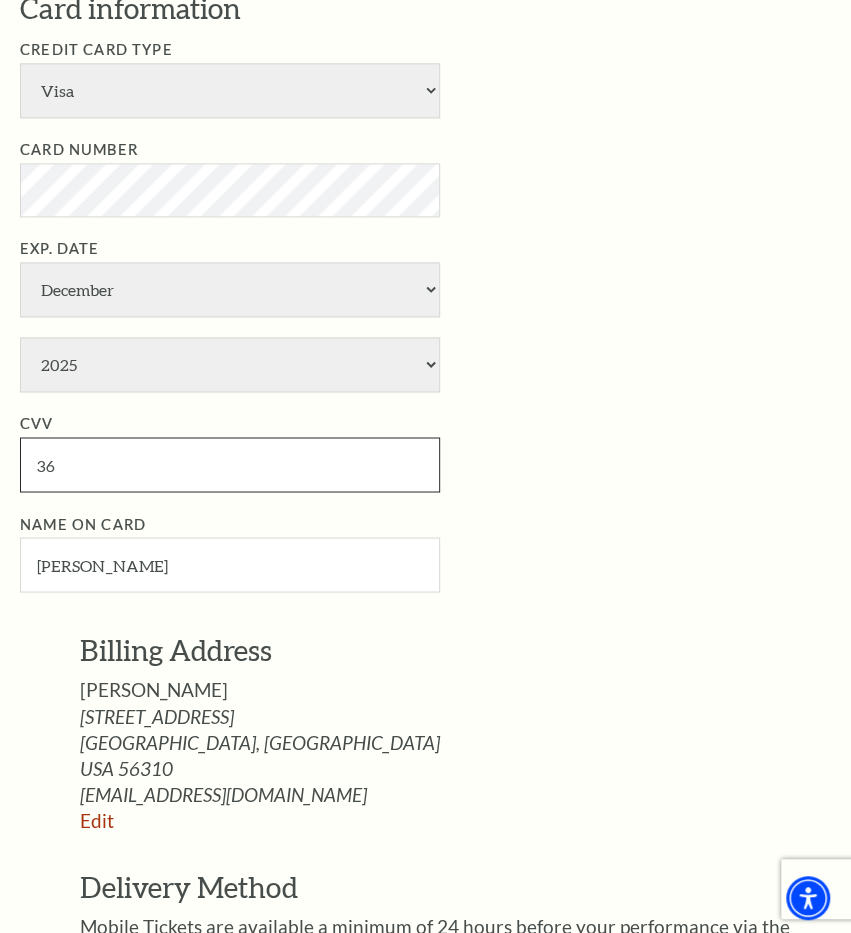 type on "3" 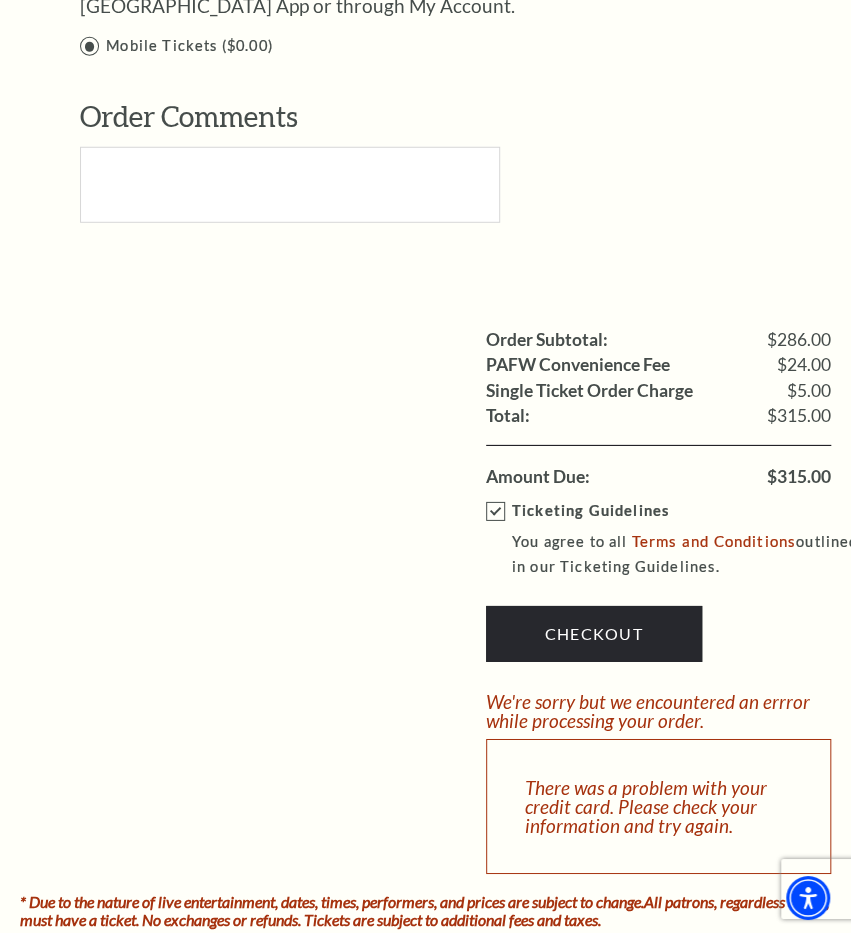 scroll, scrollTop: 1784, scrollLeft: 0, axis: vertical 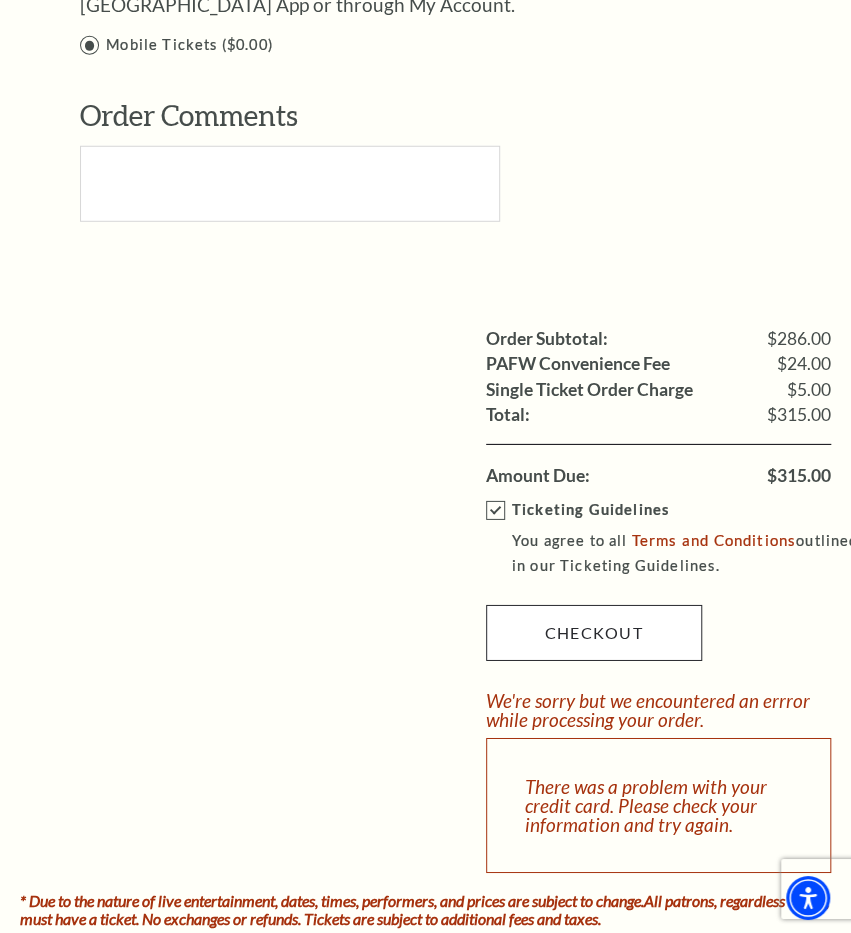 type on "963" 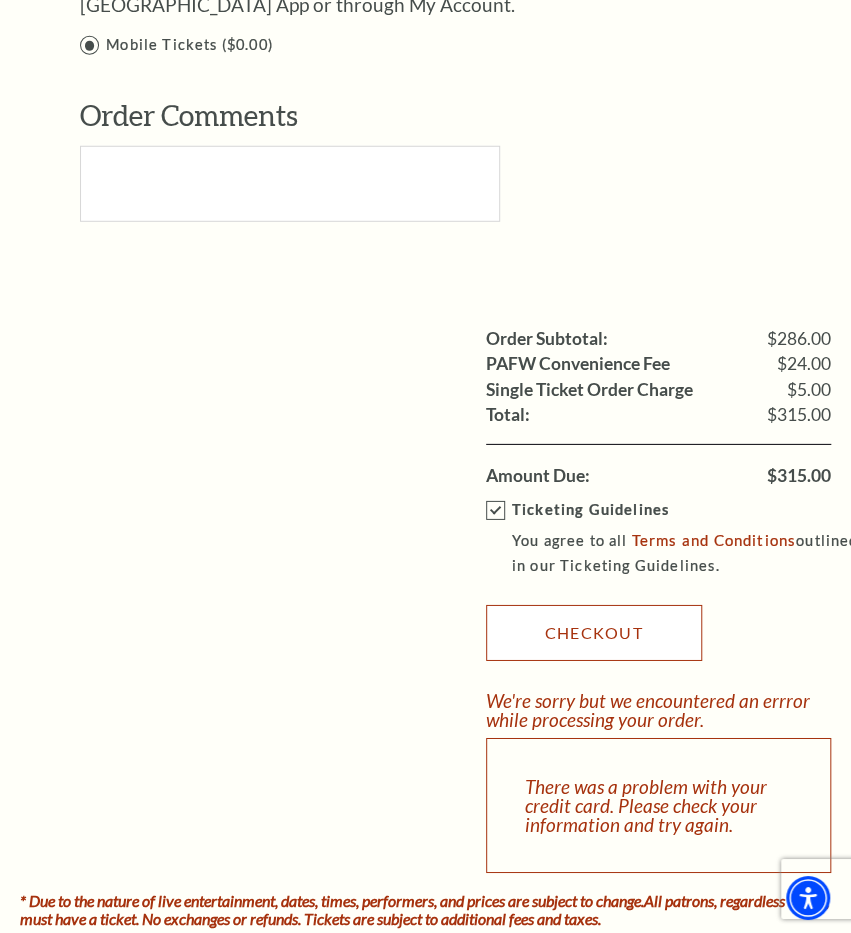 click on "Checkout" at bounding box center [594, 633] 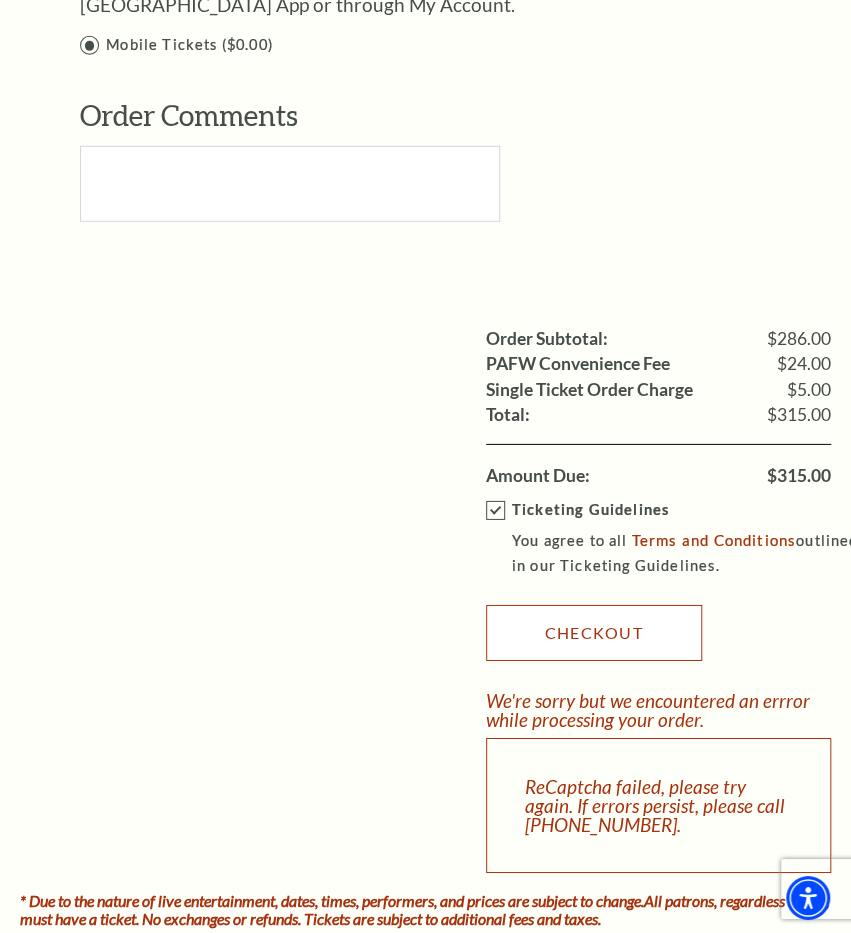 click on "Checkout" at bounding box center [594, 633] 